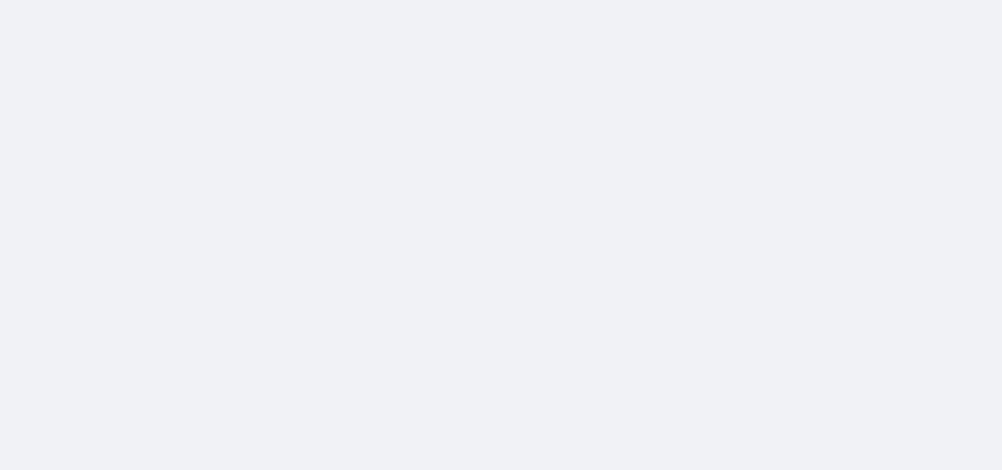 scroll, scrollTop: 0, scrollLeft: 0, axis: both 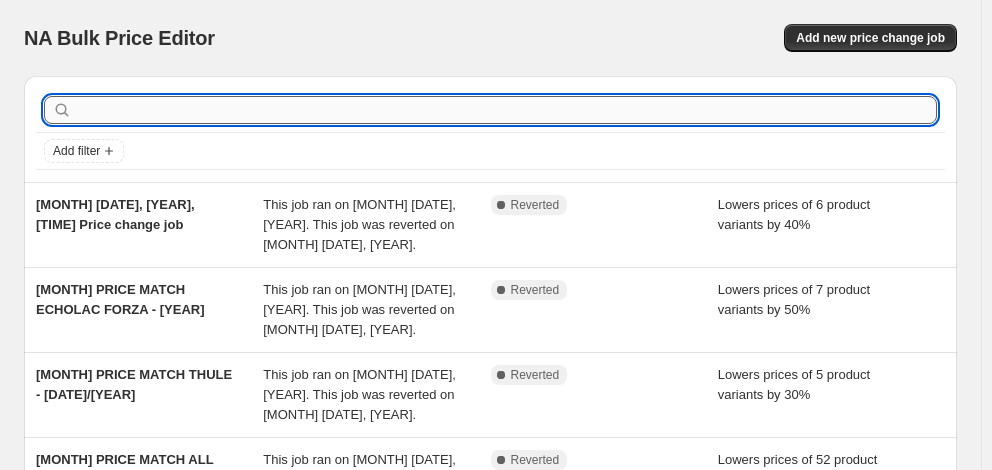 click at bounding box center (506, 110) 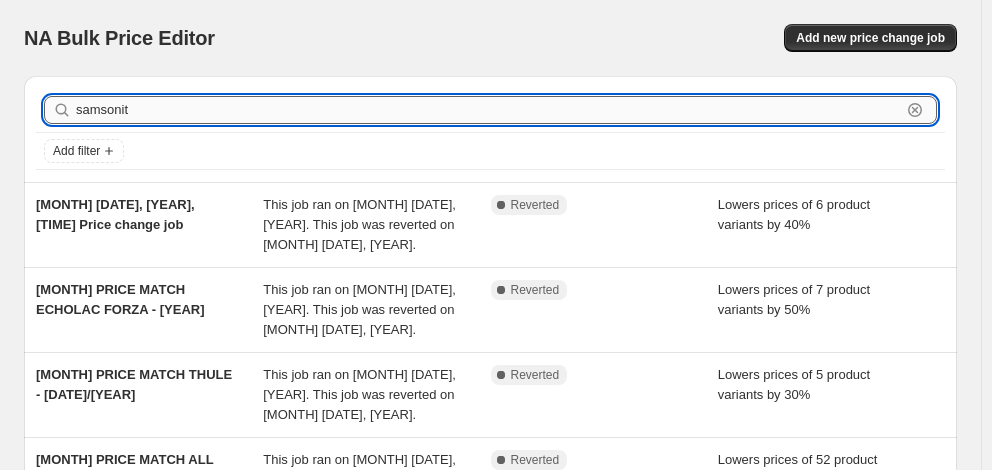 type on "samsonite" 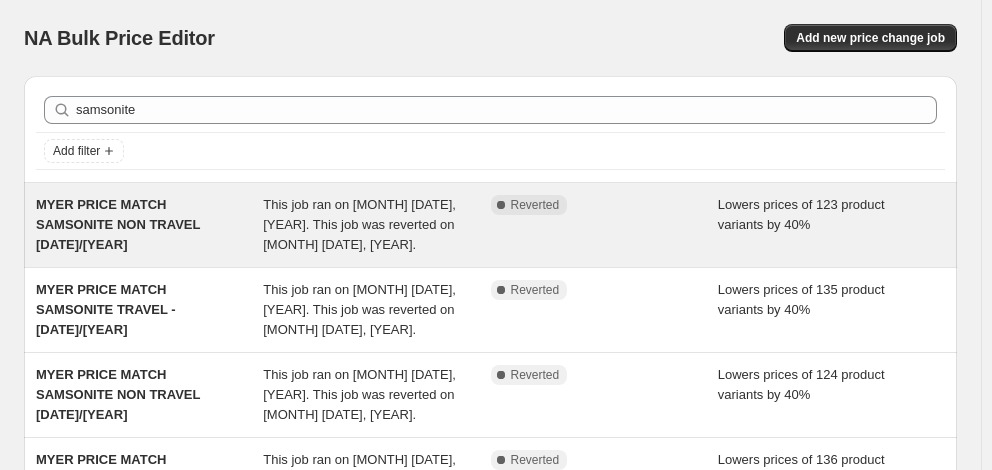 click on "MYER PRICE MATCH SAMSONITE NON TRAVEL 31/7/25" at bounding box center [118, 224] 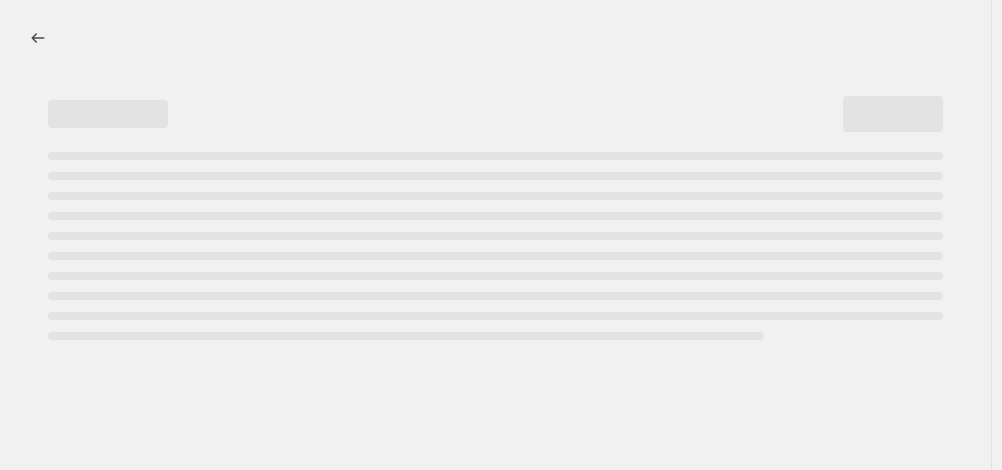 select on "percentage" 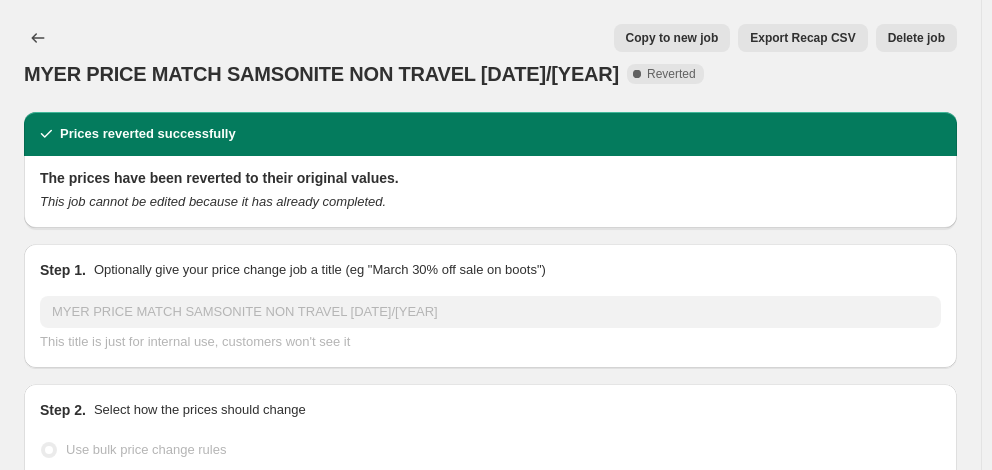 click on "Copy to new job" at bounding box center (672, 38) 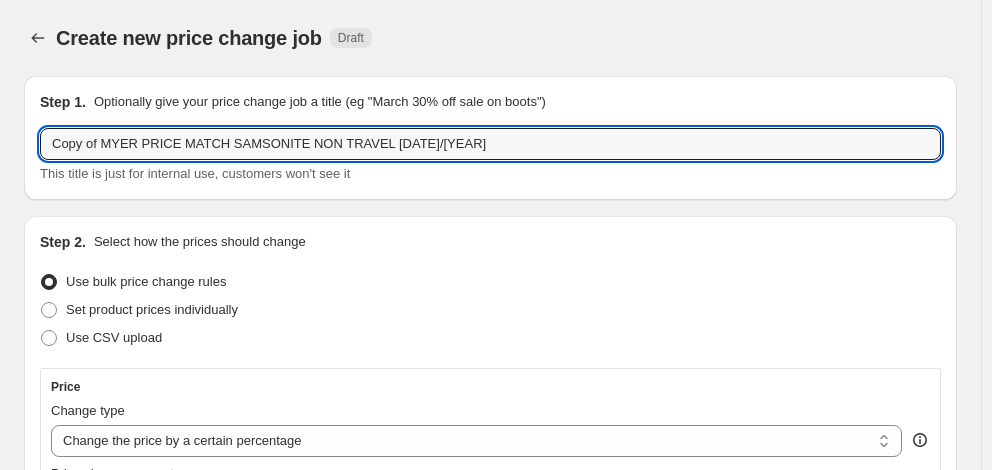 drag, startPoint x: 103, startPoint y: 144, endPoint x: -11, endPoint y: 142, distance: 114.01754 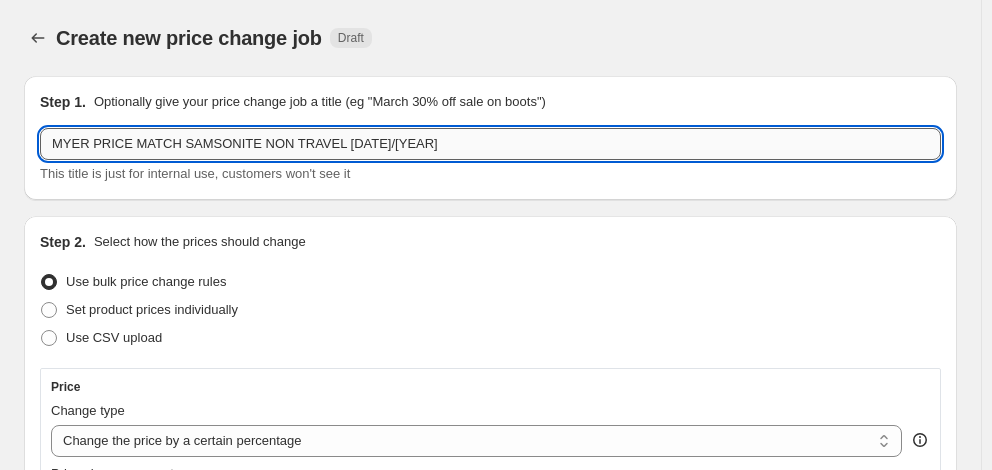 click on "MYER PRICE MATCH SAMSONITE NON TRAVEL 31/7/25" at bounding box center (490, 144) 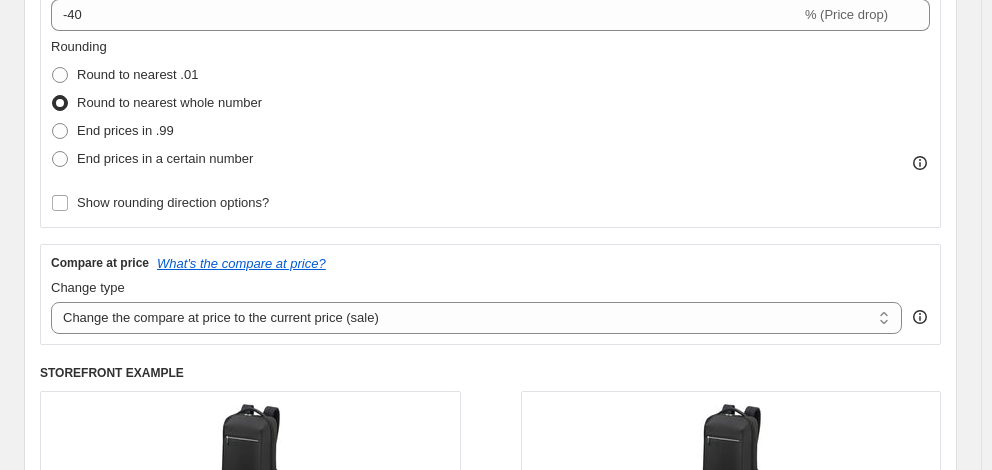 scroll, scrollTop: 500, scrollLeft: 0, axis: vertical 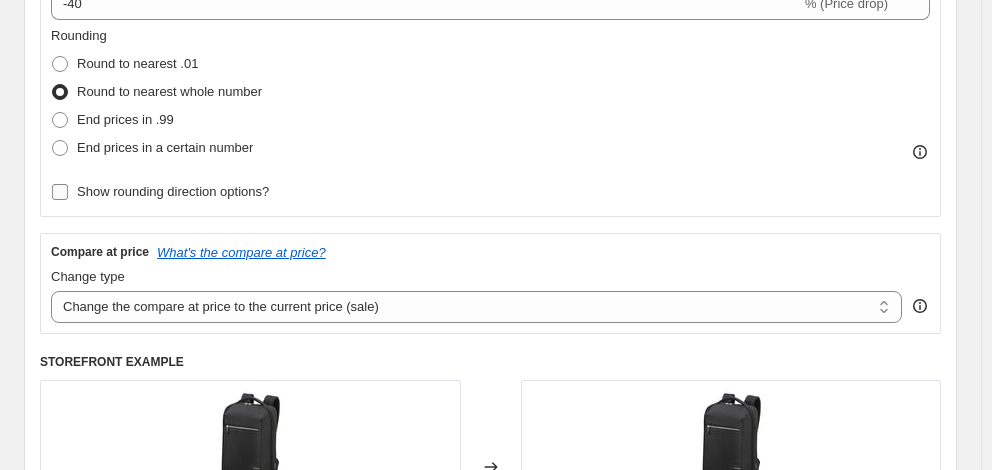 type on "[BRAND] [PRODUCT] [PRODUCT_TYPE] [DATE]" 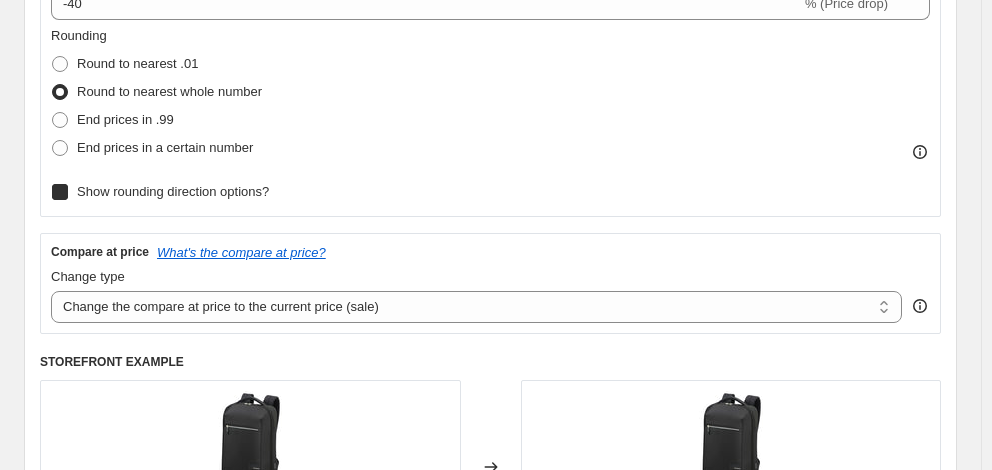 checkbox on "true" 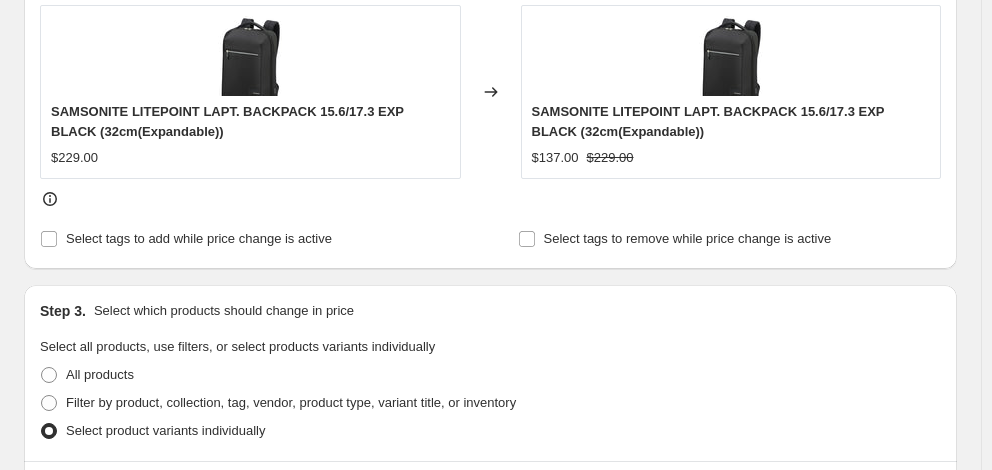 scroll, scrollTop: 1000, scrollLeft: 0, axis: vertical 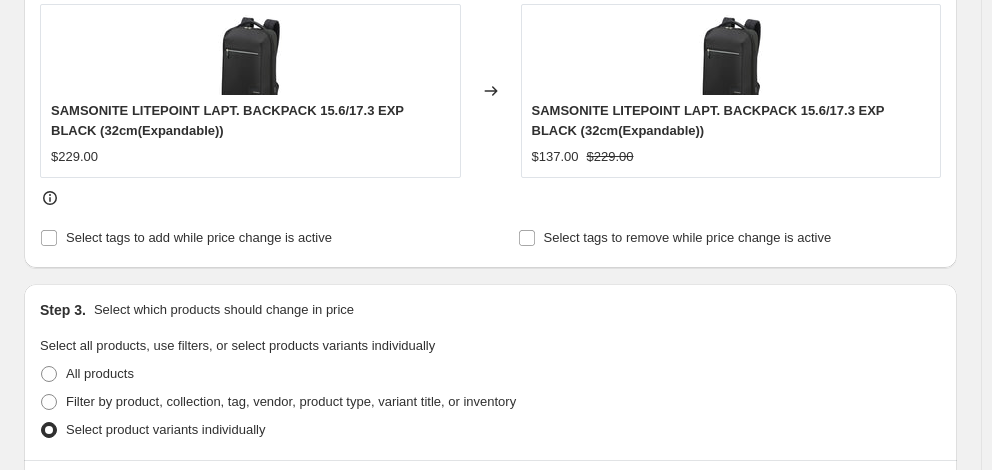 click on "Select product variants" at bounding box center (118, 491) 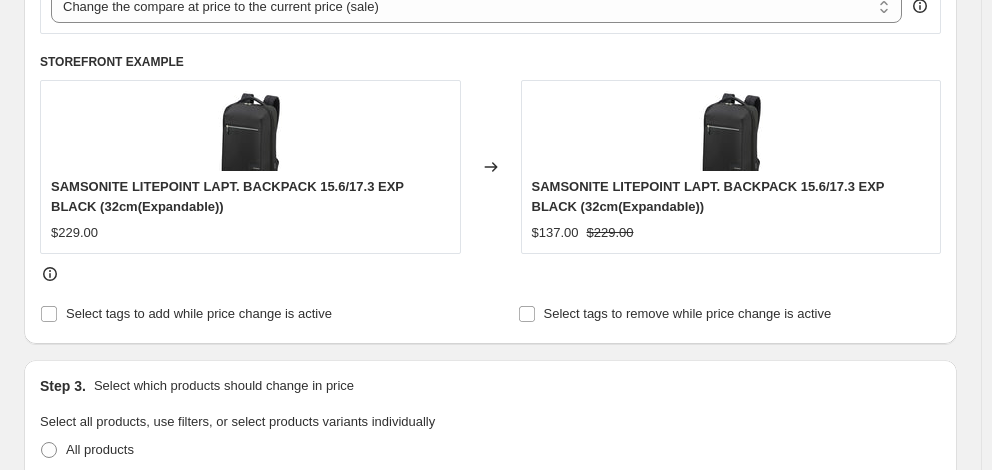 scroll, scrollTop: 1000, scrollLeft: 0, axis: vertical 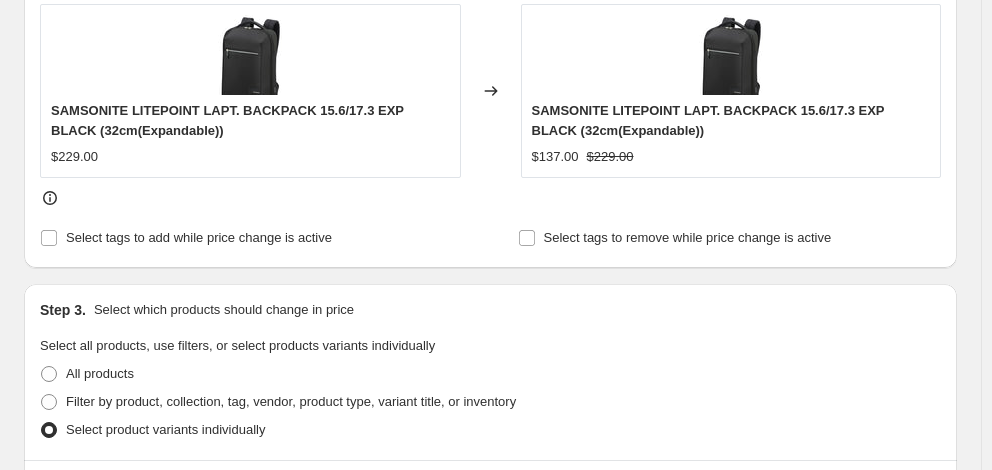 click on "Select product variants" at bounding box center (118, 491) 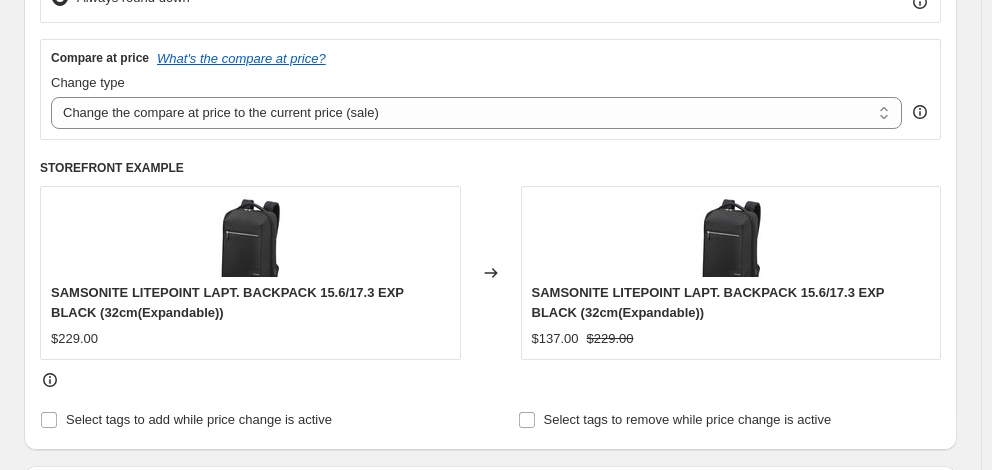 scroll, scrollTop: 926, scrollLeft: 0, axis: vertical 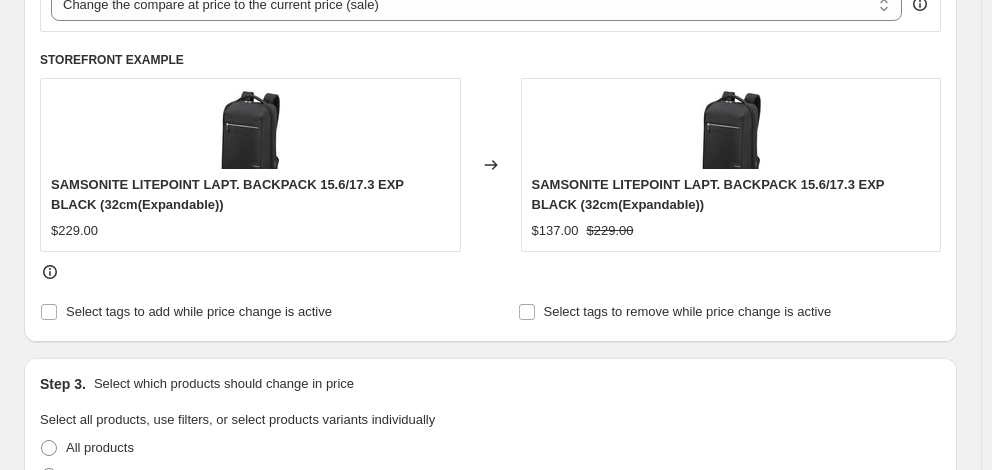 click on "Select product variants" at bounding box center (118, 565) 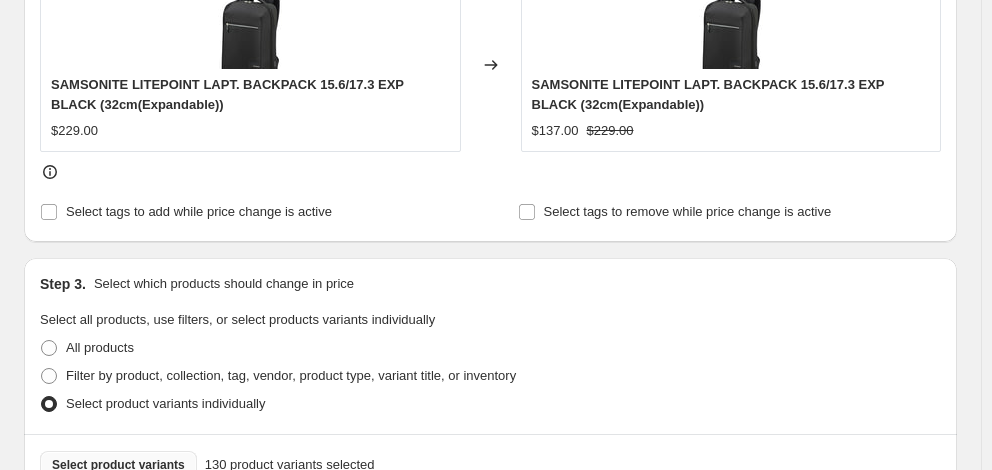 scroll, scrollTop: 1026, scrollLeft: 0, axis: vertical 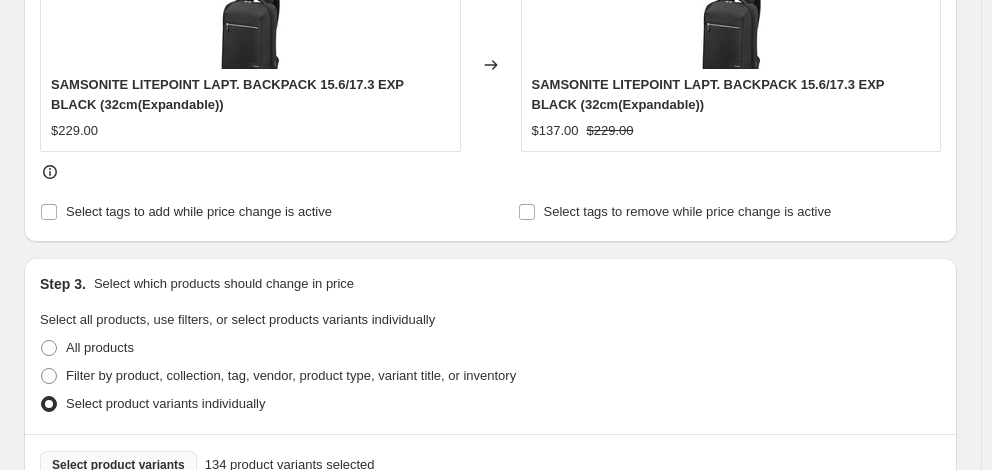 click on "Select product variants" at bounding box center [118, 465] 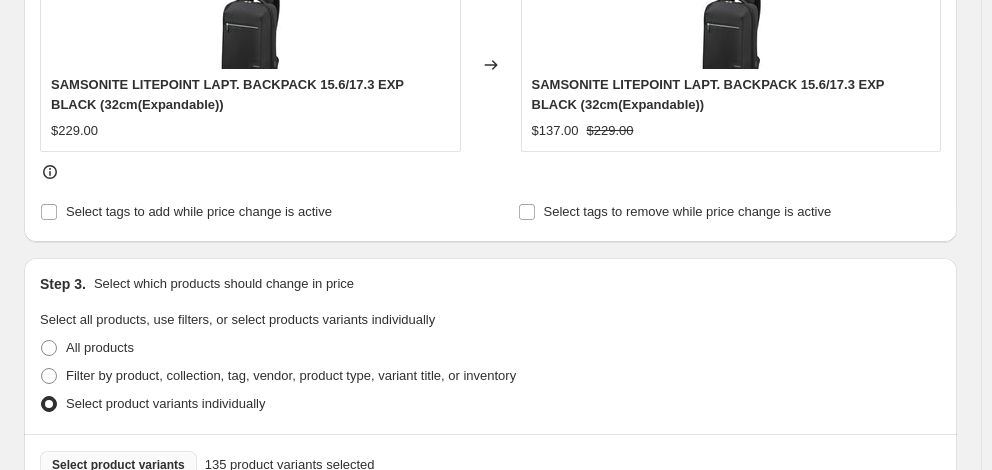 click on "Select product variants" at bounding box center (118, 465) 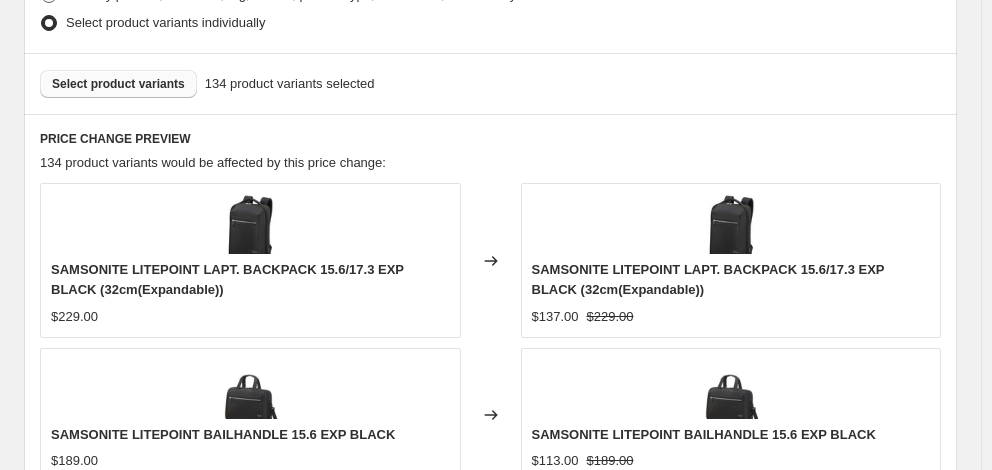 scroll, scrollTop: 1726, scrollLeft: 0, axis: vertical 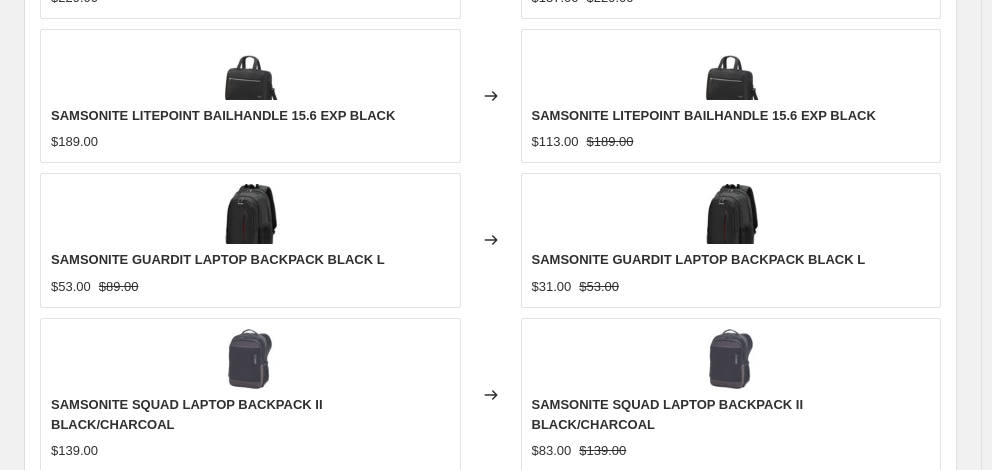click on "Revert to original prices later?" at bounding box center (152, 829) 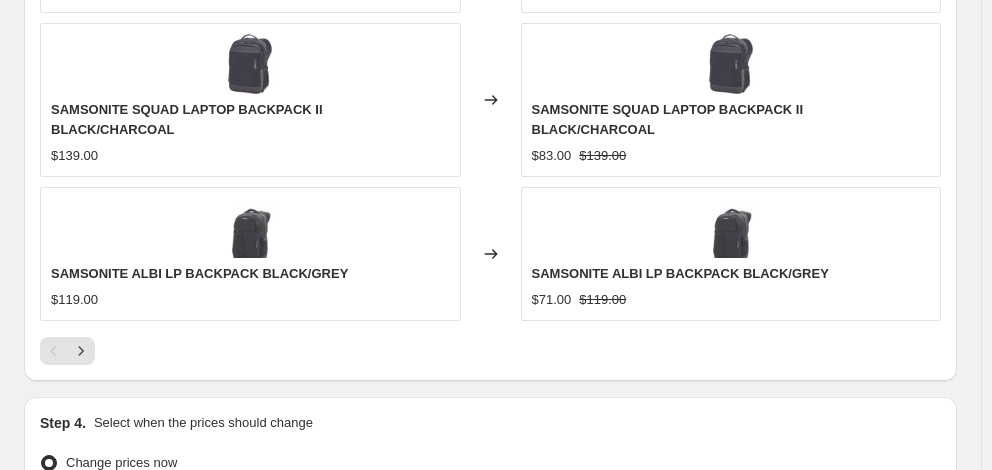 scroll, scrollTop: 2026, scrollLeft: 0, axis: vertical 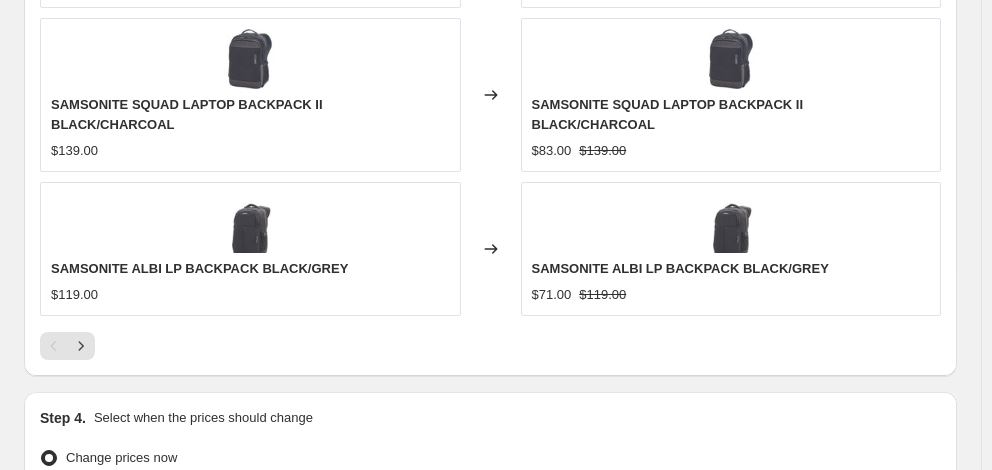 click on "13" at bounding box center (490, 770) 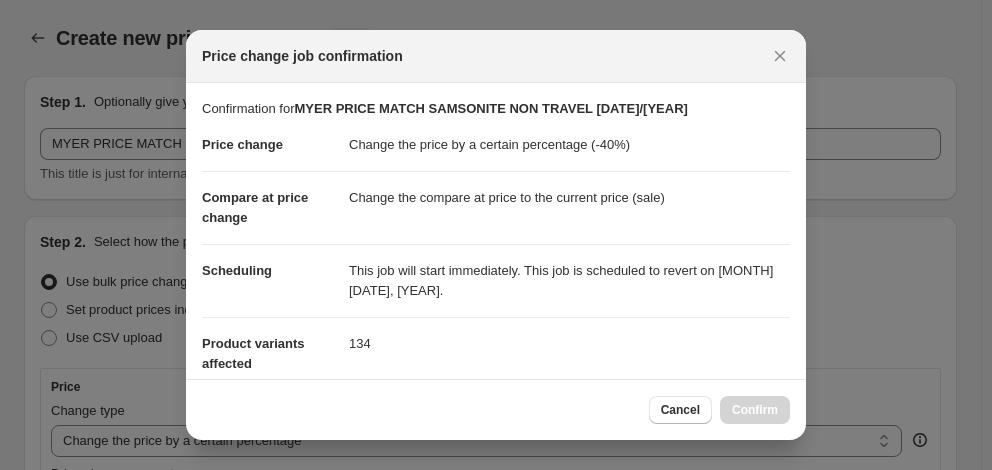 scroll, scrollTop: 0, scrollLeft: 0, axis: both 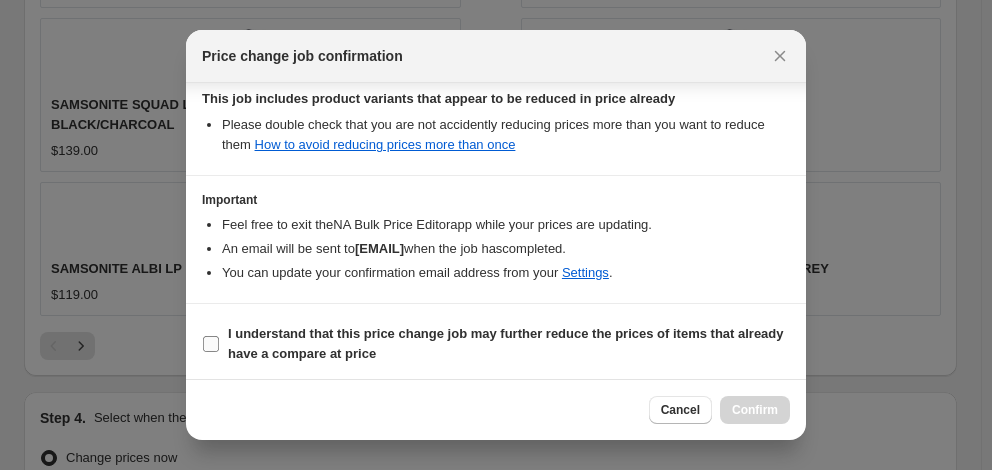 click on "I understand that this price change job may further reduce the prices of items that already have a compare at price" at bounding box center (506, 343) 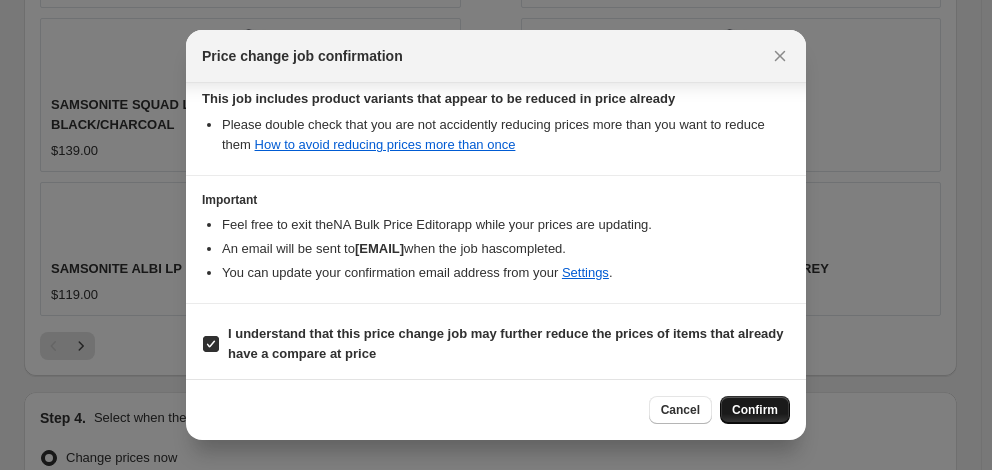 click on "Confirm" at bounding box center [755, 410] 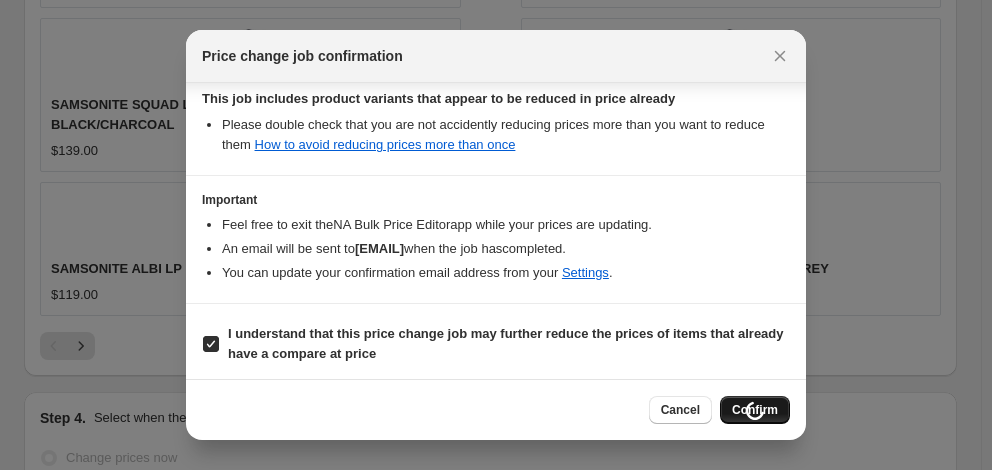scroll, scrollTop: 2122, scrollLeft: 0, axis: vertical 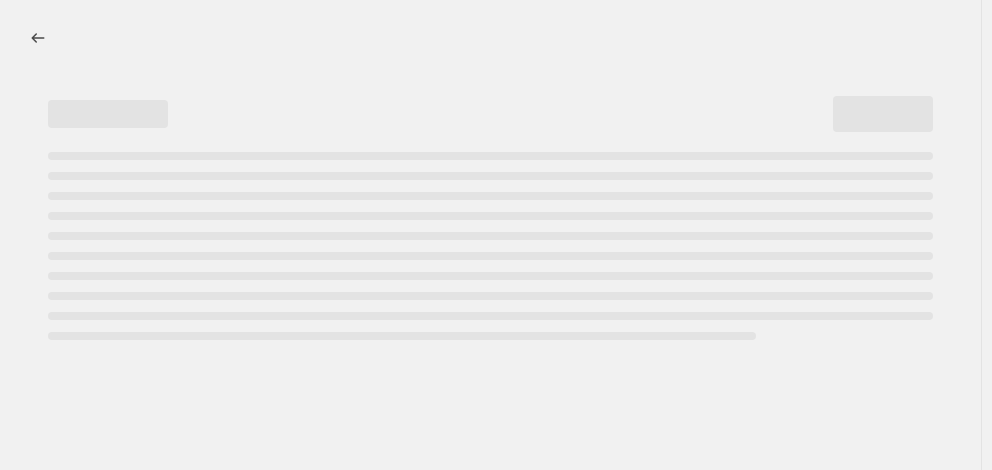 select on "percentage" 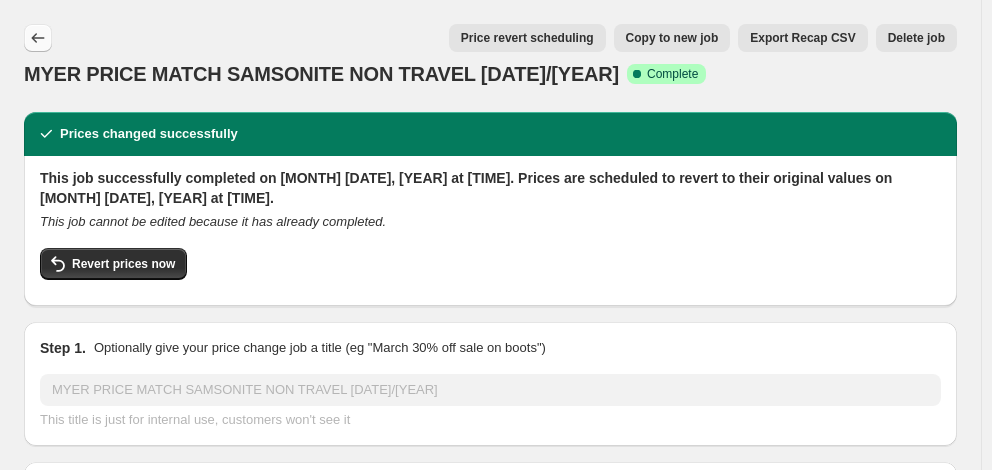 click 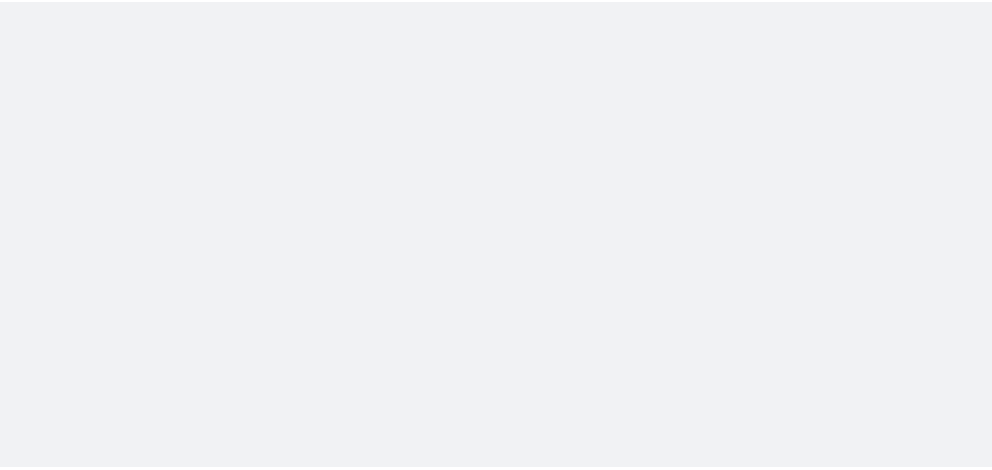 scroll, scrollTop: 0, scrollLeft: 0, axis: both 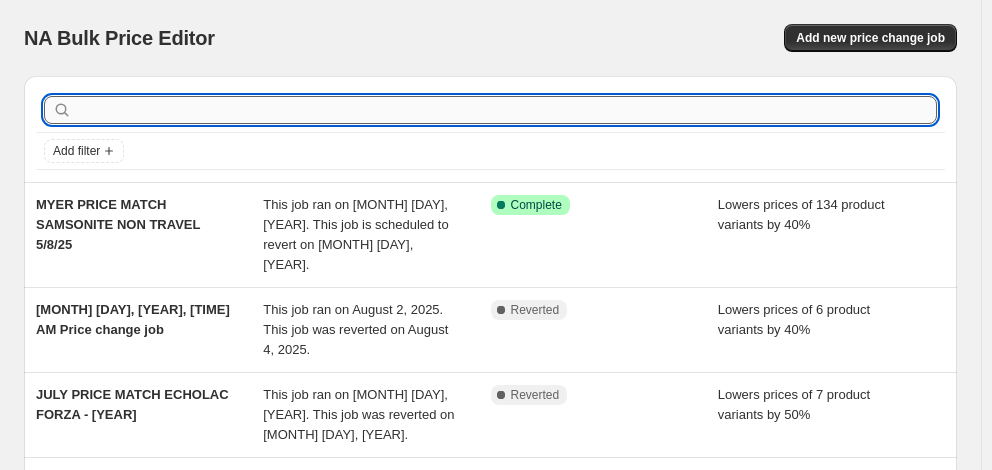 click at bounding box center [506, 110] 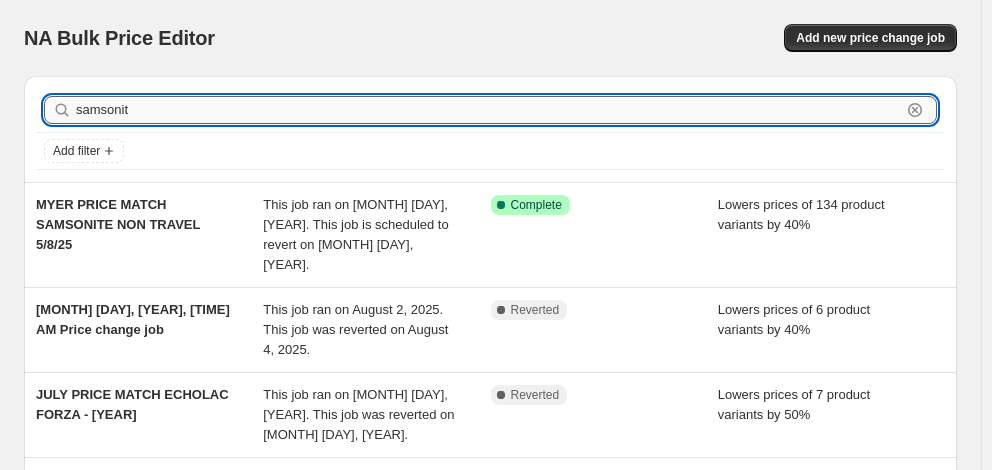 type on "samsonite" 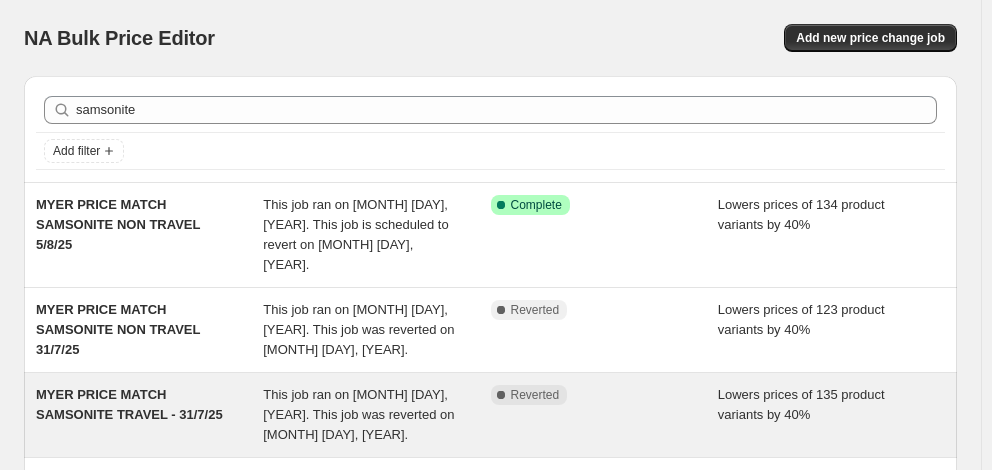 click on "MYER PRICE MATCH SAMSONITE TRAVEL - 31/7/25" at bounding box center [129, 404] 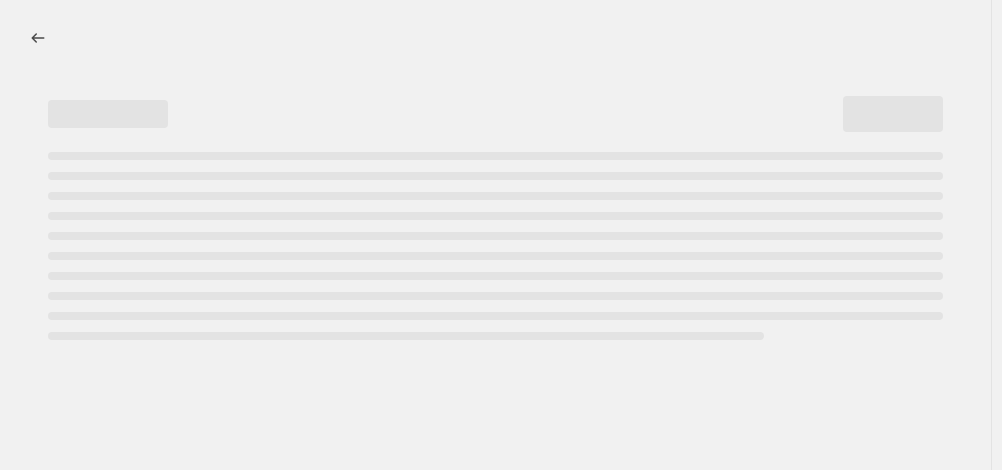 select on "percentage" 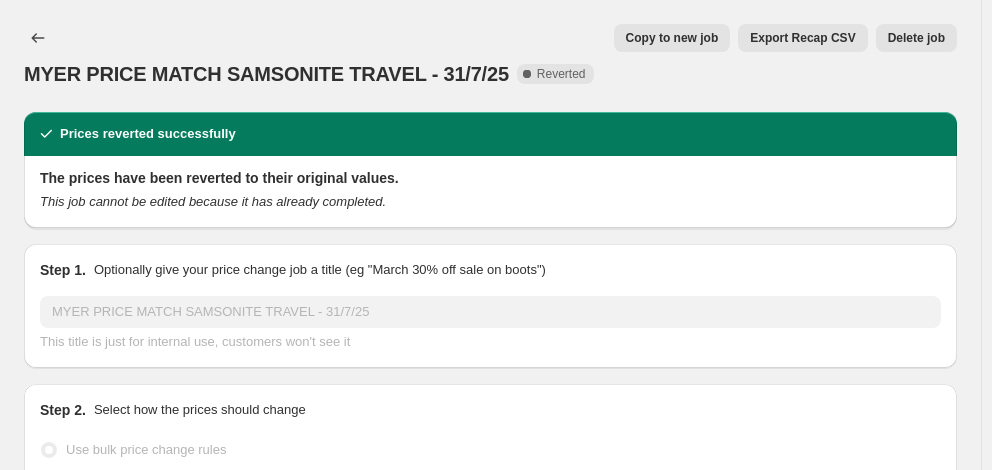 click on "Copy to new job" at bounding box center [672, 38] 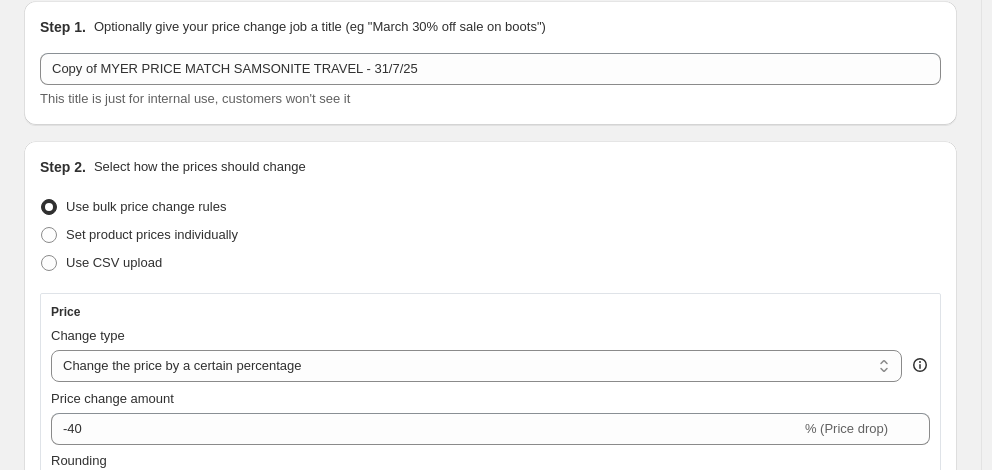 scroll, scrollTop: 100, scrollLeft: 0, axis: vertical 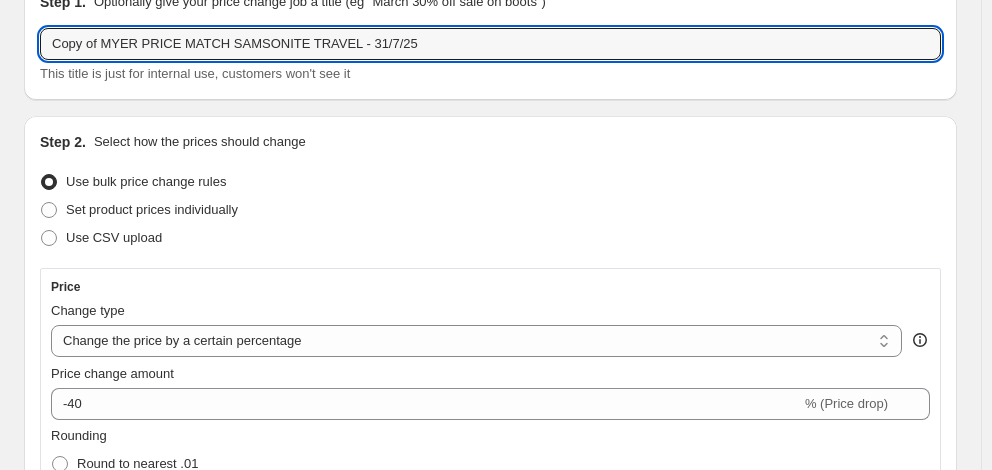 drag, startPoint x: 100, startPoint y: 48, endPoint x: -11, endPoint y: 46, distance: 111.01801 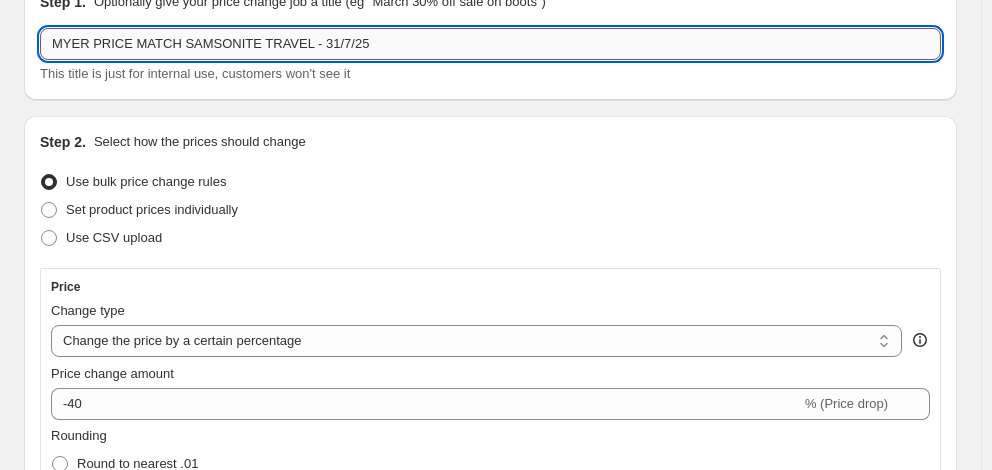 drag, startPoint x: 321, startPoint y: 48, endPoint x: 366, endPoint y: 45, distance: 45.099888 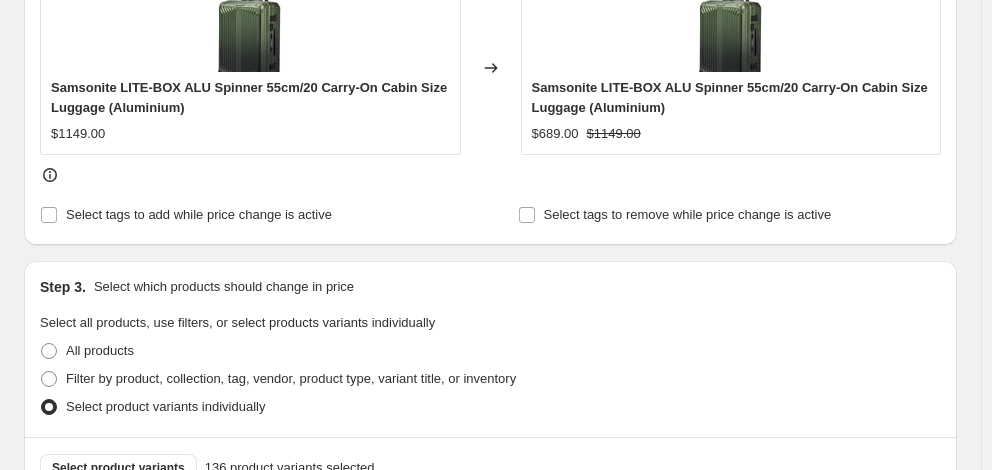 scroll, scrollTop: 900, scrollLeft: 0, axis: vertical 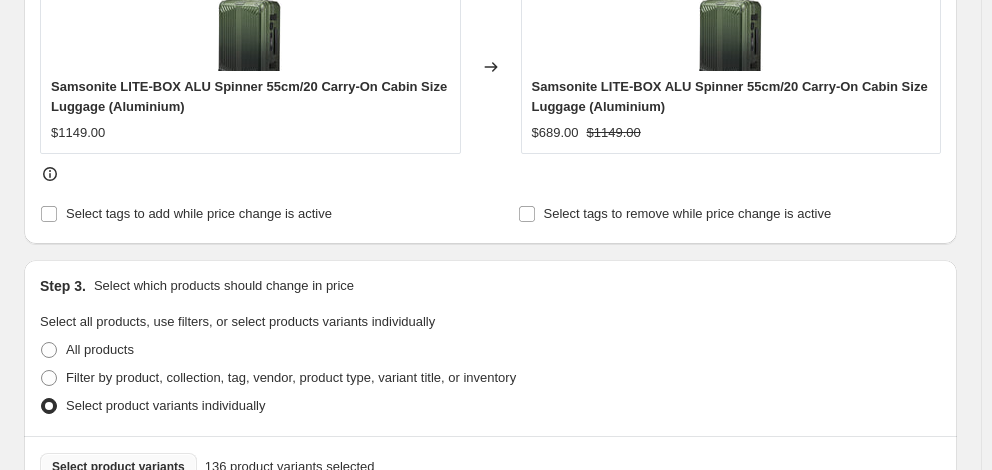 type on "MYER PRICE MATCH SAMSONITE TRAVEL - [DATE]" 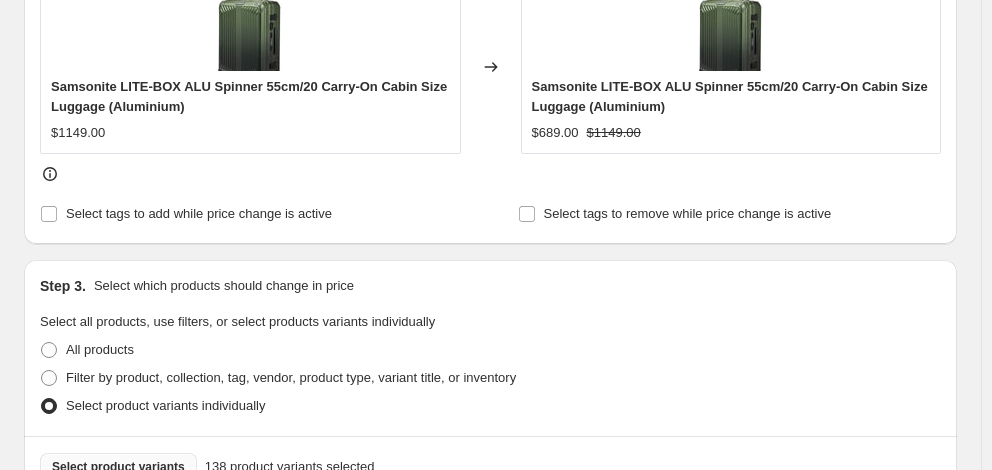 click on "Select product variants" at bounding box center [118, 467] 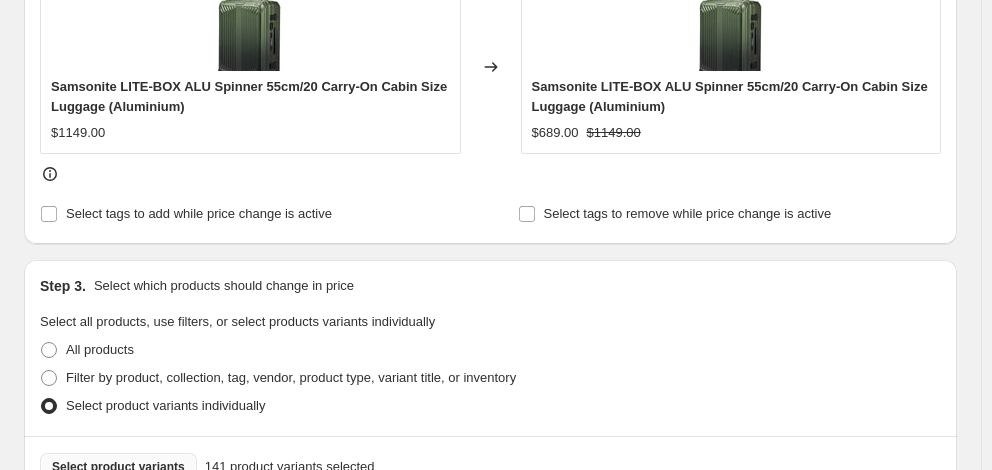 click on "Select product variants" at bounding box center (118, 467) 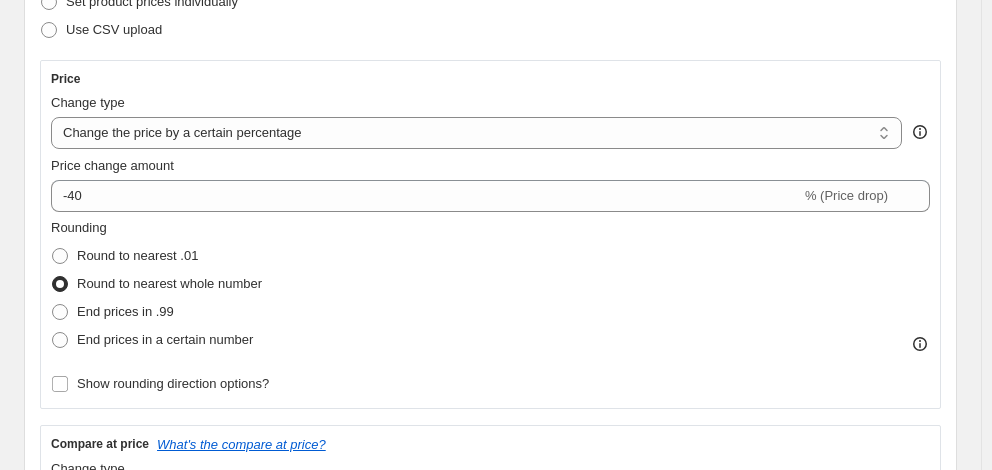 scroll, scrollTop: 415, scrollLeft: 0, axis: vertical 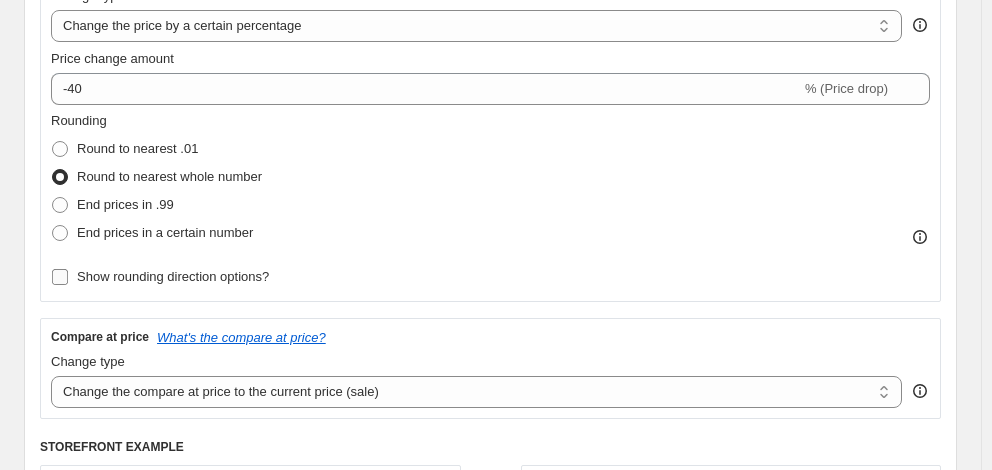 click on "Show rounding direction options?" at bounding box center [173, 276] 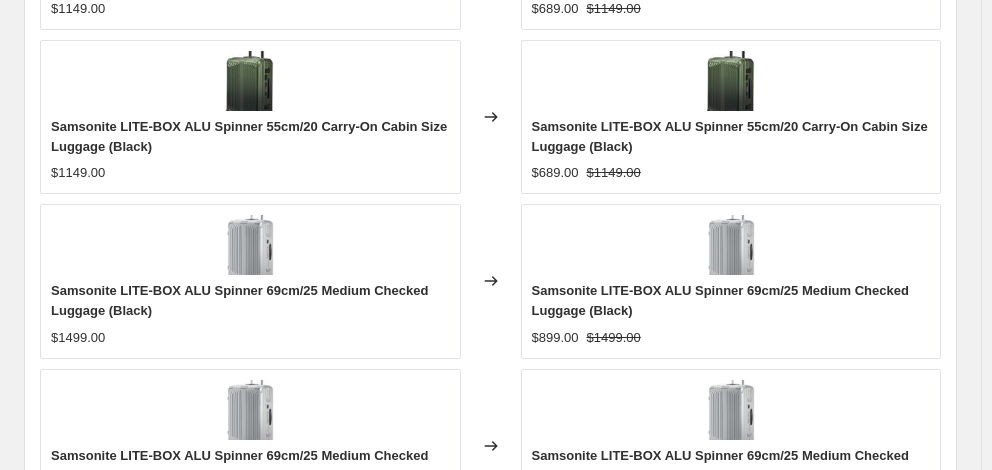 scroll, scrollTop: 1739, scrollLeft: 0, axis: vertical 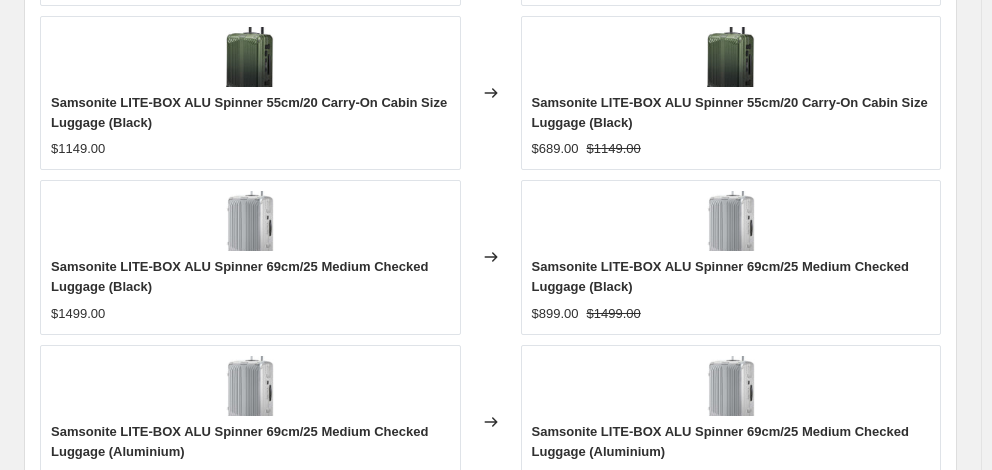 click on "Revert to original prices later?" at bounding box center [152, 876] 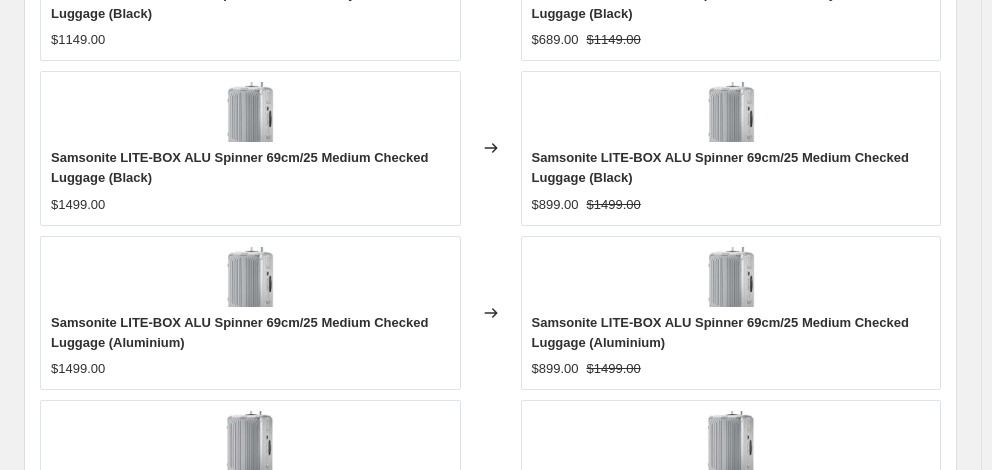 scroll, scrollTop: 1939, scrollLeft: 0, axis: vertical 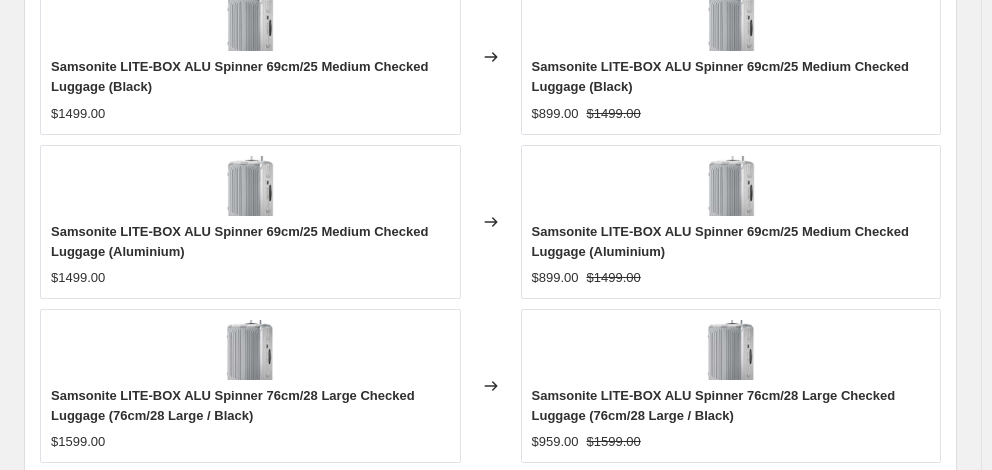 click on "6" at bounding box center (490, 885) 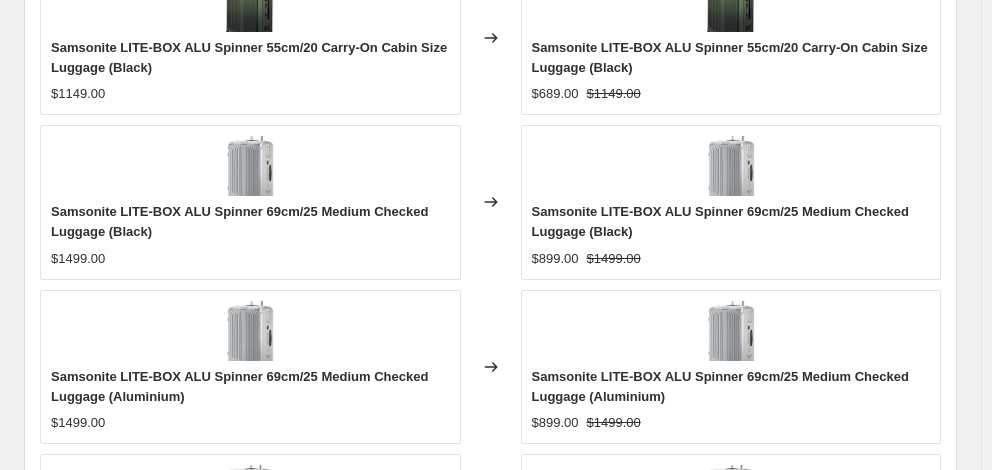 scroll, scrollTop: 2112, scrollLeft: 0, axis: vertical 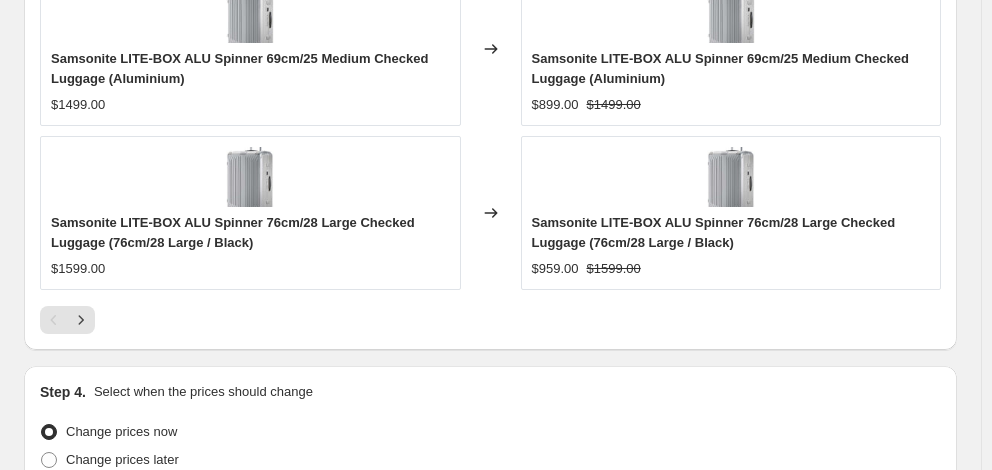 click on "Continue" at bounding box center (919, 938) 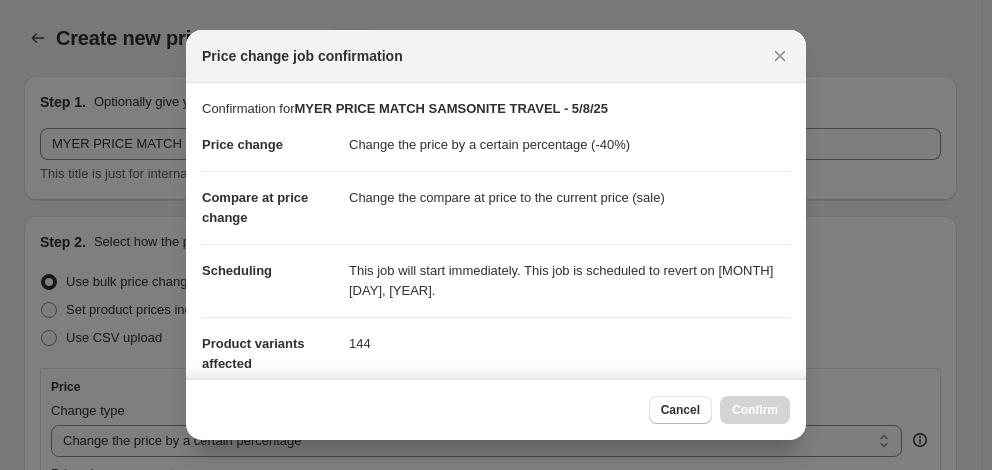 scroll, scrollTop: 2112, scrollLeft: 0, axis: vertical 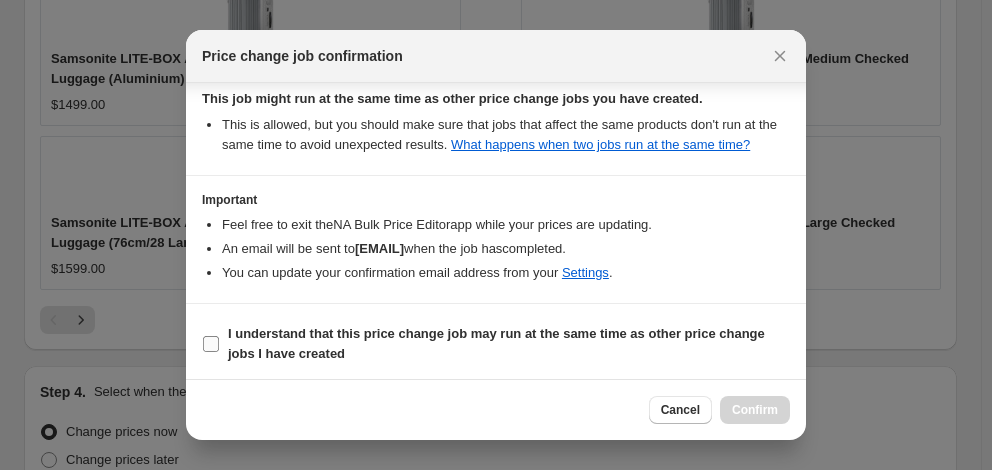 click on "I understand that this price change job may run at the same time as other price change jobs I have created" at bounding box center (509, 344) 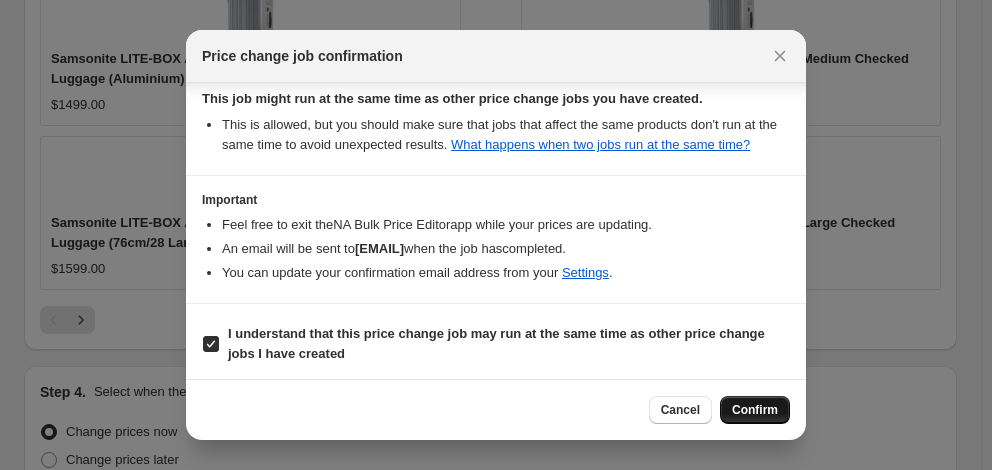 click on "Confirm" at bounding box center (755, 410) 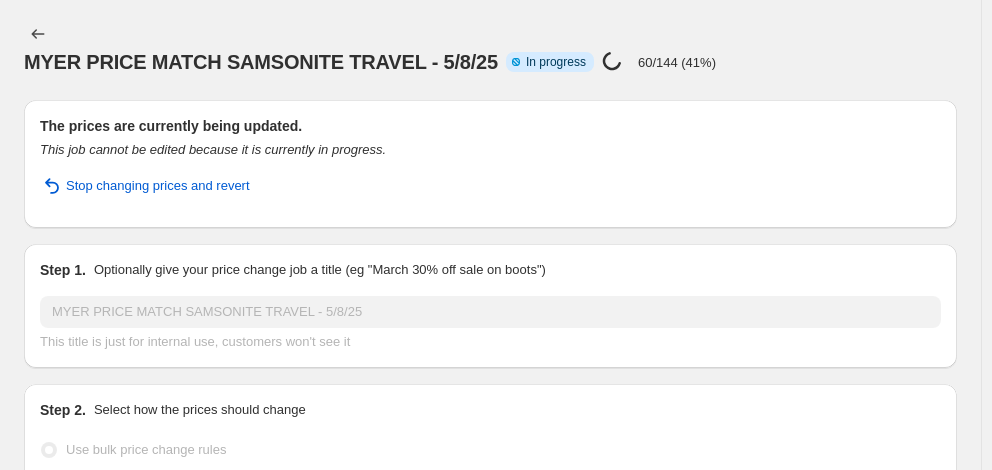 scroll, scrollTop: 0, scrollLeft: 0, axis: both 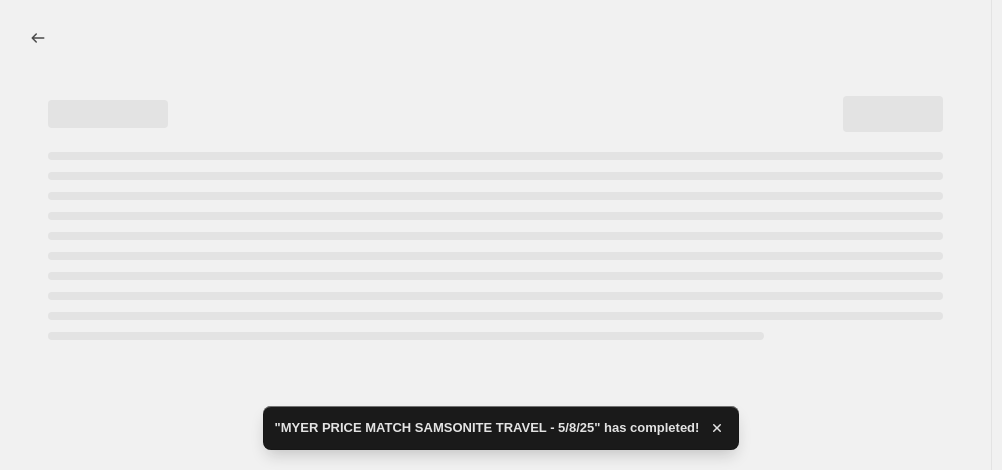 select on "percentage" 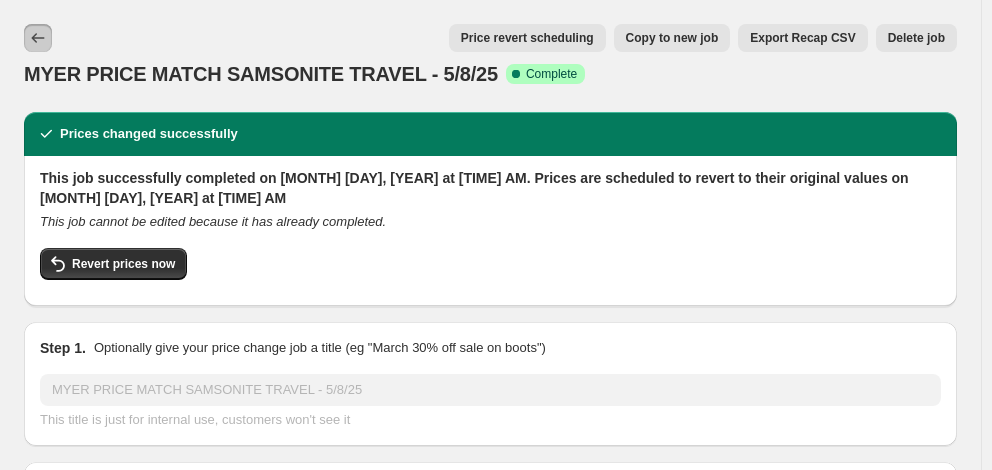 click 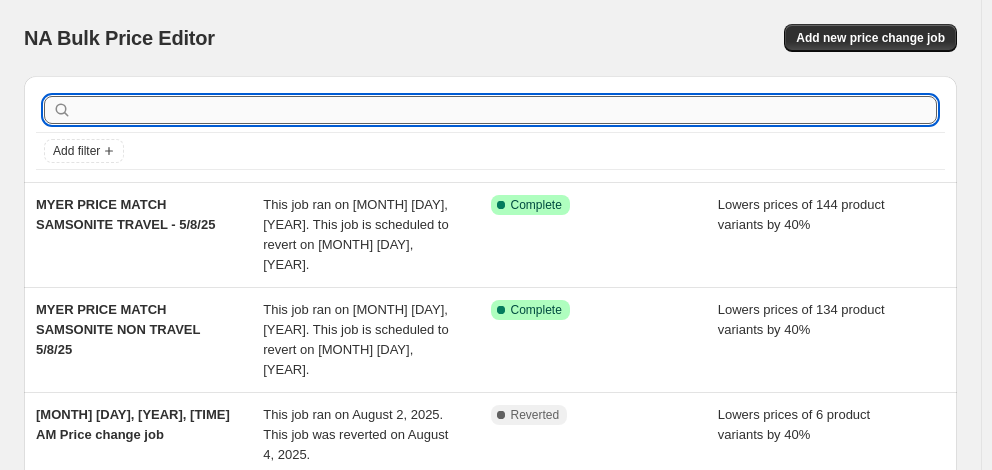 click at bounding box center [506, 110] 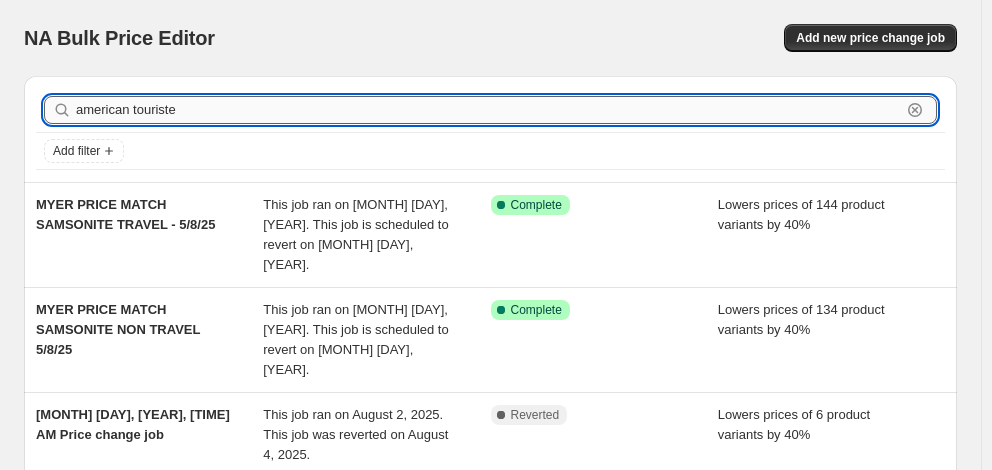 type on "american tourister" 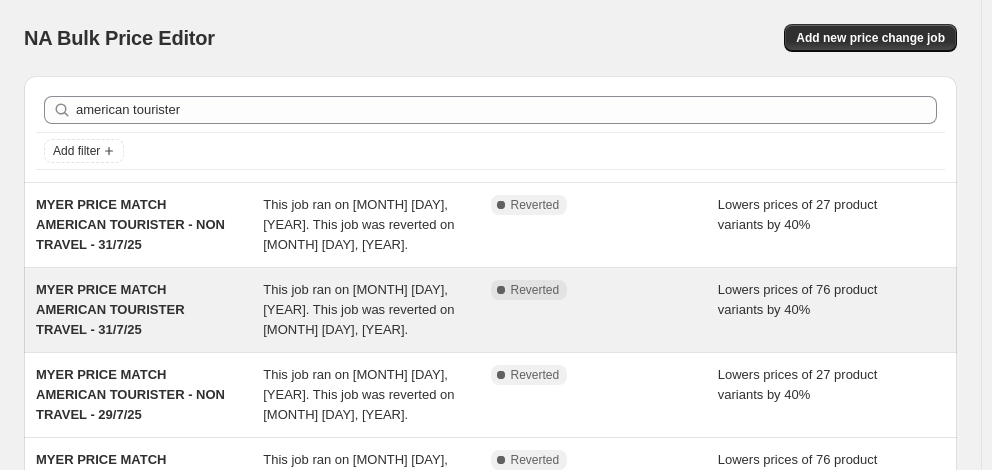 click on "MYER PRICE MATCH AMERICAN TOURISTER TRAVEL - 31/7/25" at bounding box center [149, 310] 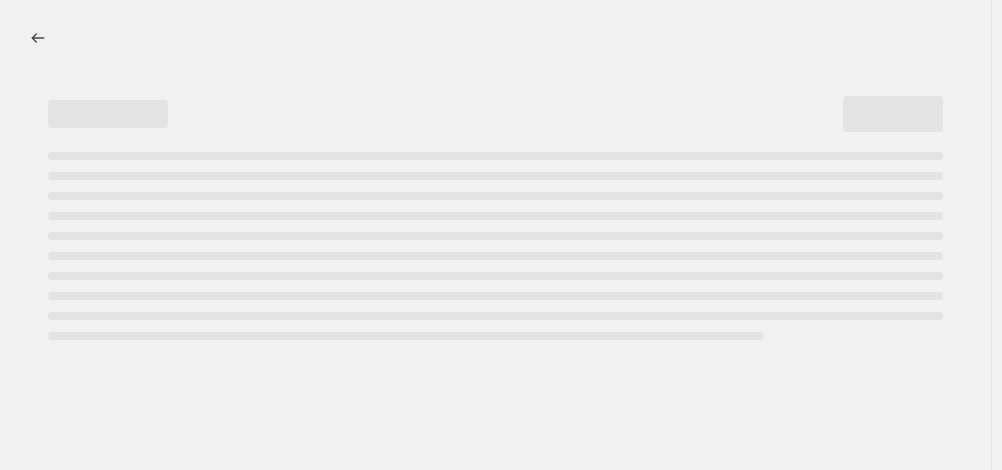 select on "percentage" 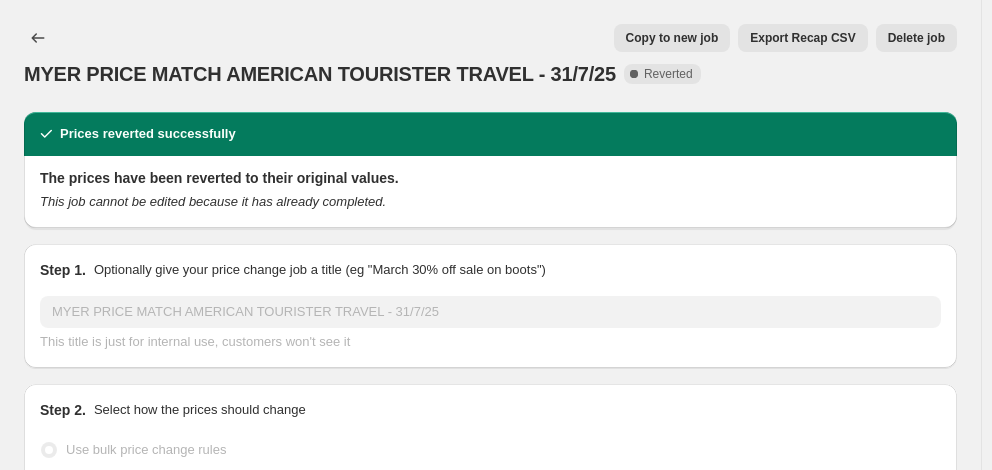click on "Copy to new job" at bounding box center [672, 38] 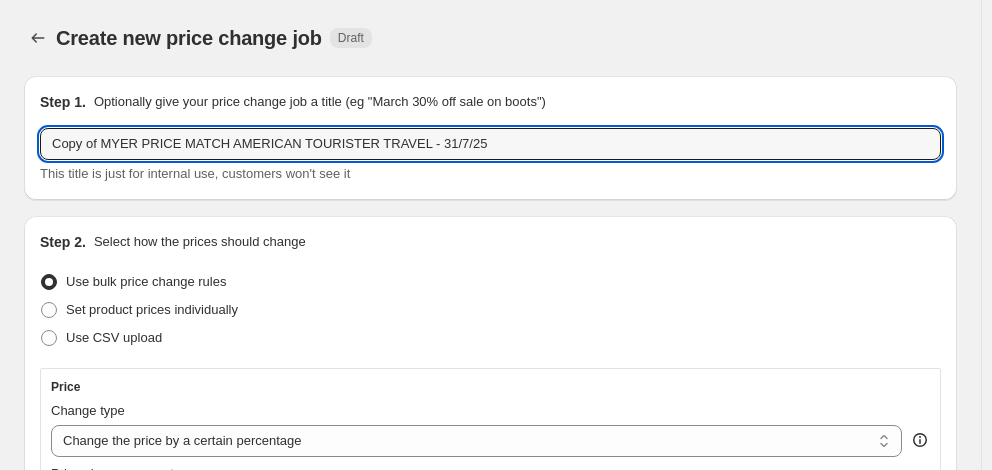 drag, startPoint x: 100, startPoint y: 144, endPoint x: -10, endPoint y: 142, distance: 110.01818 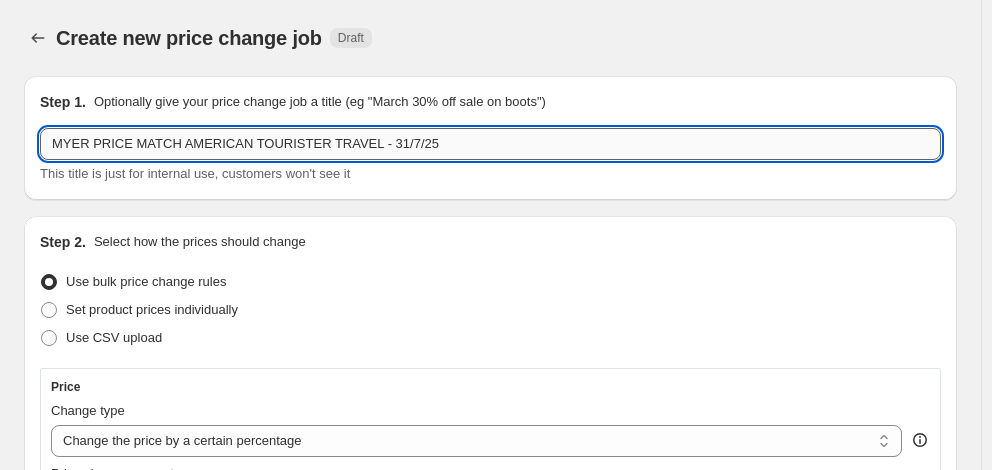 click on "MYER PRICE MATCH AMERICAN TOURISTER TRAVEL - 31/7/25" at bounding box center [490, 144] 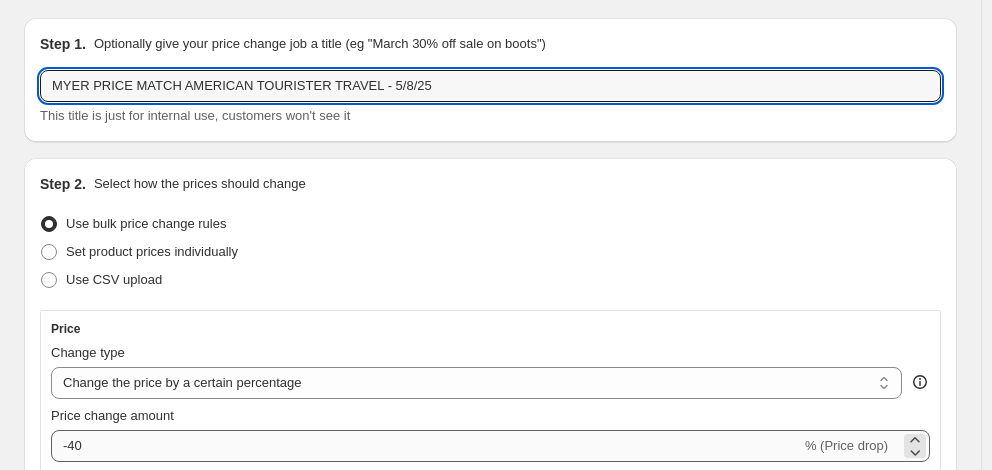 scroll, scrollTop: 300, scrollLeft: 0, axis: vertical 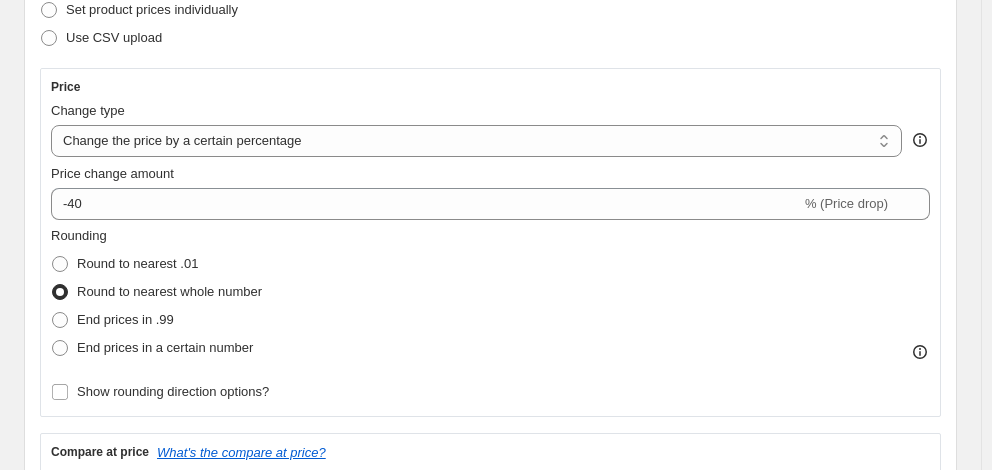 type on "[BRAND] [PRODUCT] [PRODUCT_TYPE] - [DATE]" 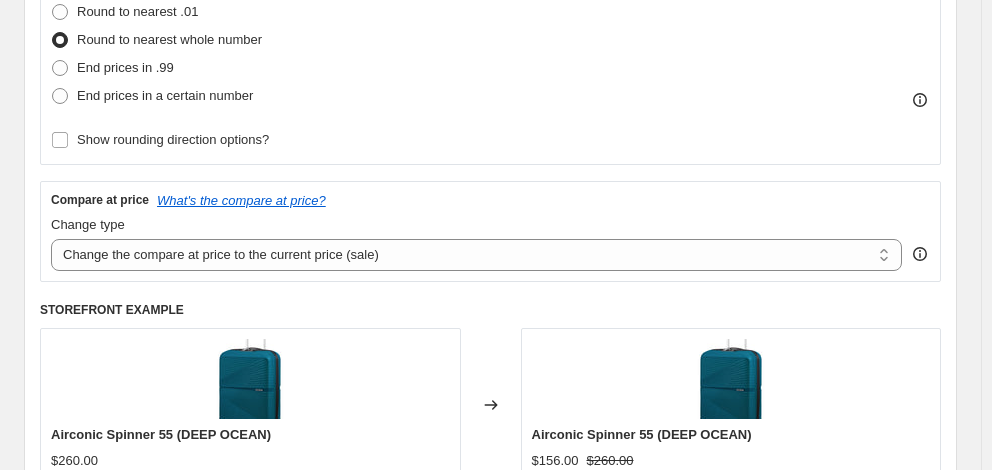 scroll, scrollTop: 500, scrollLeft: 0, axis: vertical 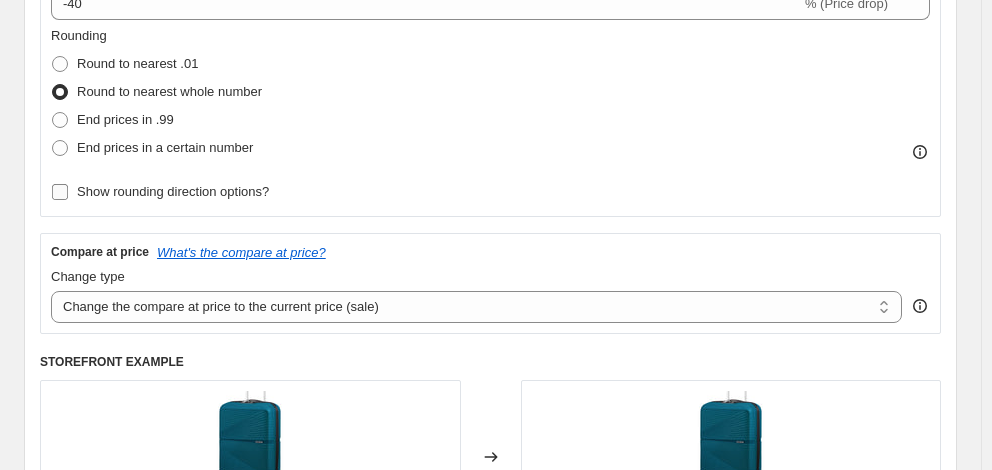 click on "Show rounding direction options?" at bounding box center [173, 191] 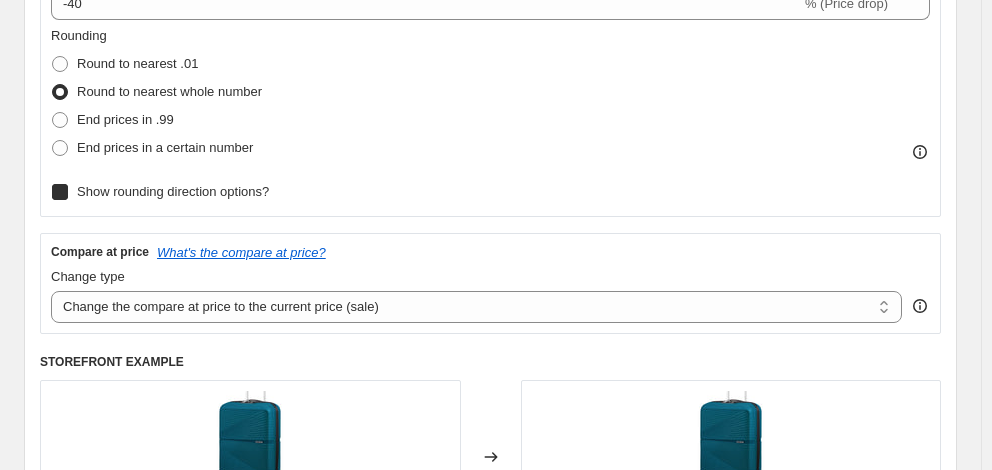 checkbox on "true" 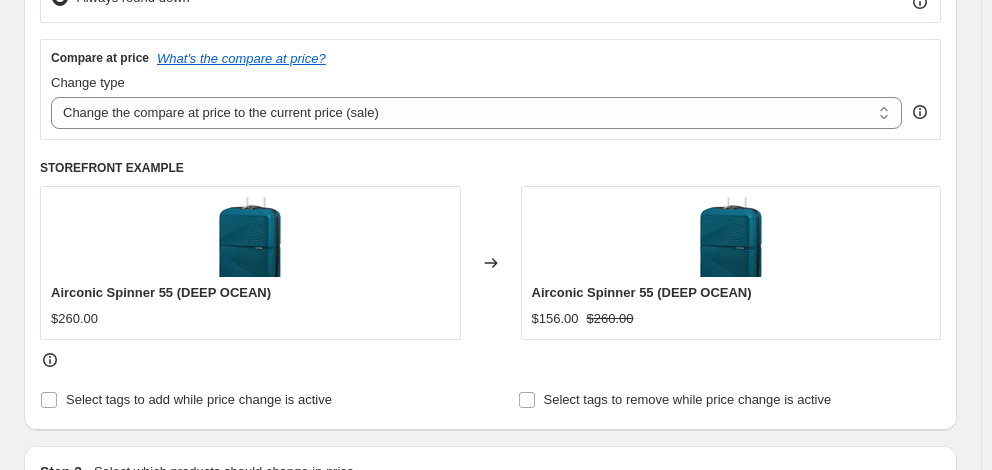 scroll, scrollTop: 900, scrollLeft: 0, axis: vertical 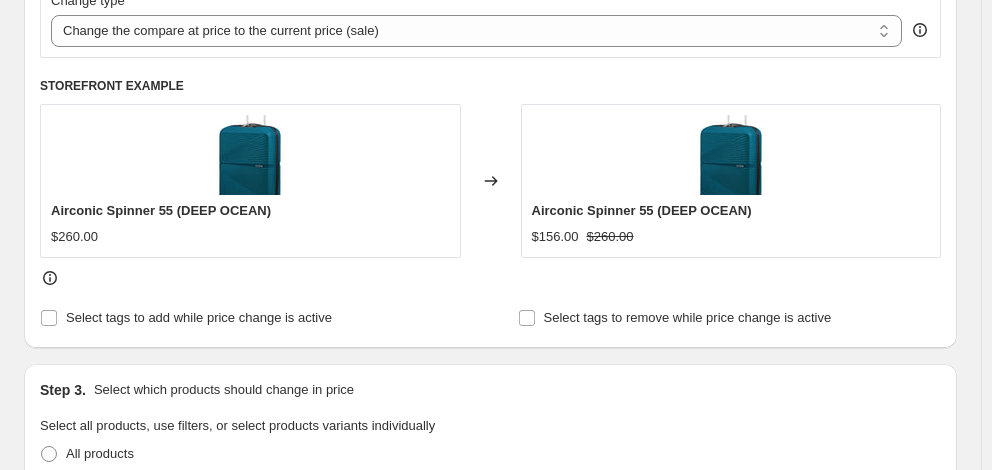 click on "Select product variants" at bounding box center (118, 571) 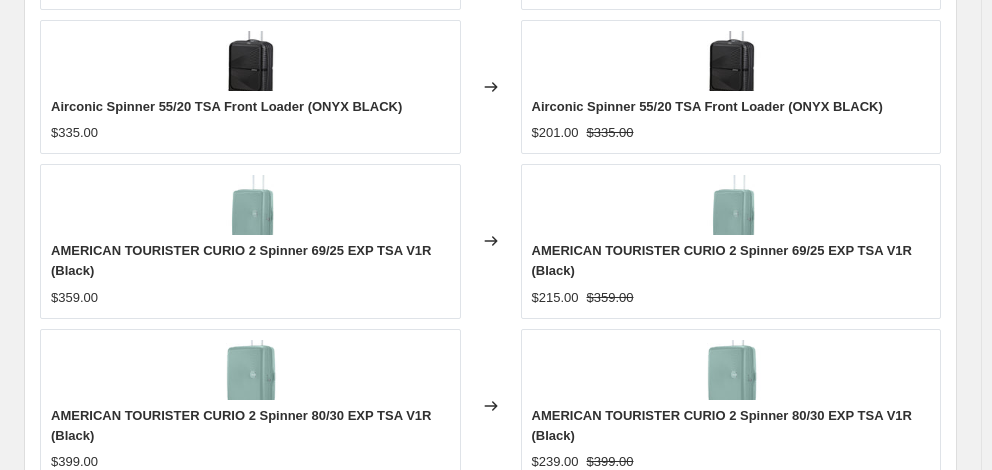 scroll, scrollTop: 1700, scrollLeft: 0, axis: vertical 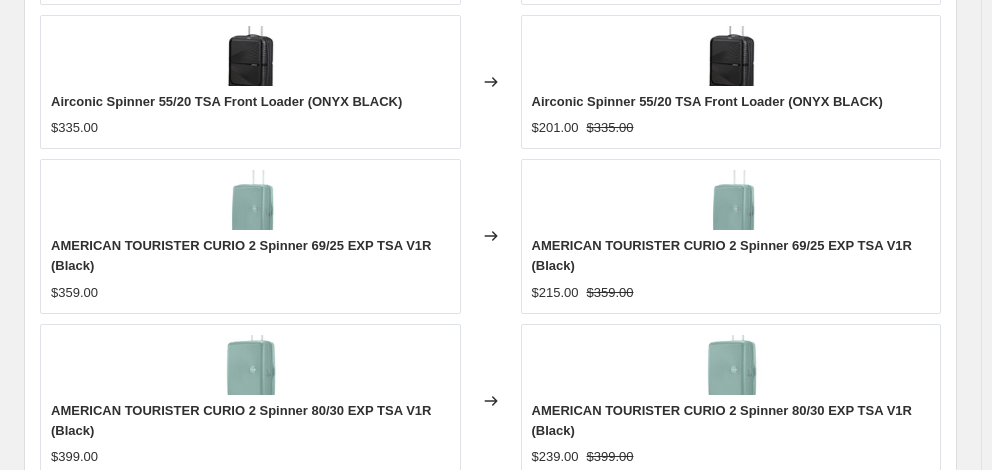 click on "Revert to original prices later?" at bounding box center (152, 855) 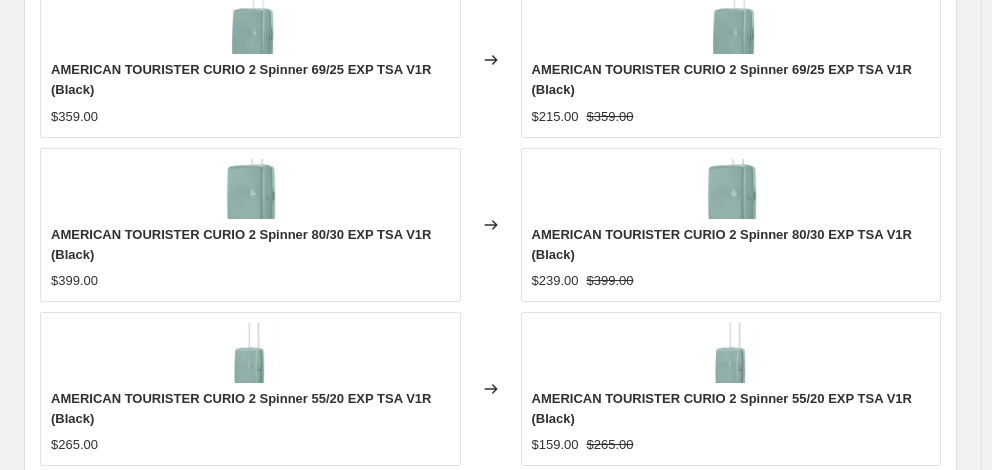 scroll, scrollTop: 2000, scrollLeft: 0, axis: vertical 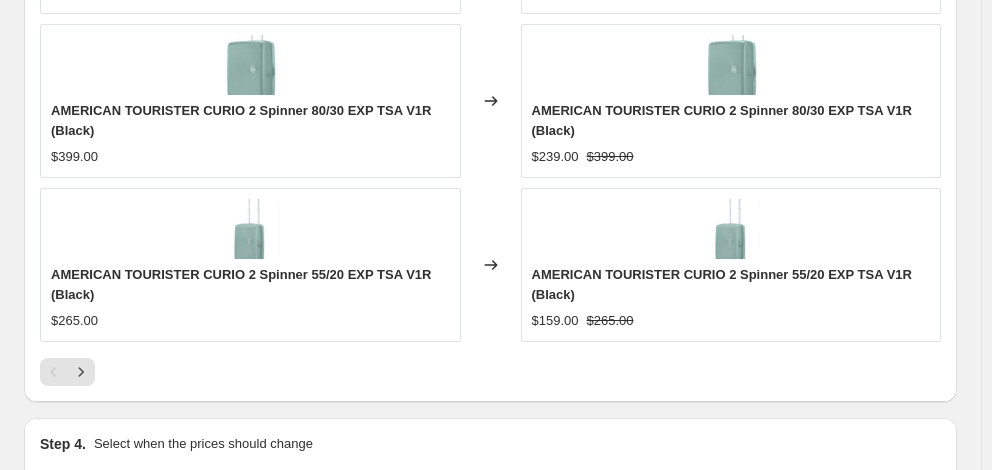 click on "6" at bounding box center [490, 764] 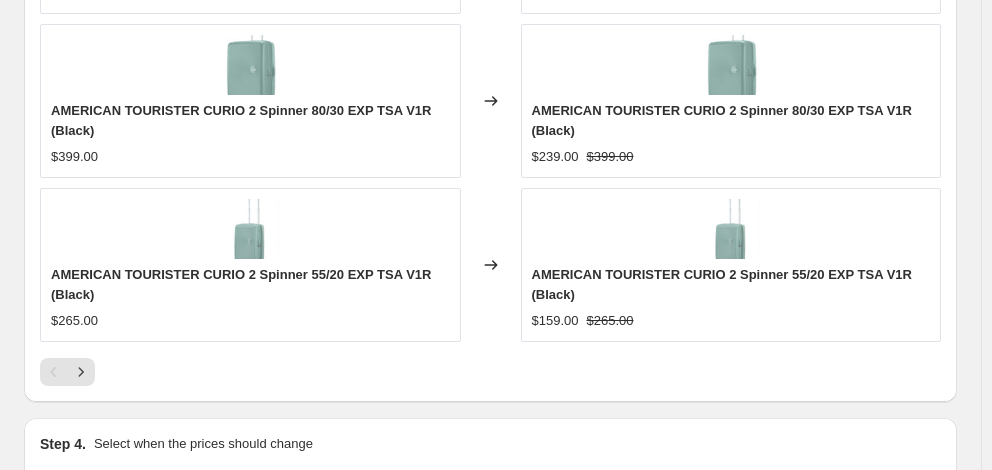 type on "06:00" 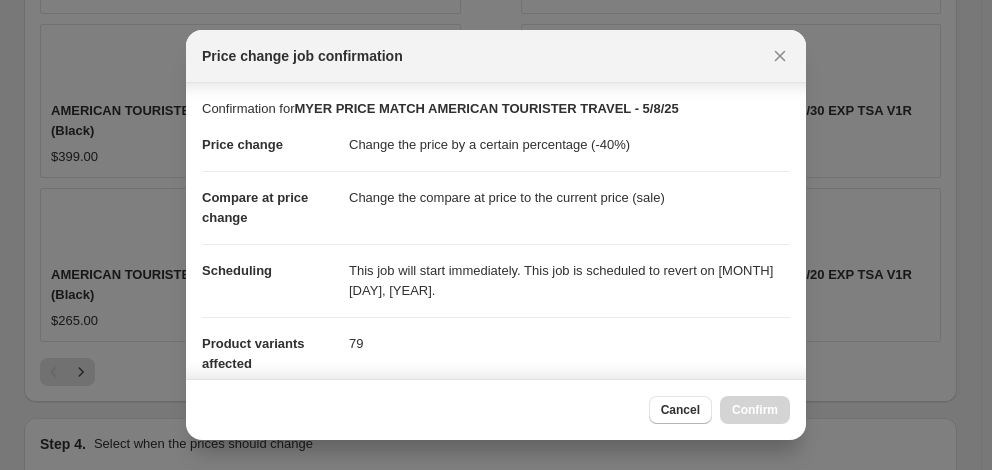 scroll, scrollTop: 387, scrollLeft: 0, axis: vertical 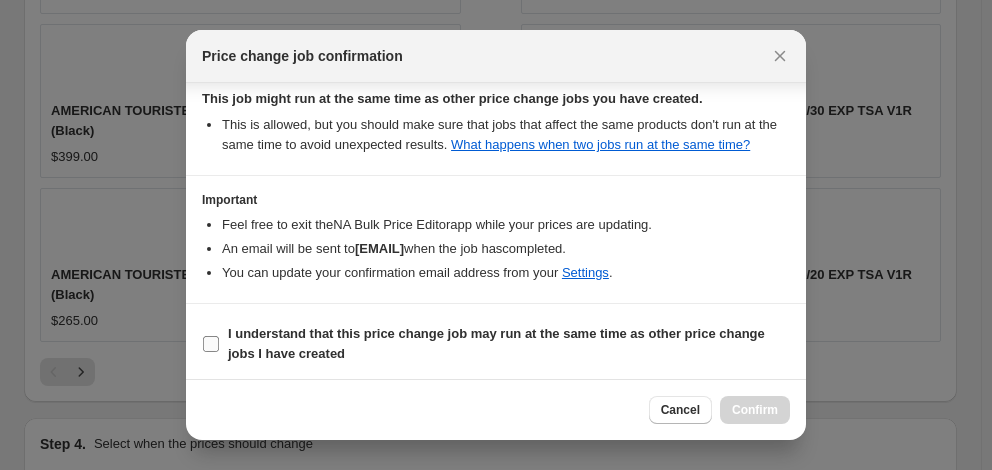 click on "I understand that this price change job may run at the same time as other price change jobs I have created" at bounding box center [496, 343] 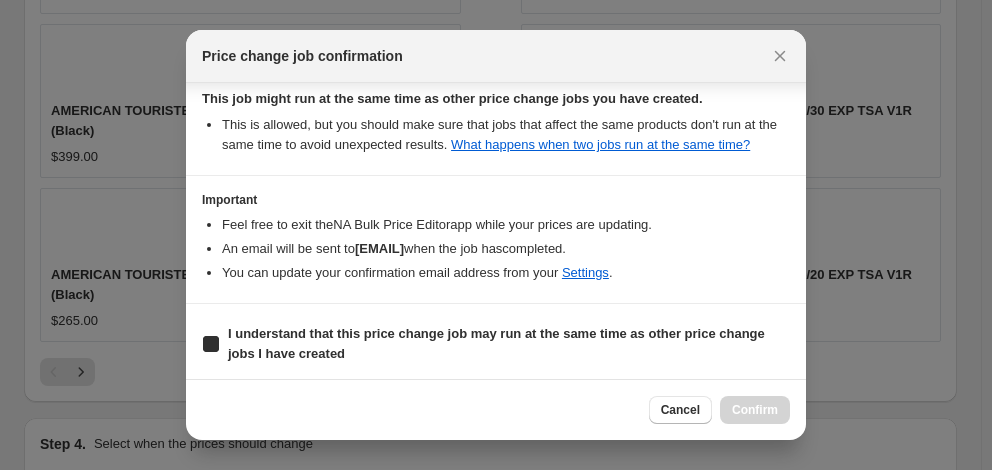 checkbox on "true" 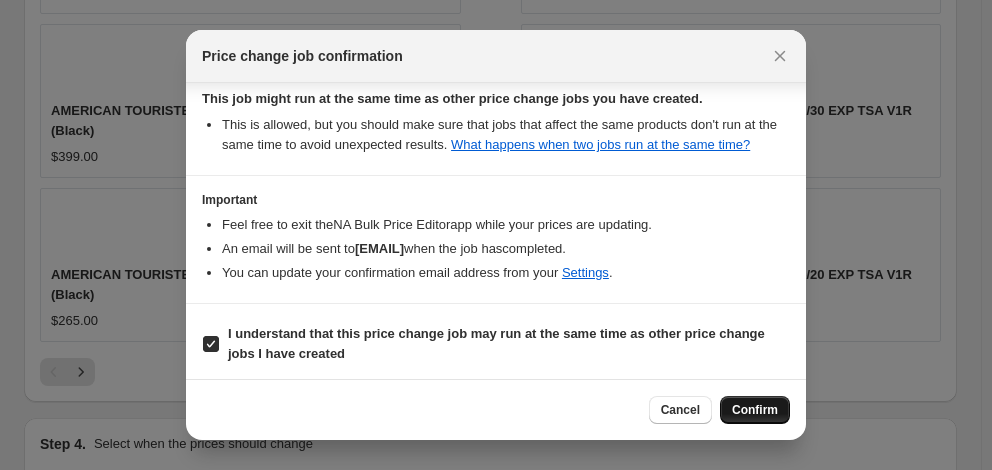 click on "Confirm" at bounding box center (755, 410) 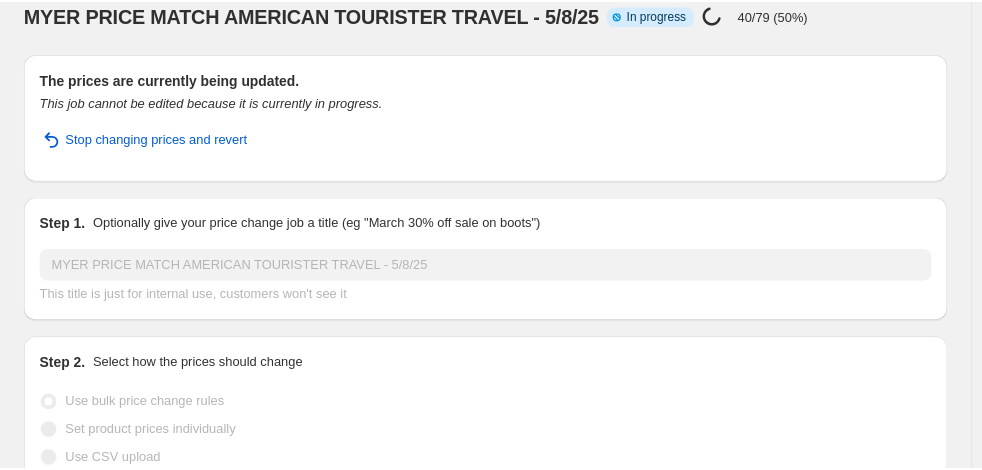 scroll, scrollTop: 0, scrollLeft: 0, axis: both 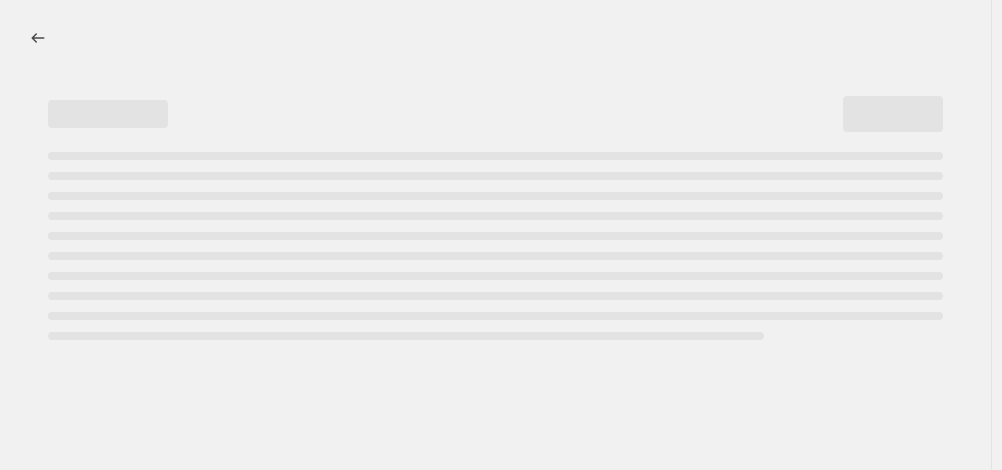 select on "percentage" 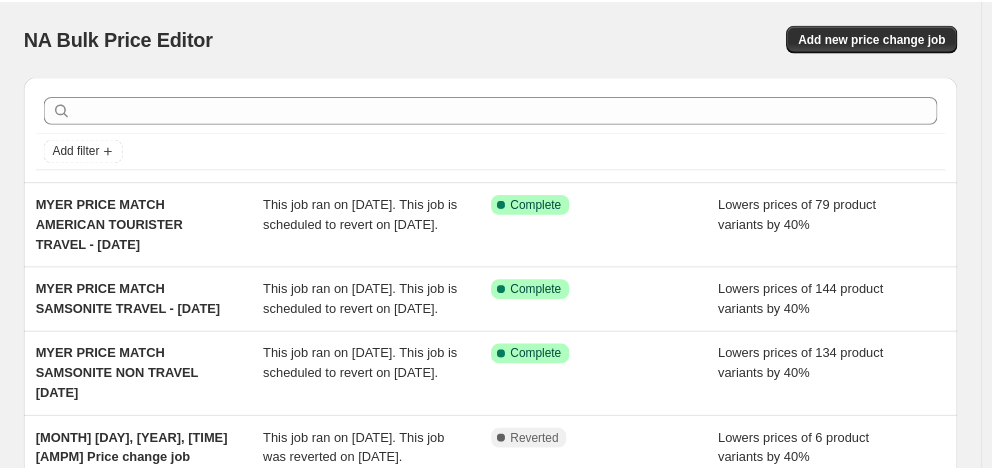 scroll, scrollTop: 0, scrollLeft: 0, axis: both 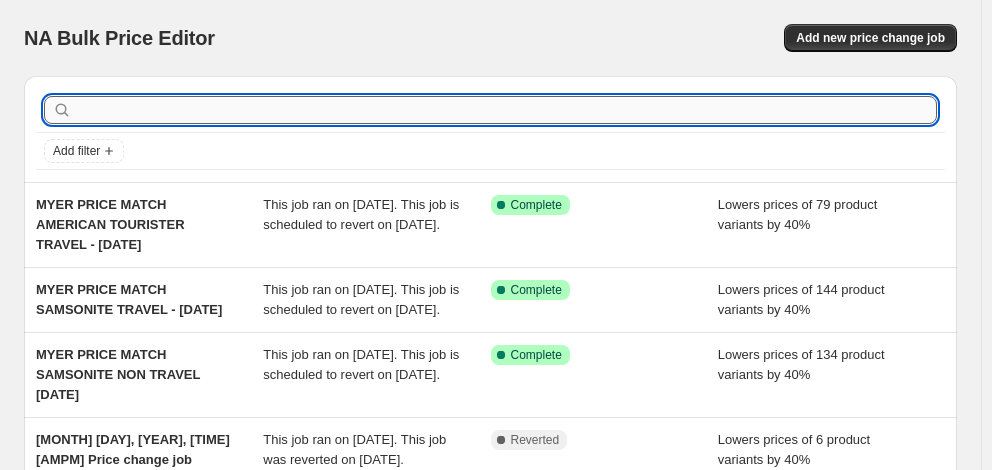 click at bounding box center [506, 110] 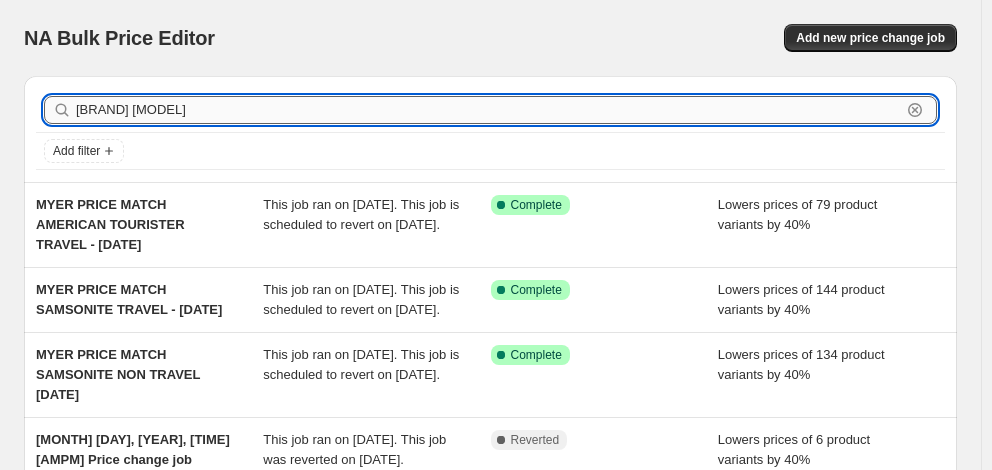 type on "american tourister" 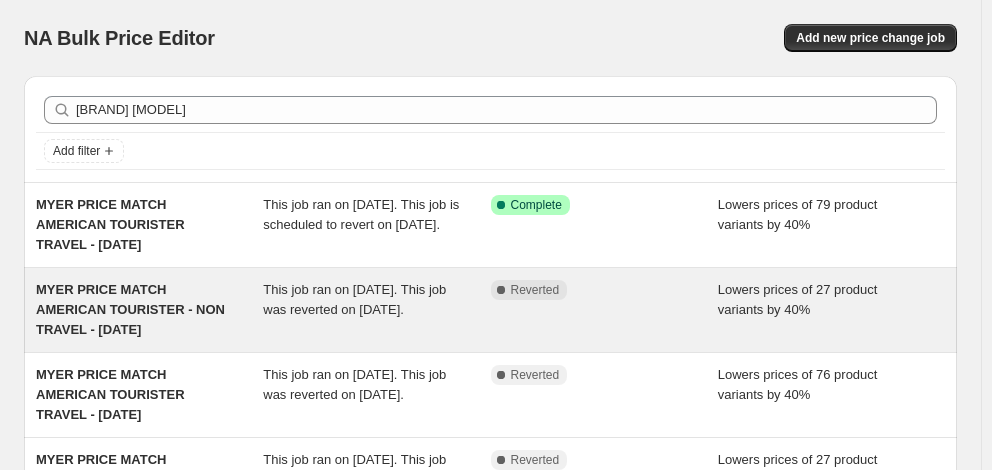 click on "MYER PRICE MATCH AMERICAN TOURISTER - NON TRAVEL - [DATE]" at bounding box center [130, 309] 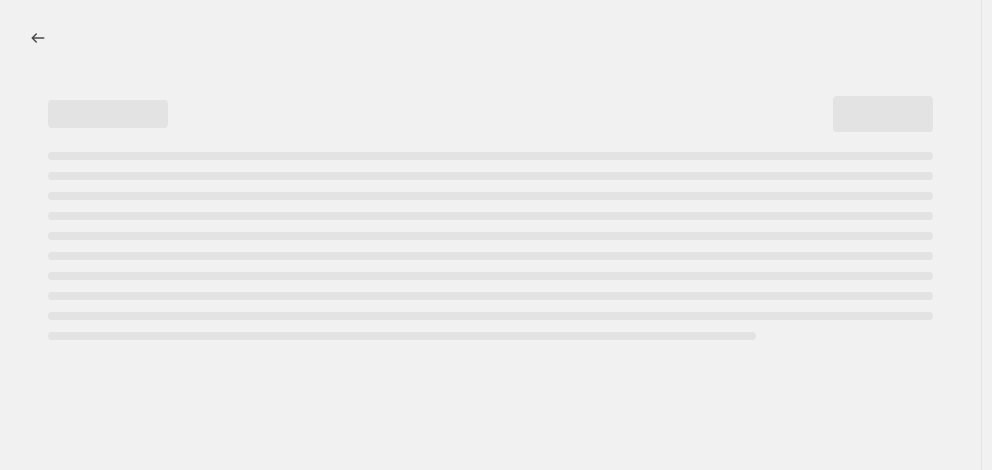 select on "percentage" 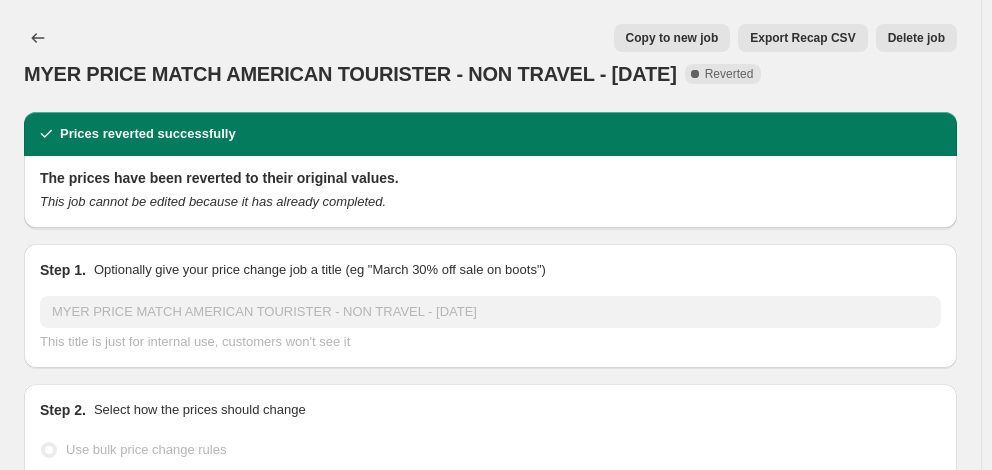 click on "Copy to new job" at bounding box center (672, 38) 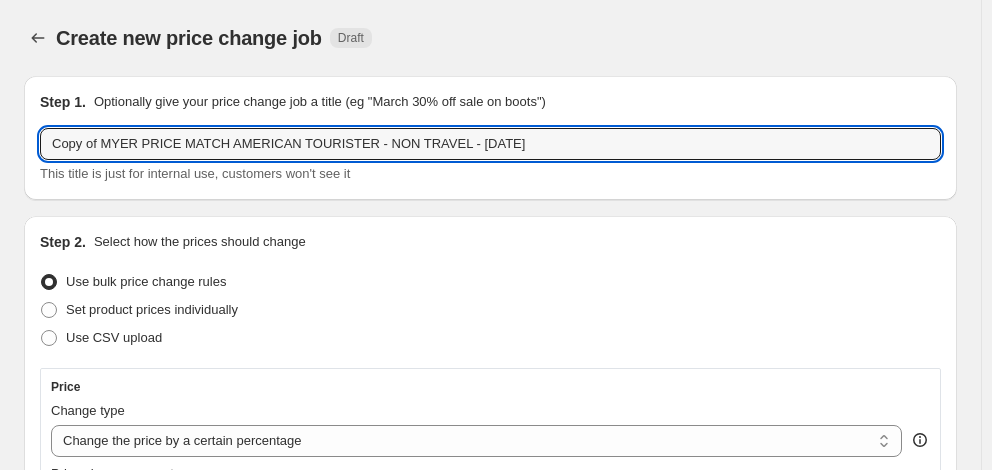 drag, startPoint x: 98, startPoint y: 146, endPoint x: -16, endPoint y: 137, distance: 114.35471 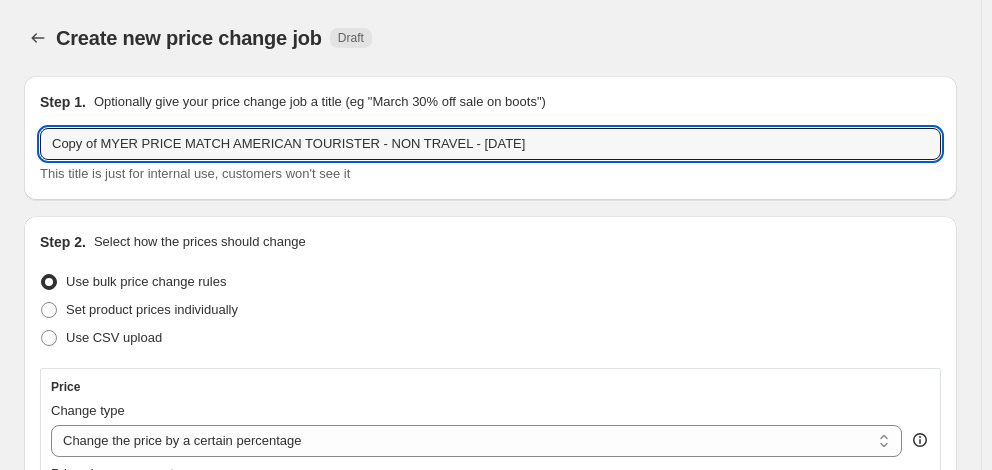 click on "Home Settings Plans Skip to content Create new price change job. This page is ready Create new price change job Draft Step 1. Optionally give your price change job a title (eg "March 30% off sale on boots") Copy of MYER PRICE MATCH AMERICAN TOURISTER - NON TRAVEL - 31/7/25 This title is just for internal use, customers won't see it Step 2. Select how the prices should change Use bulk price change rules Set product prices individually Use CSV upload Price Change type Change the price to a certain amount Change the price by a certain amount Change the price by a certain percentage Change the price to the current compare at price (price before sale) Change the price by a certain amount relative to the compare at price Change the price by a certain percentage relative to the compare at price Don't change the price Change the price by a certain percentage relative to the cost per item Change price to certain cost margin -40 Rounding" at bounding box center [496, 235] 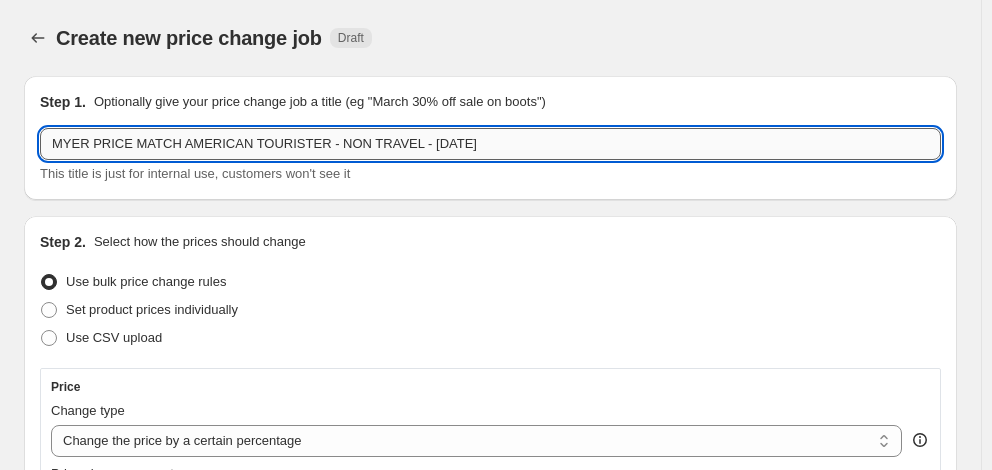 click on "MYER PRICE MATCH AMERICAN TOURISTER - NON TRAVEL - [DATE]" at bounding box center [490, 144] 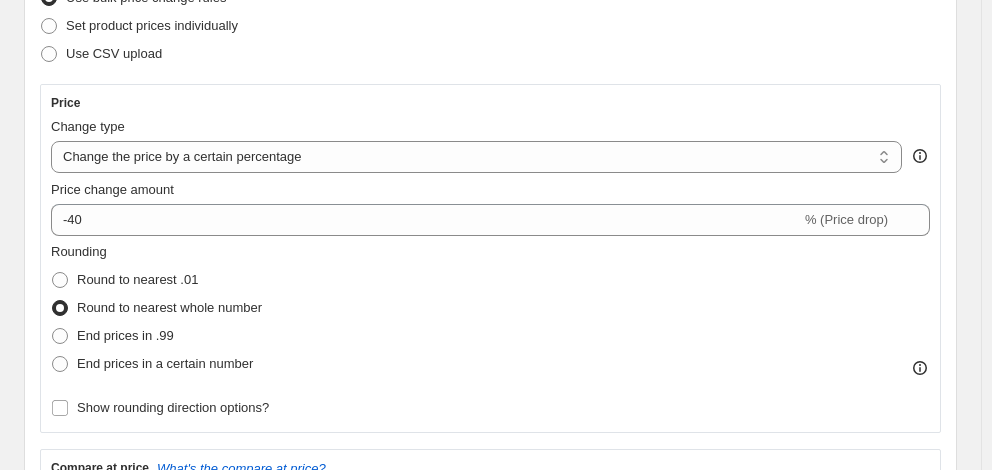 scroll, scrollTop: 300, scrollLeft: 0, axis: vertical 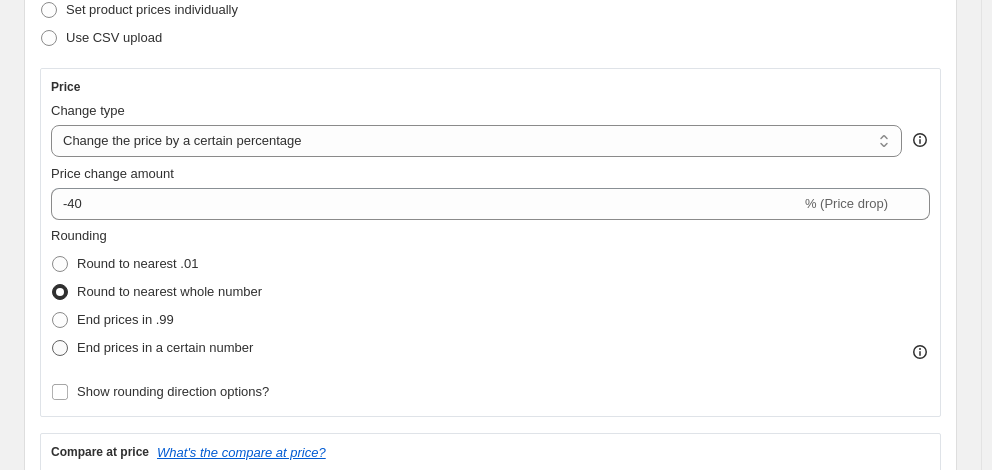 type on "[BRAND] [PRODUCT] - [PRODUCT_TYPE] - [DATE]" 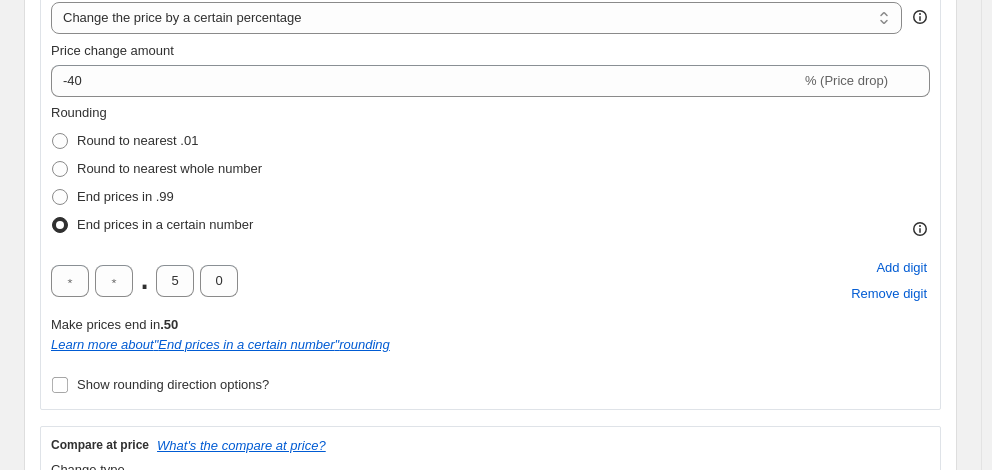 scroll, scrollTop: 600, scrollLeft: 0, axis: vertical 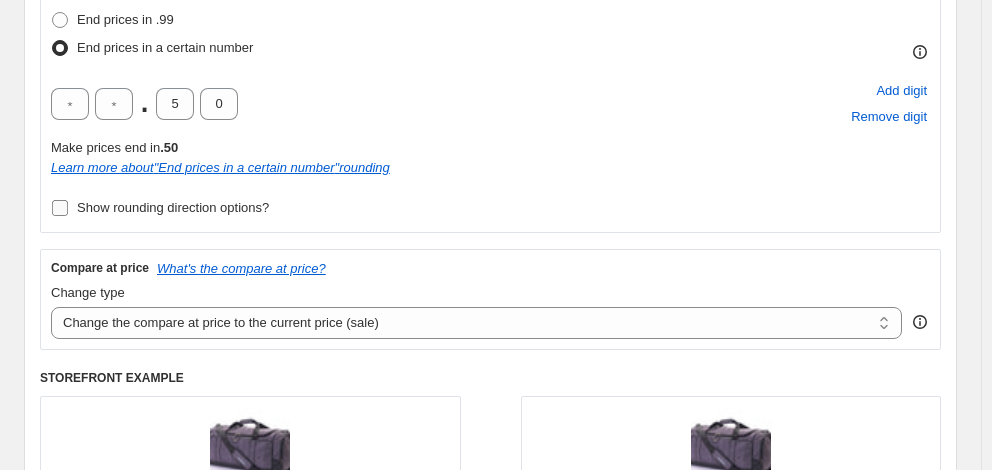 click on "Show rounding direction options?" at bounding box center [173, 207] 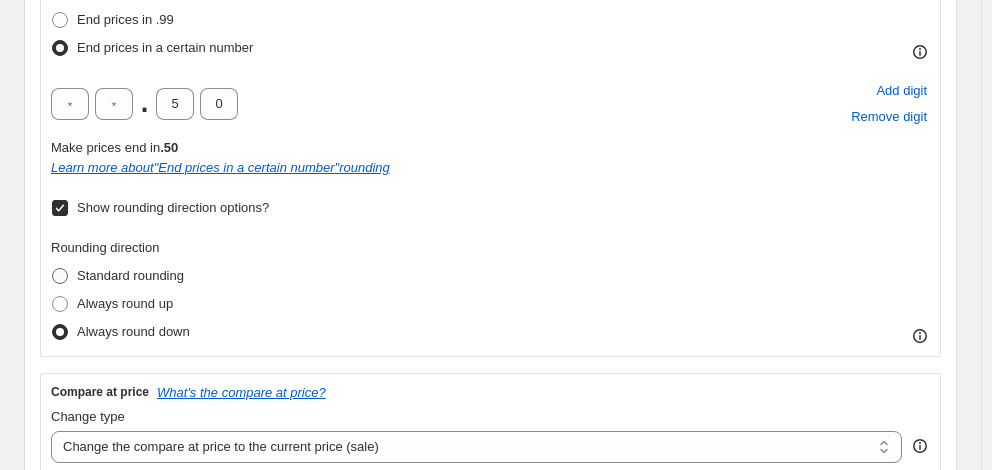 click on "Standard rounding" at bounding box center (130, 275) 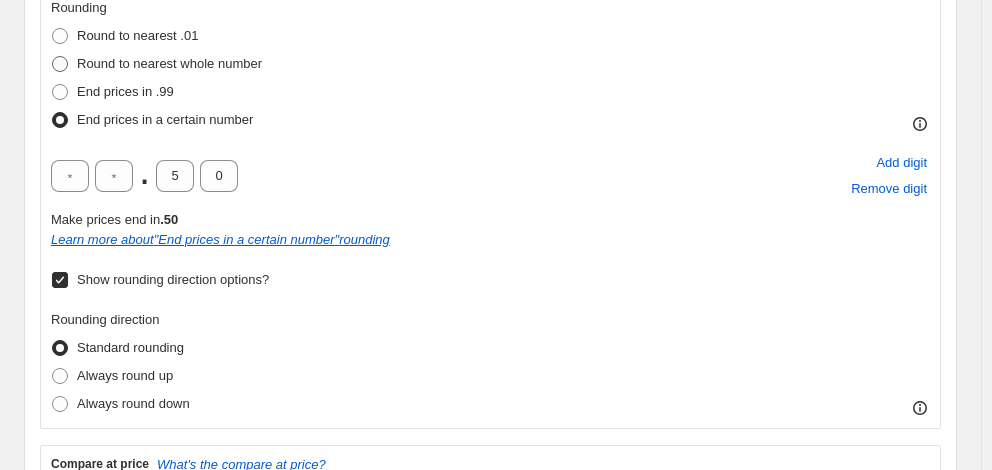 scroll, scrollTop: 500, scrollLeft: 0, axis: vertical 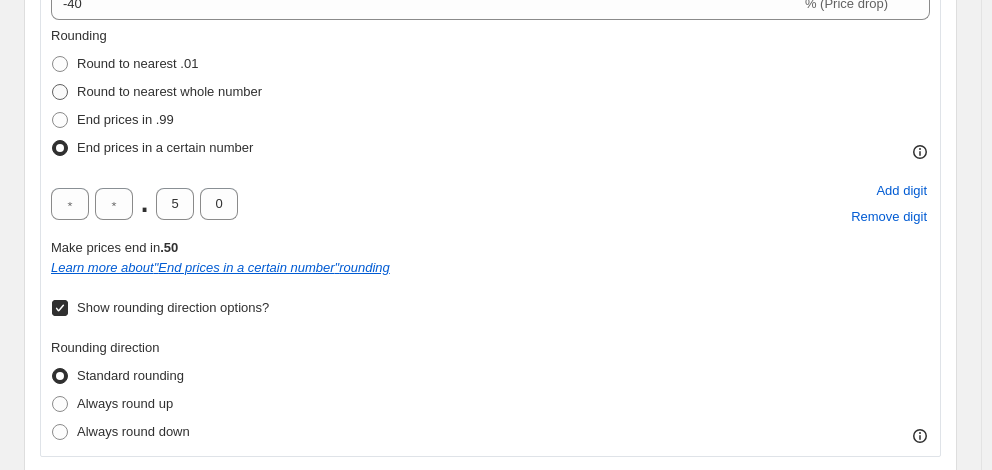 click on "Round to nearest whole number" at bounding box center [169, 91] 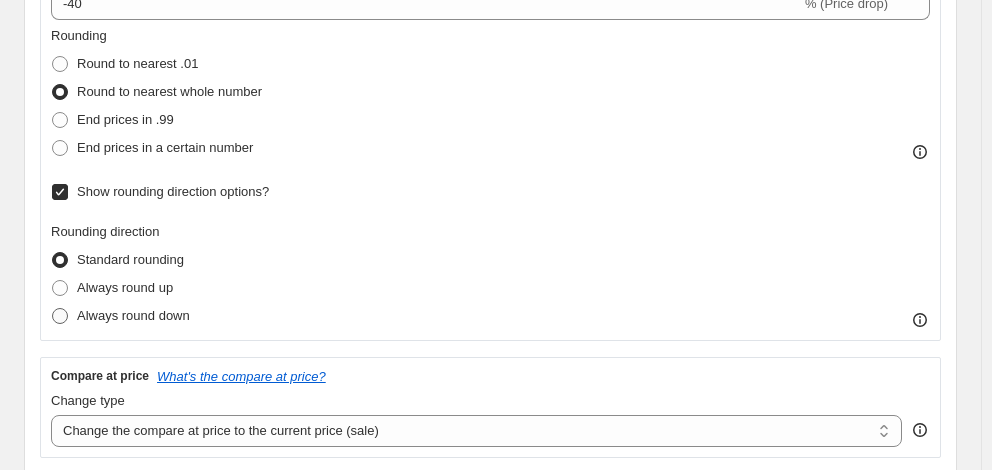 click on "Always round down" at bounding box center (133, 315) 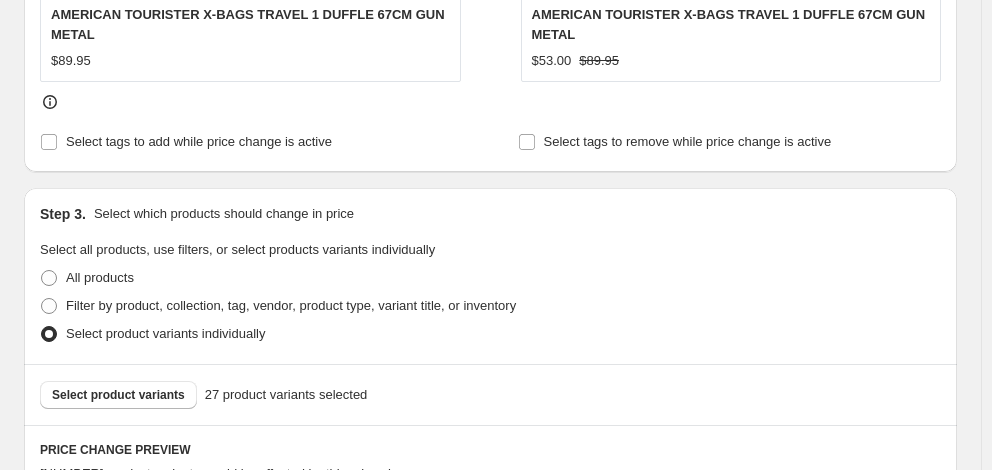 scroll, scrollTop: 1100, scrollLeft: 0, axis: vertical 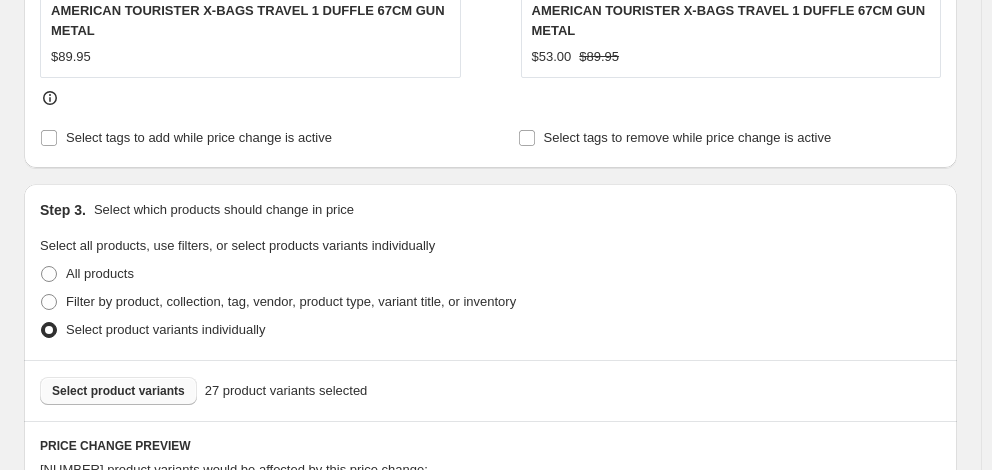 click on "Select product variants" at bounding box center [118, 391] 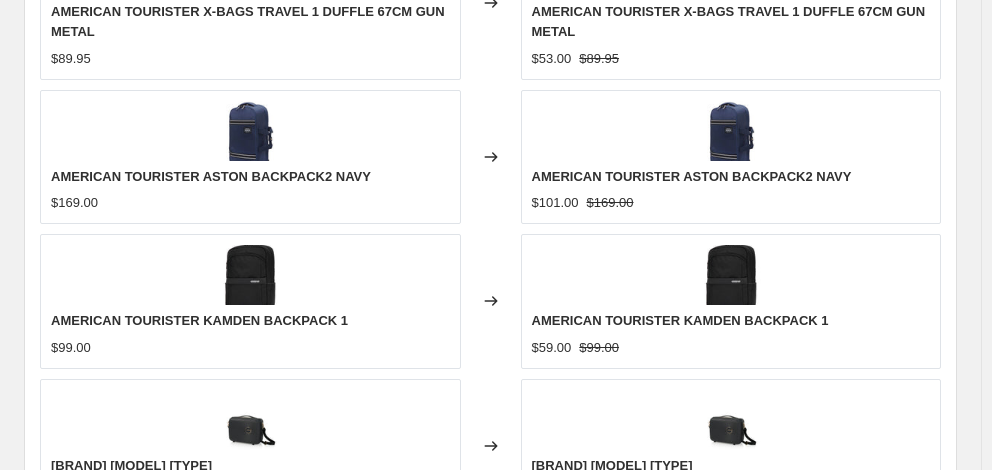 scroll, scrollTop: 1713, scrollLeft: 0, axis: vertical 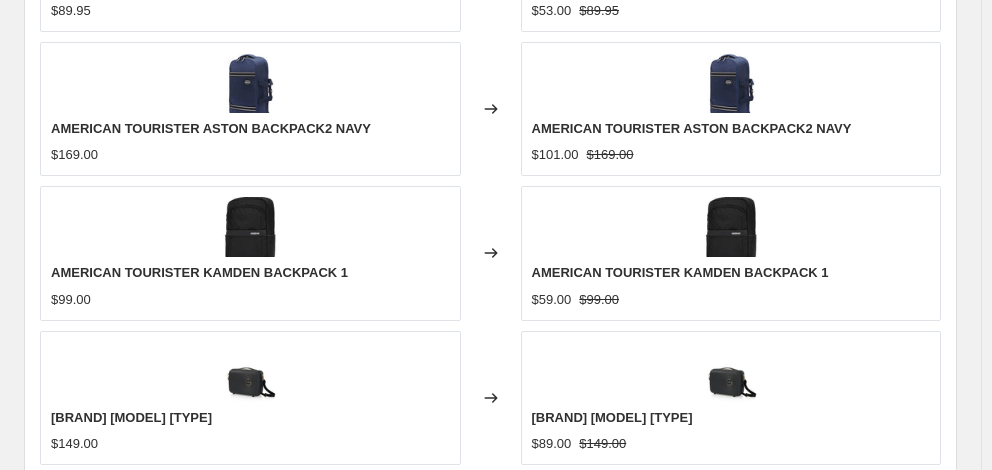 click on "Revert to original prices later?" at bounding box center (152, 822) 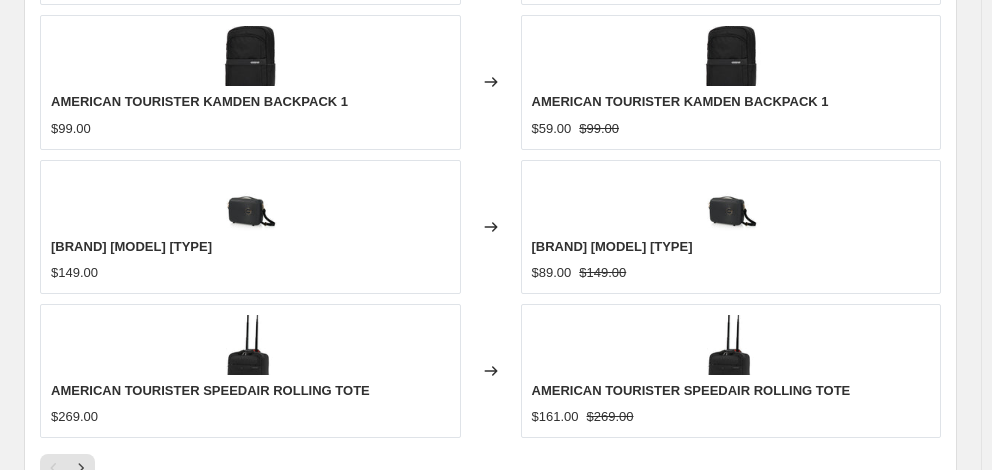 scroll, scrollTop: 1913, scrollLeft: 0, axis: vertical 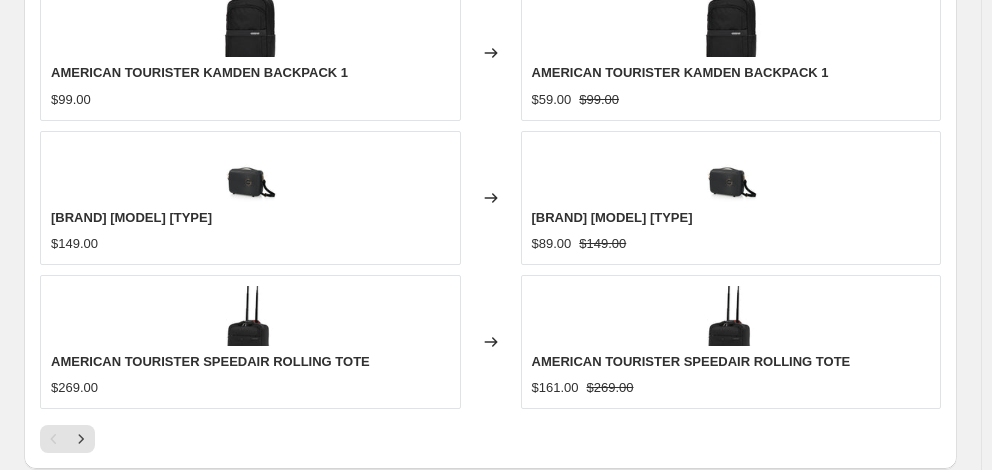 click on "6" at bounding box center [490, 831] 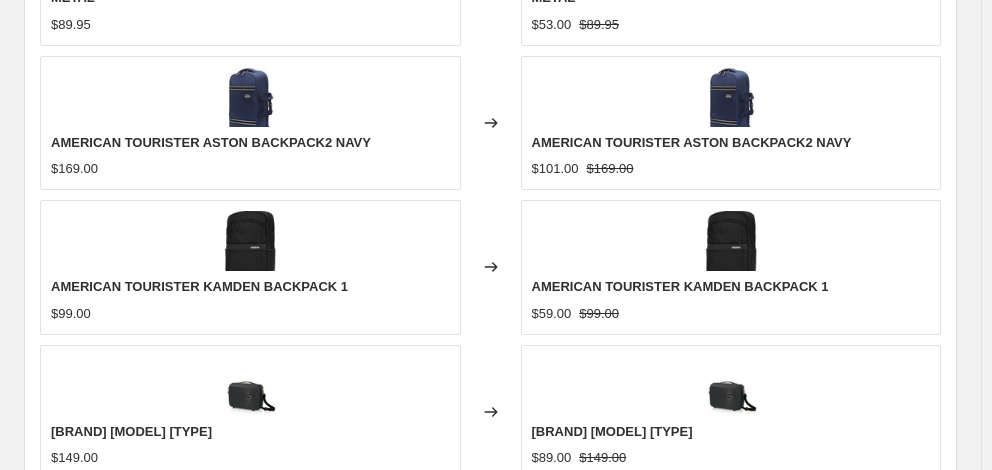 scroll, scrollTop: 2087, scrollLeft: 0, axis: vertical 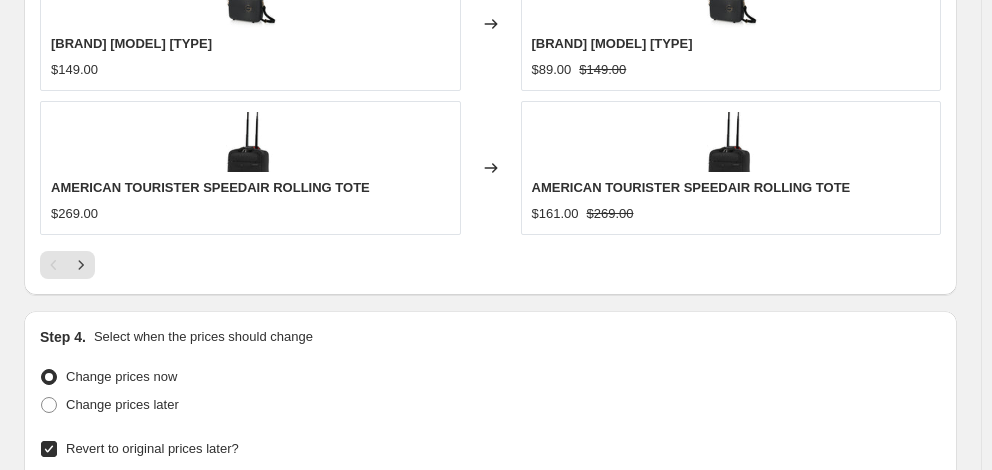 click on "Continue" at bounding box center [919, 883] 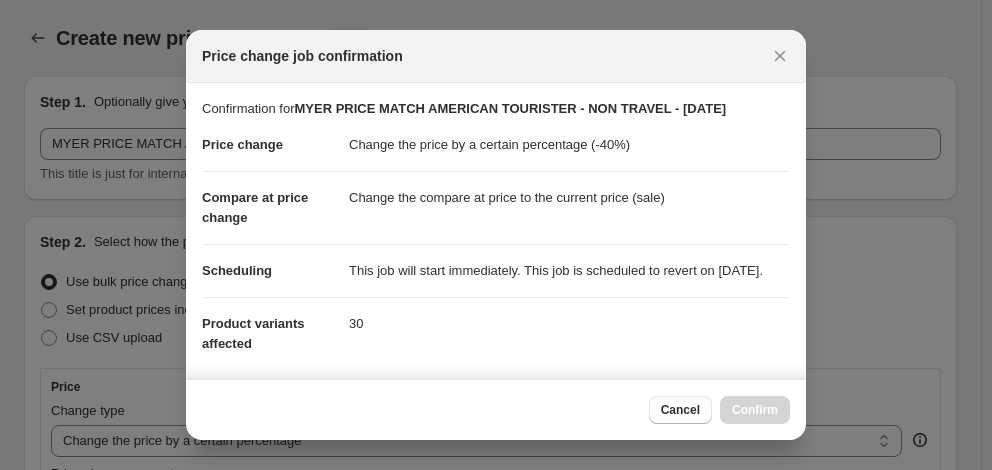 scroll, scrollTop: 0, scrollLeft: 0, axis: both 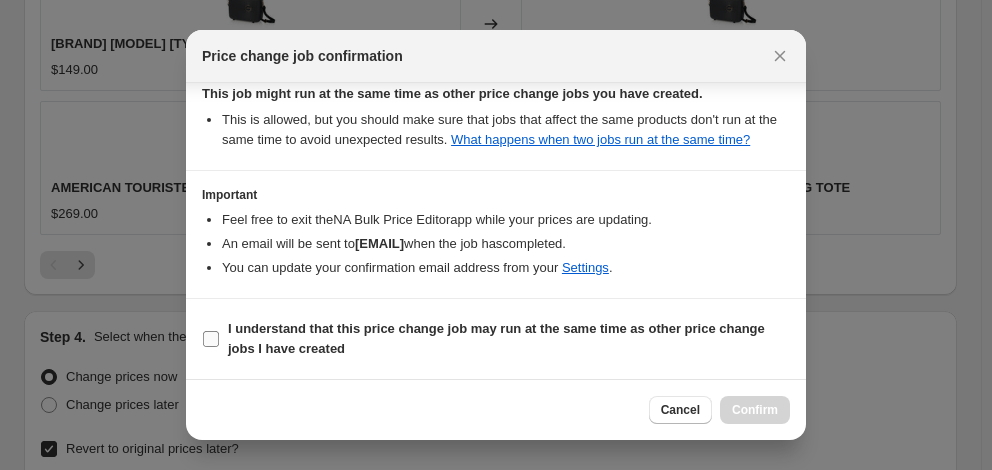 click on "I understand that this price change job may run at the same time as other price change jobs I have created" at bounding box center (496, 338) 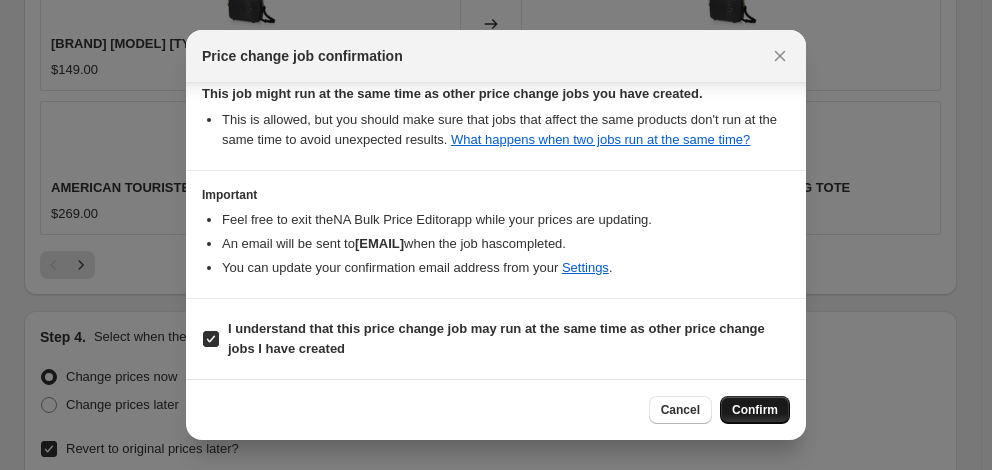 click on "Confirm" at bounding box center (755, 410) 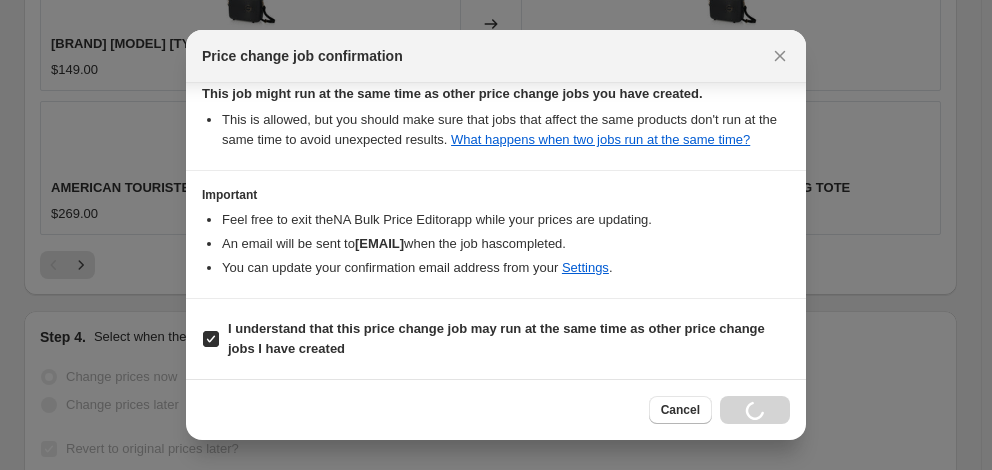 scroll, scrollTop: 2183, scrollLeft: 0, axis: vertical 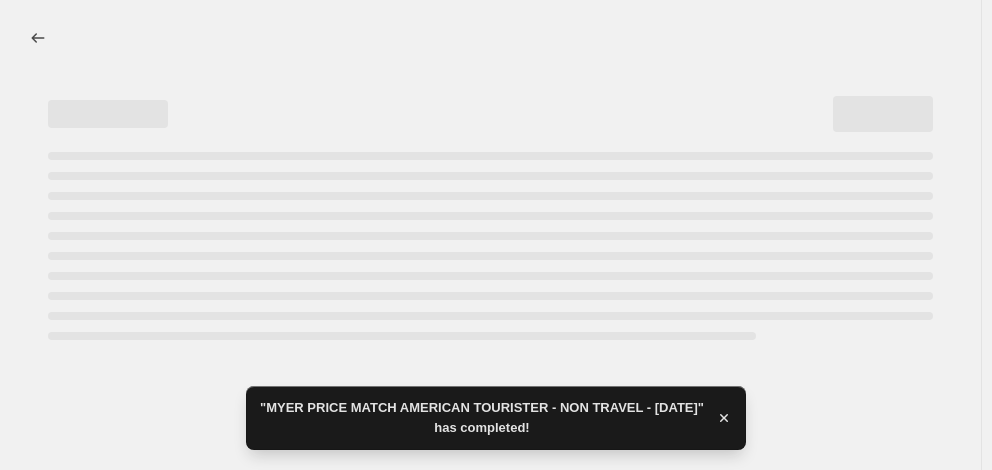 select on "percentage" 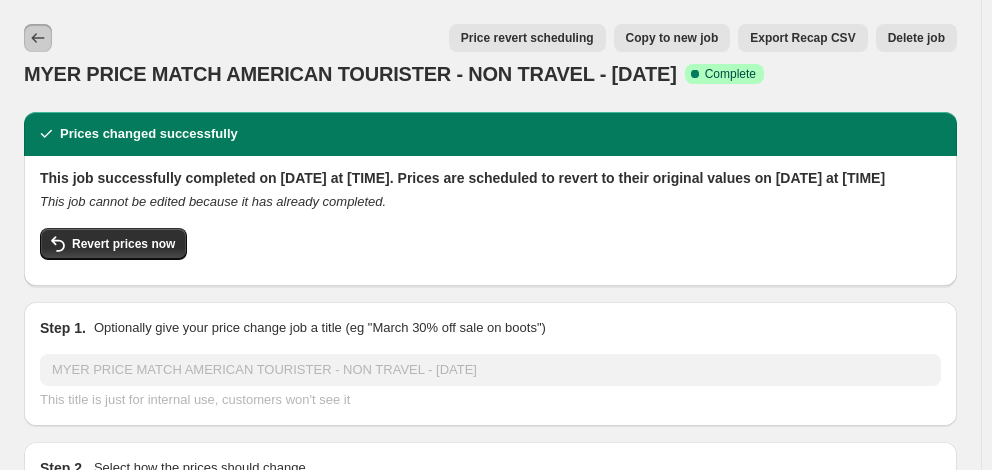 click 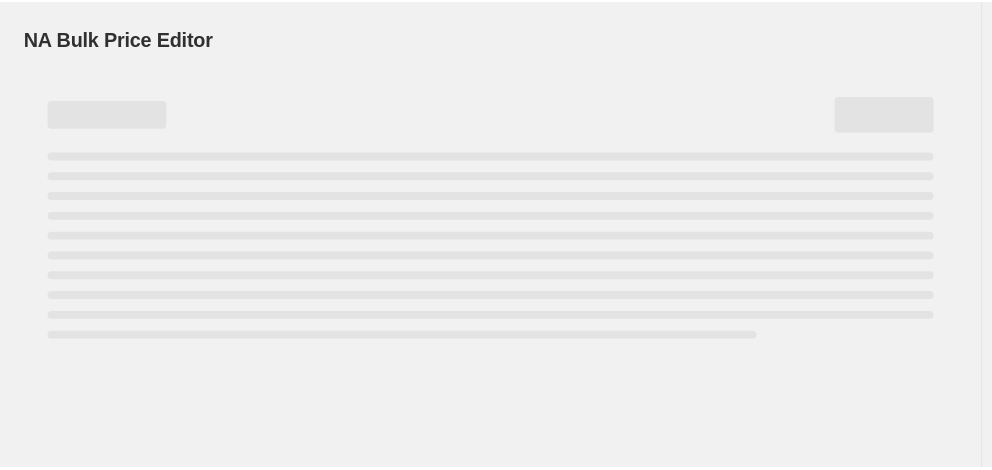 scroll, scrollTop: 0, scrollLeft: 0, axis: both 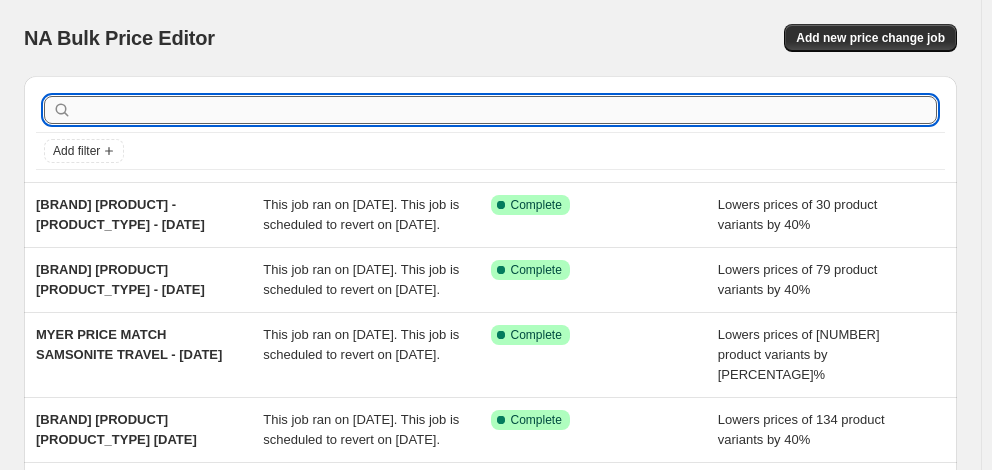 click at bounding box center [506, 110] 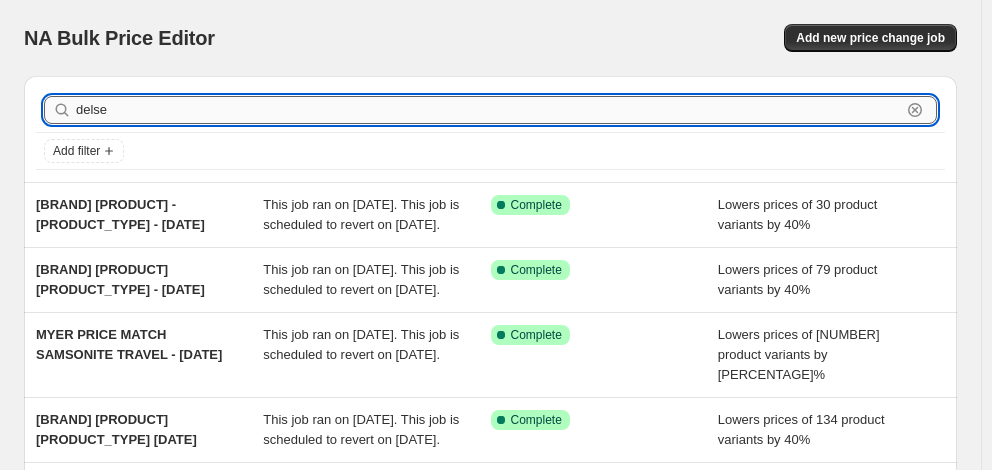 type on "delsey" 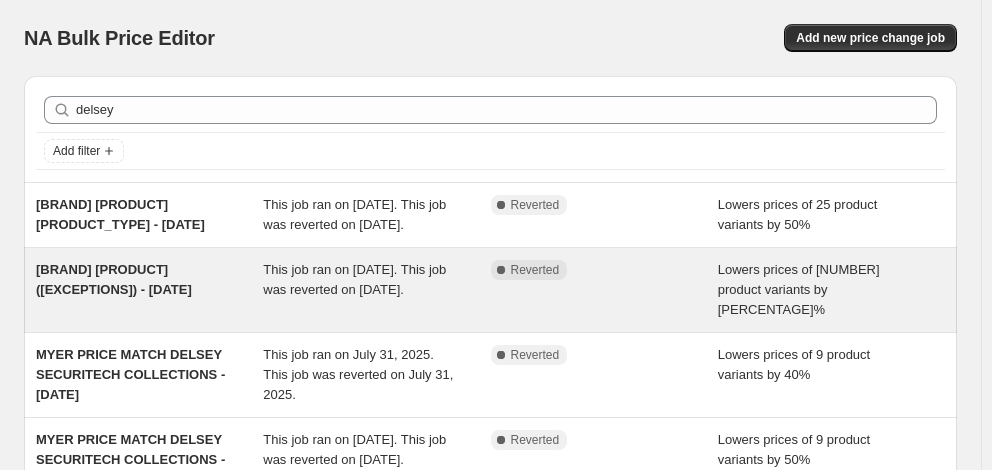 click on "[BRAND] [PRODUCT] ([EXCEPTIONS]) - [DATE]" at bounding box center (114, 279) 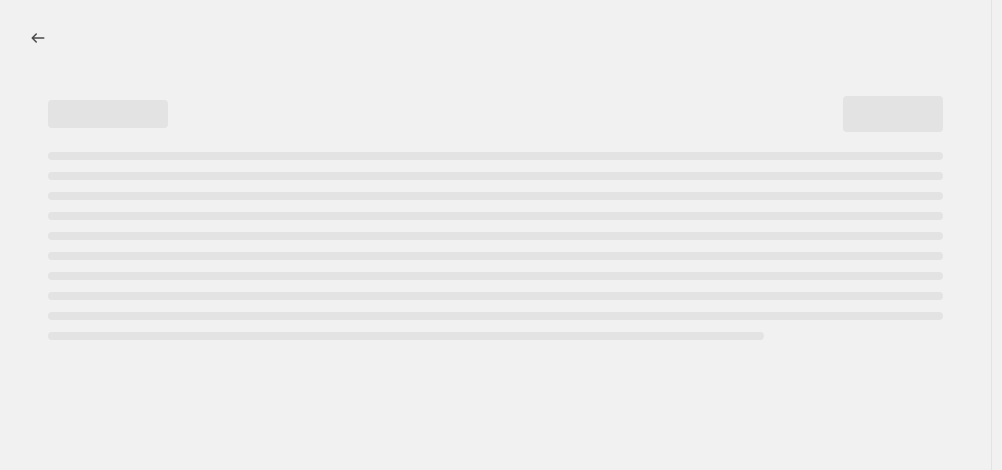 select on "percentage" 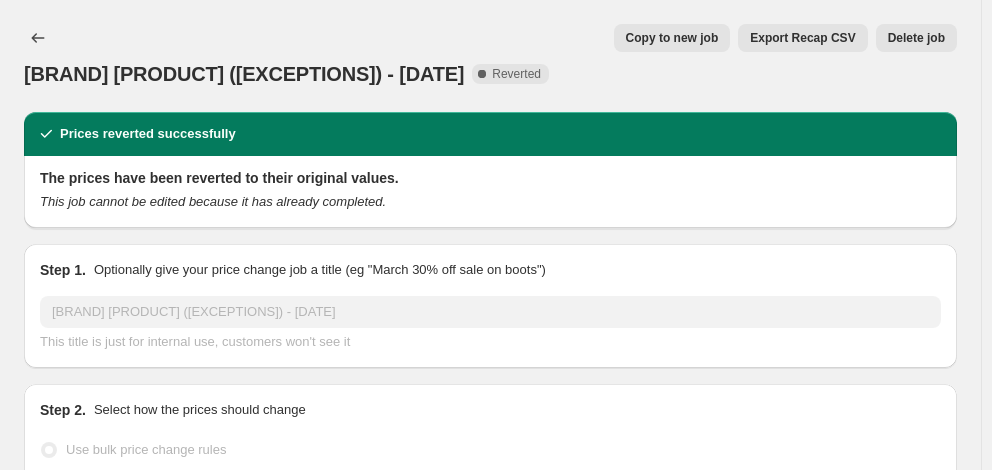 click on "Copy to new job" at bounding box center [672, 38] 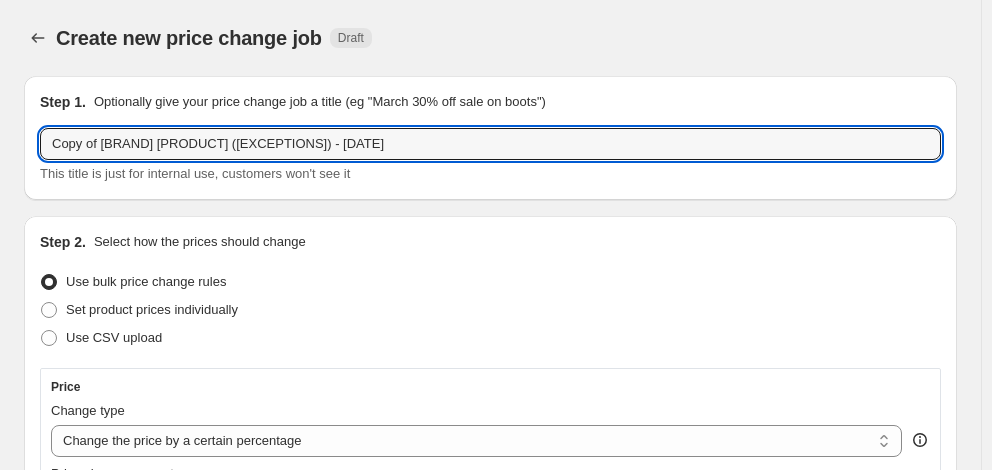 drag, startPoint x: 101, startPoint y: 144, endPoint x: -76, endPoint y: 155, distance: 177.34148 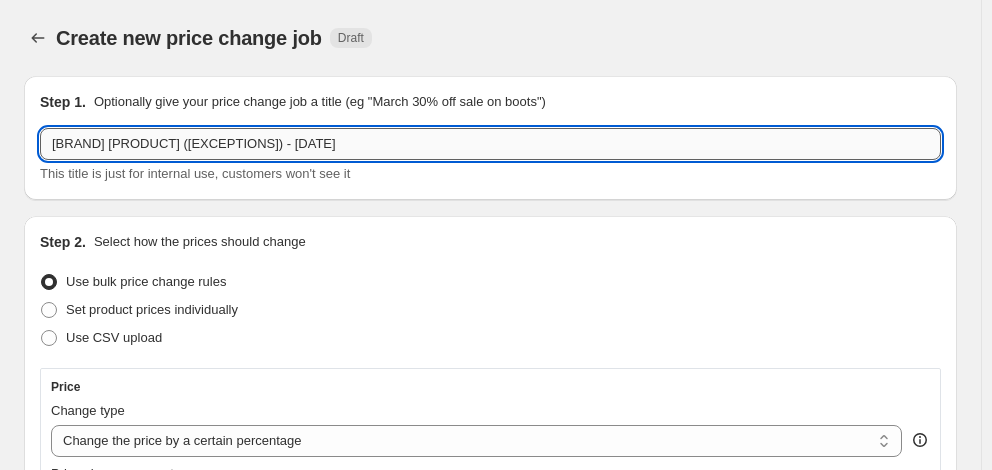 click on "[BRAND] [PRODUCT] ([EXCEPTIONS]) - [DATE]" at bounding box center (490, 144) 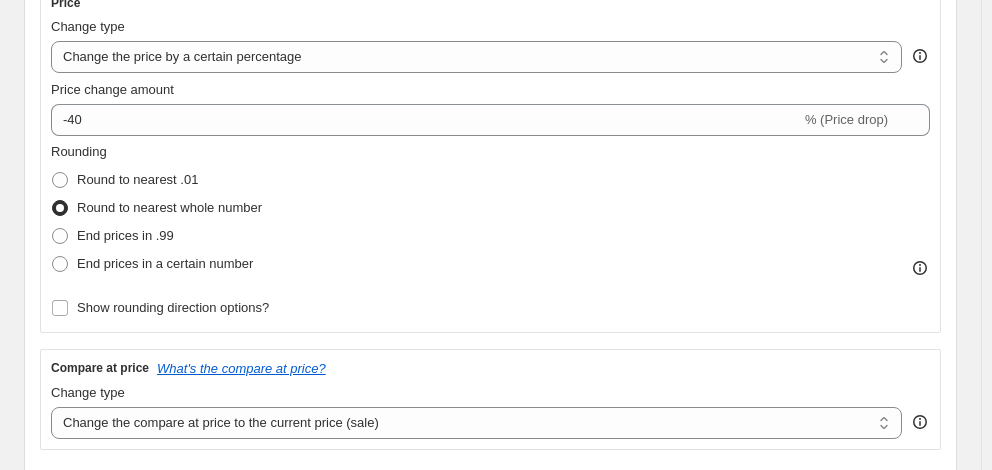 scroll, scrollTop: 300, scrollLeft: 0, axis: vertical 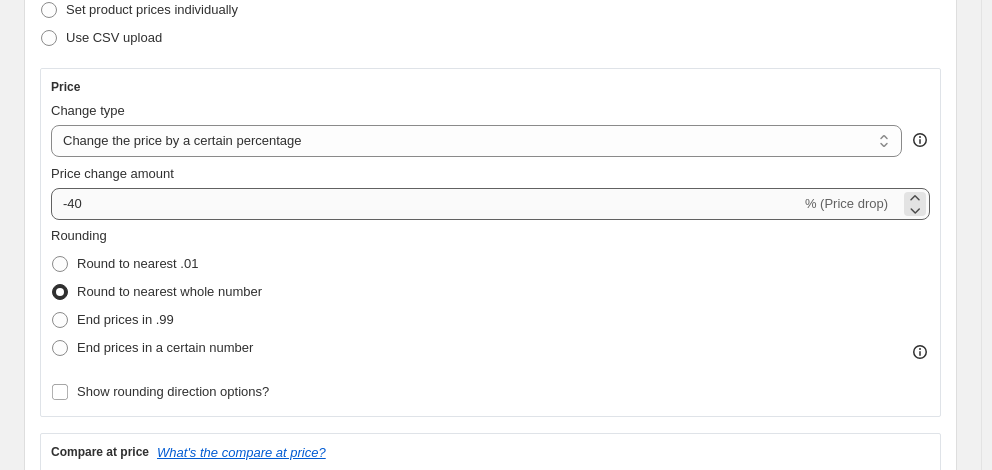 type on "[BRAND] [PRODUCT] ([EXCEPTIONS]) - [DATE]" 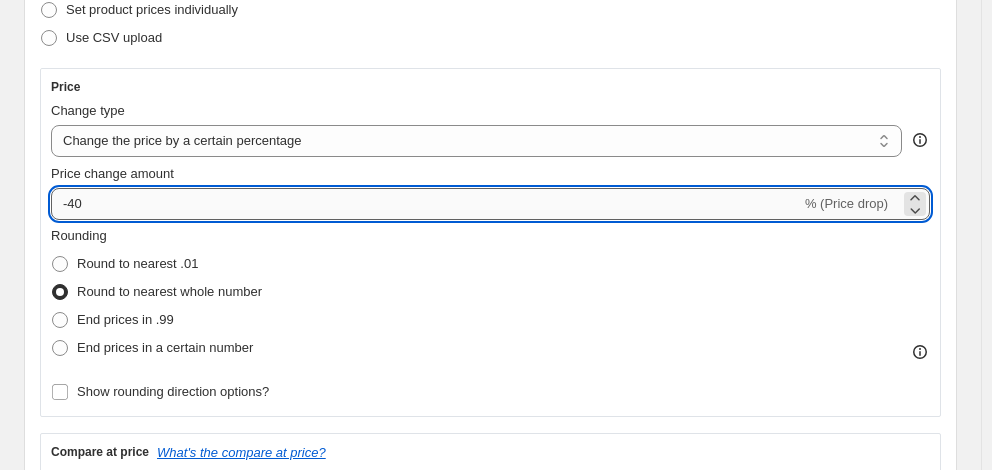 click on "-40" at bounding box center (426, 204) 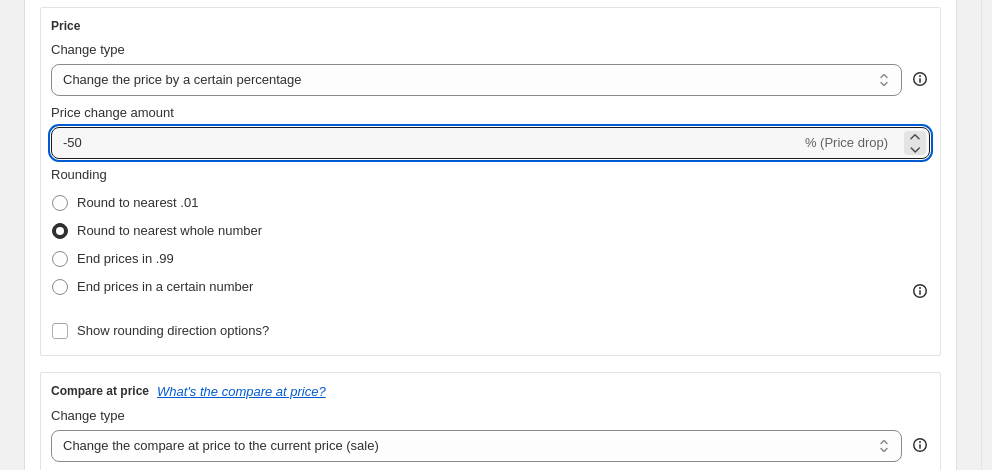scroll, scrollTop: 500, scrollLeft: 0, axis: vertical 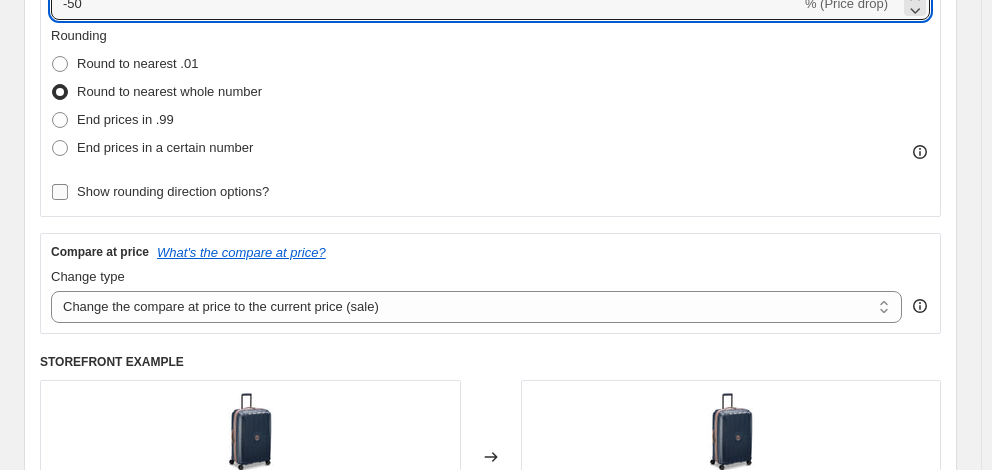 type on "-50" 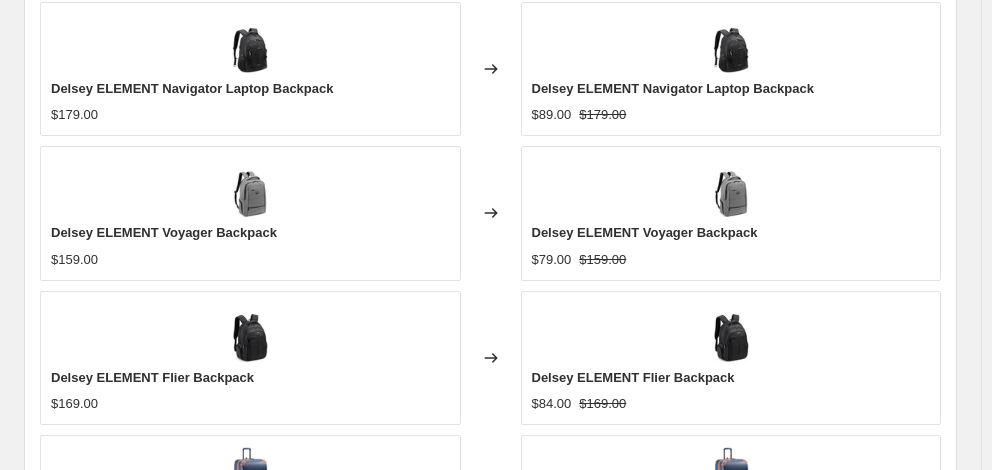 click on "Revert to original prices later?" at bounding box center (152, 782) 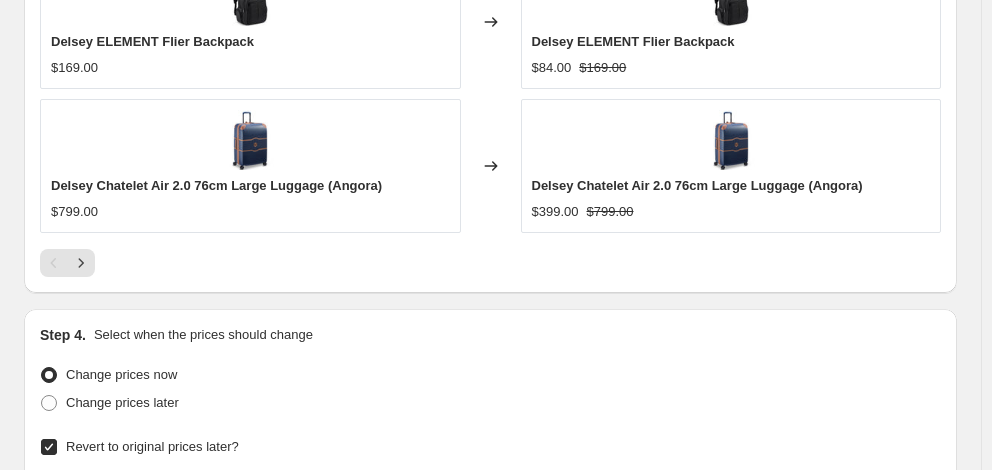 scroll, scrollTop: 2087, scrollLeft: 0, axis: vertical 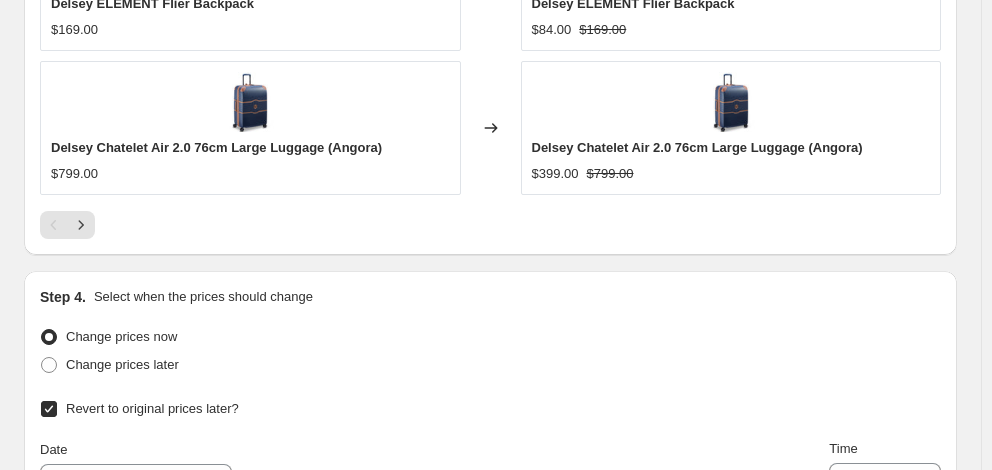 click on "6" at bounding box center [490, 617] 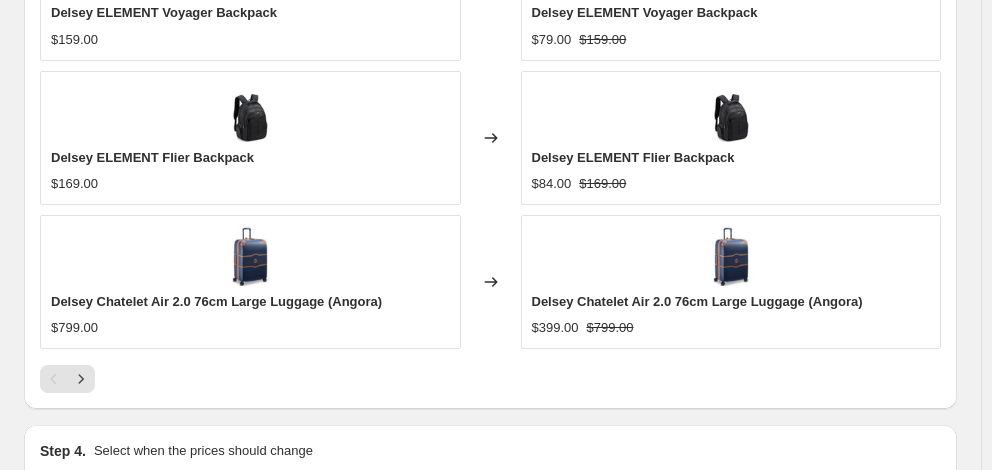scroll, scrollTop: 1887, scrollLeft: 0, axis: vertical 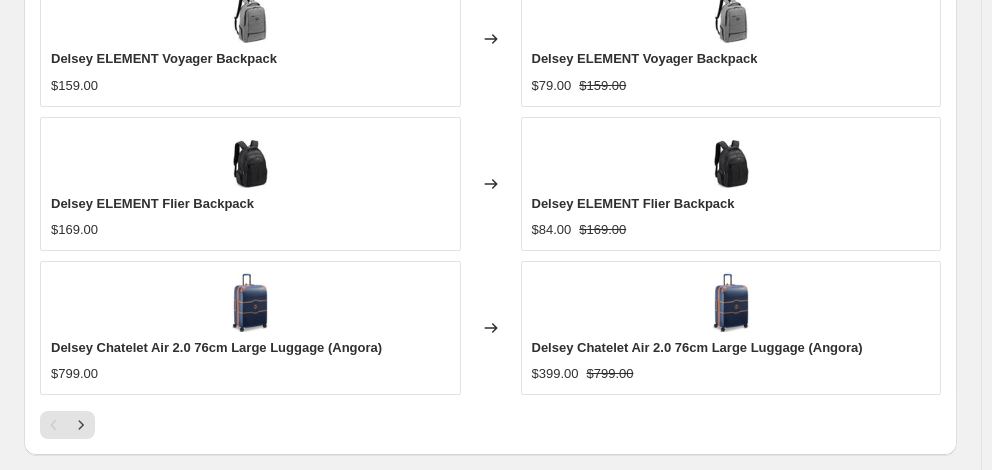 click on "[TIME]" at bounding box center [885, 680] 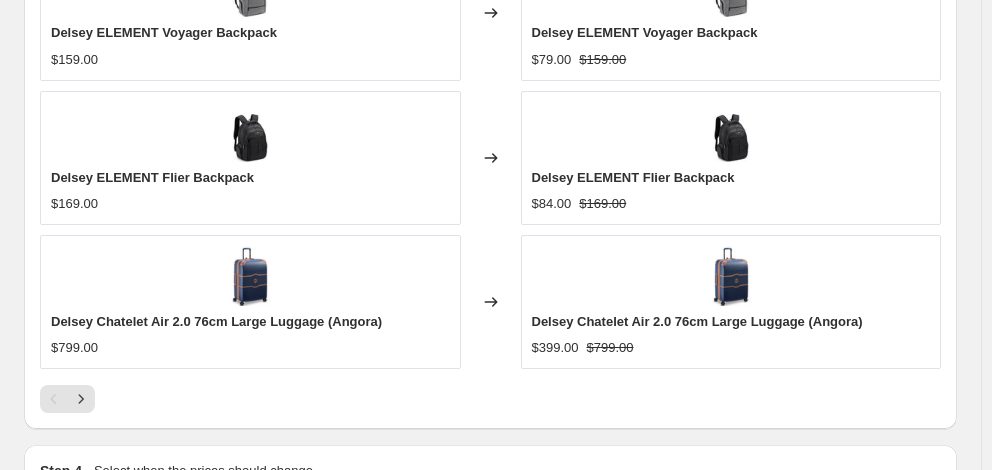 scroll, scrollTop: 2087, scrollLeft: 0, axis: vertical 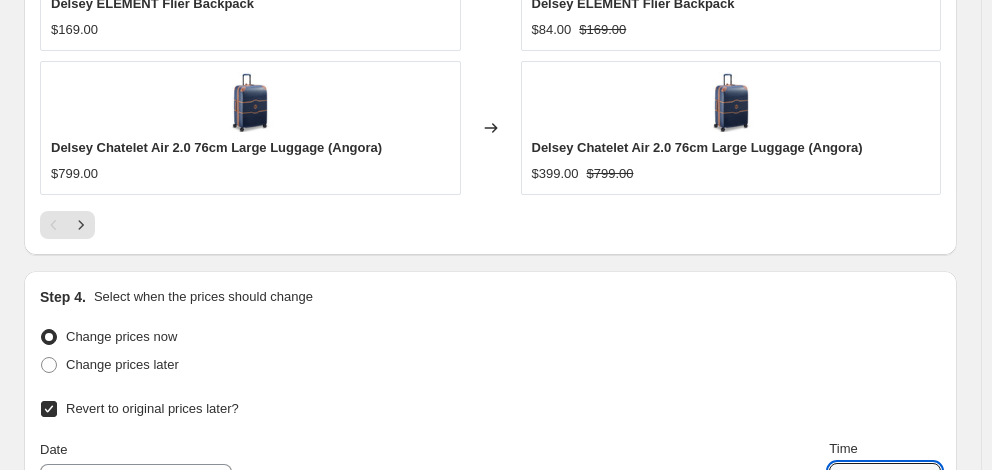 click on "Continue" at bounding box center [919, 843] 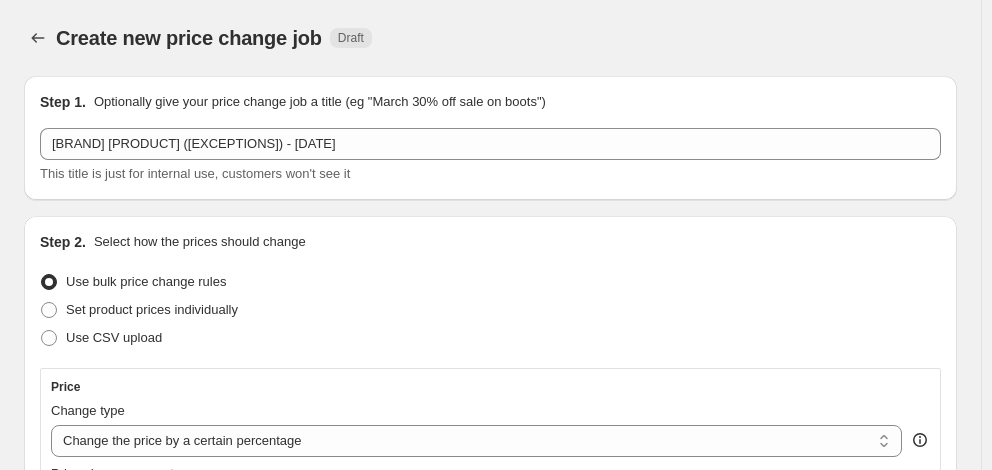 scroll, scrollTop: 2087, scrollLeft: 0, axis: vertical 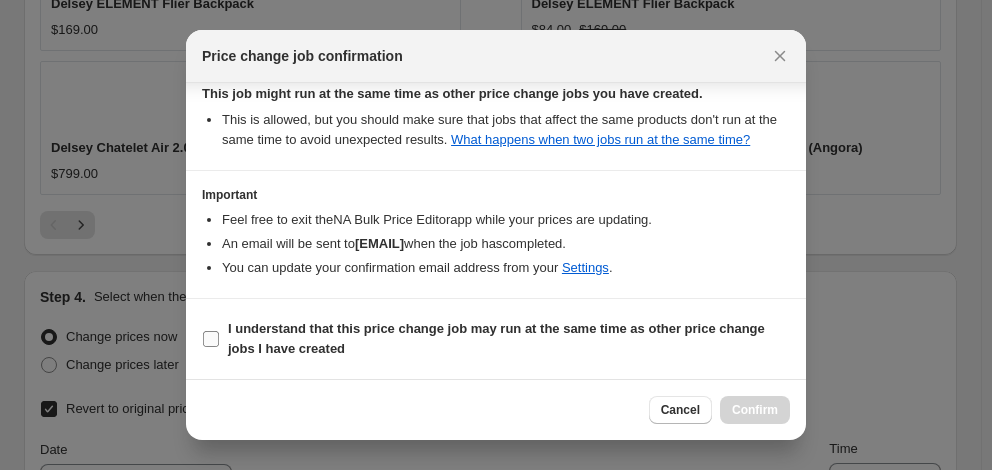 click on "I understand that this price change job may run at the same time as other price change jobs I have created" at bounding box center (496, 338) 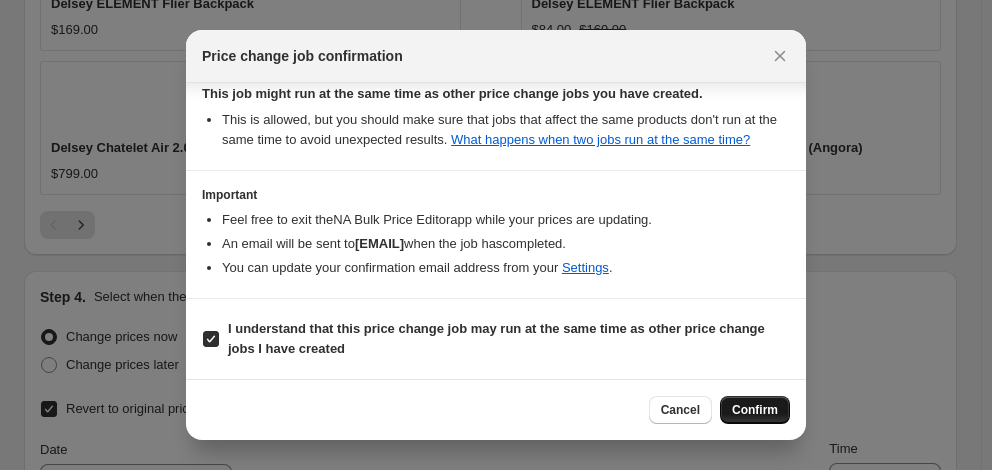 click on "Confirm" at bounding box center [755, 410] 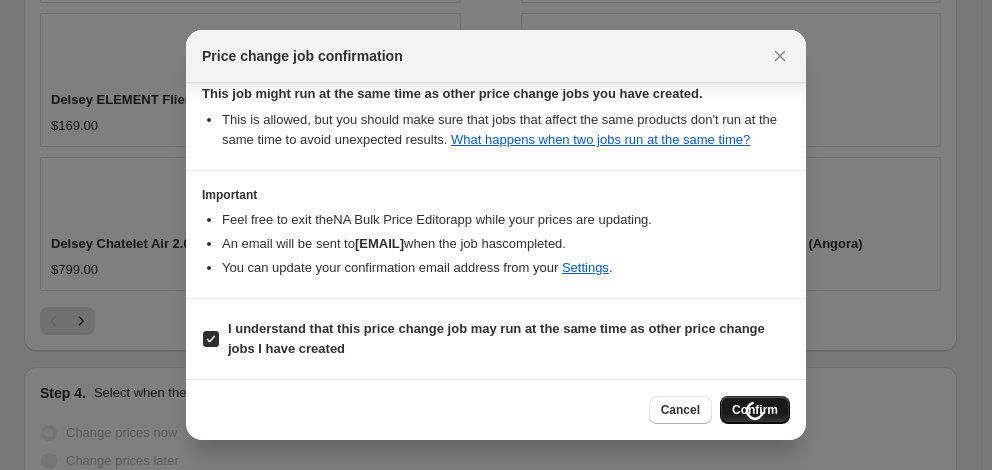scroll, scrollTop: 2183, scrollLeft: 0, axis: vertical 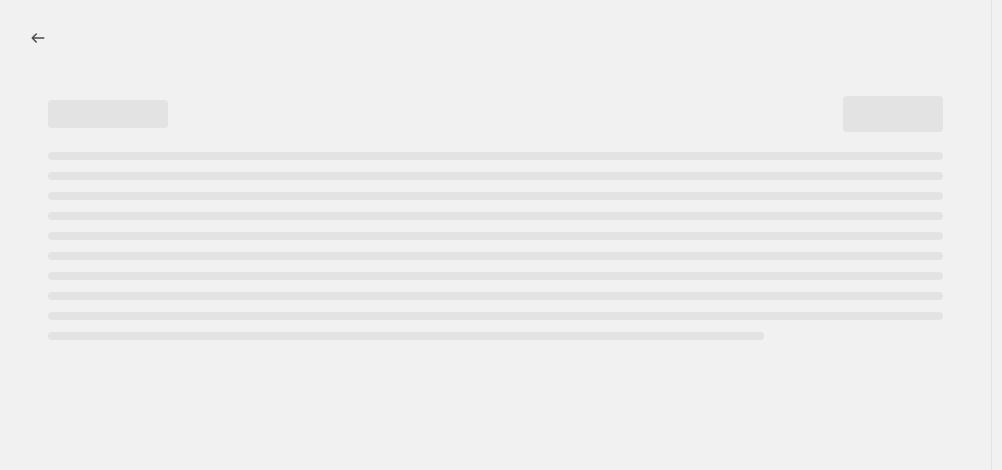 select on "percentage" 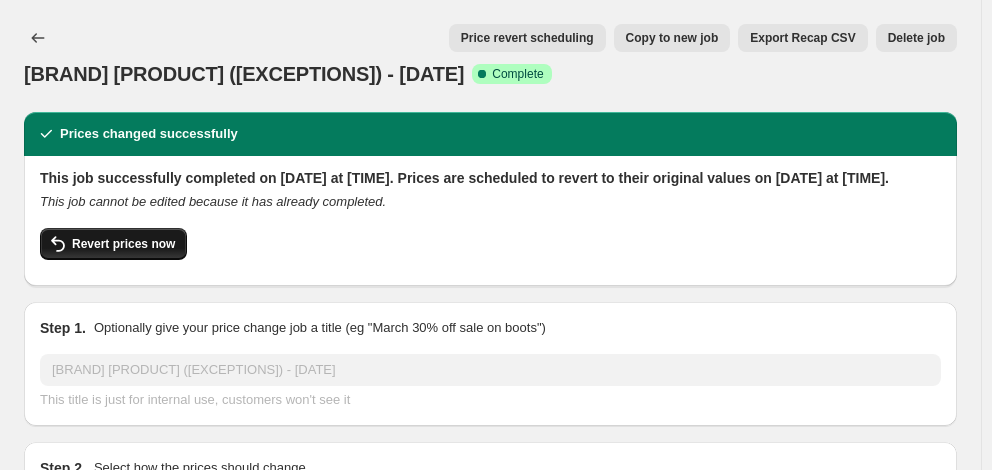 click on "Revert prices now" at bounding box center (123, 244) 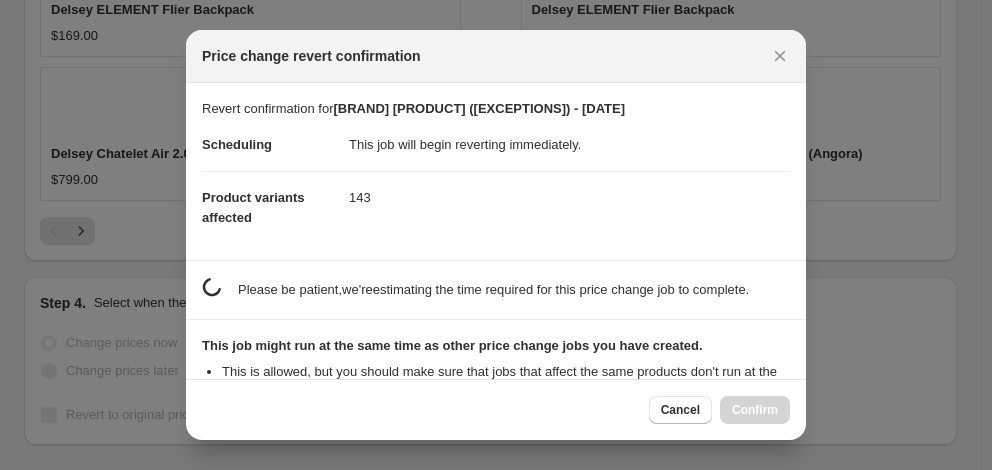 scroll, scrollTop: 0, scrollLeft: 0, axis: both 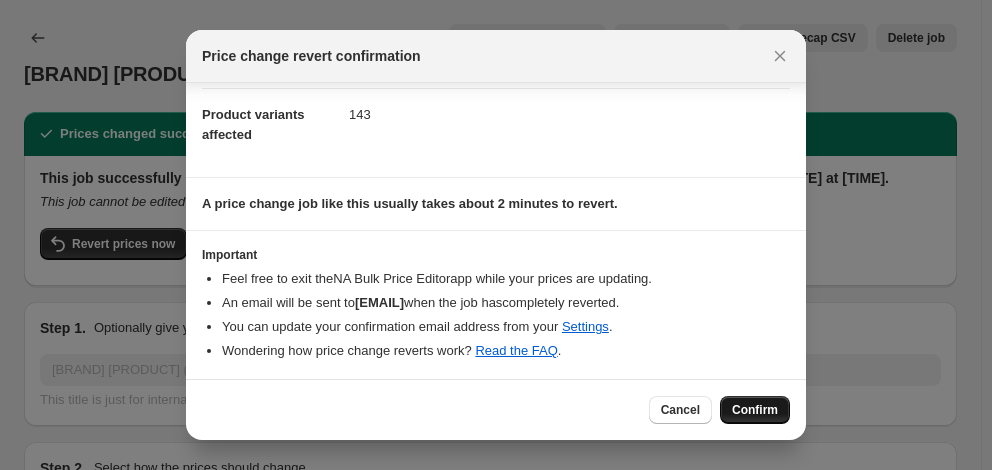 click on "Confirm" at bounding box center [755, 410] 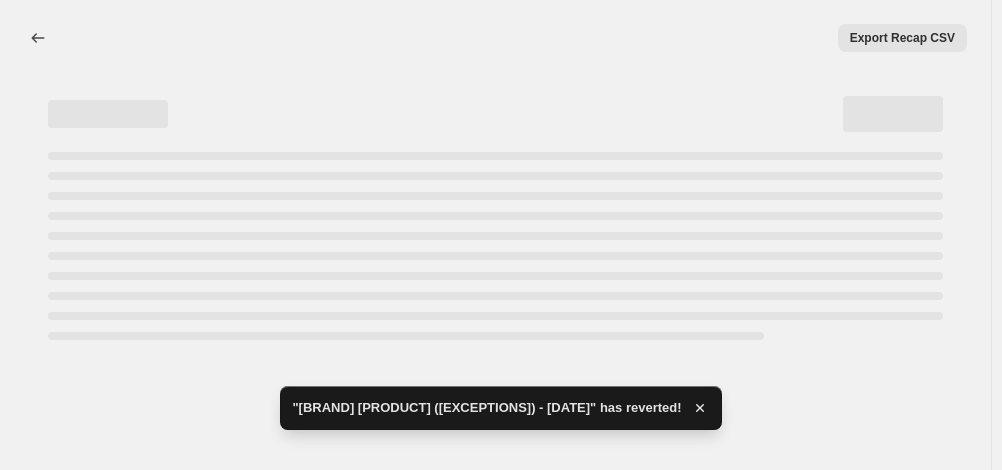 select on "percentage" 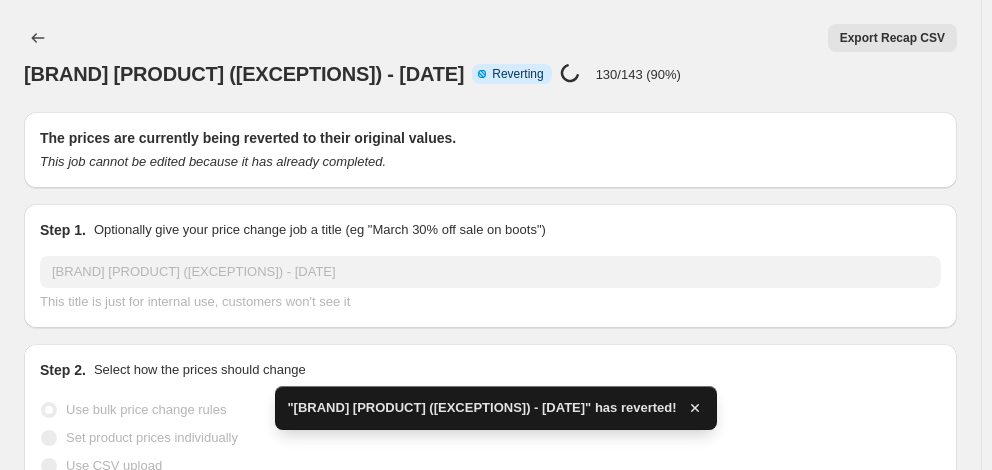 checkbox on "true" 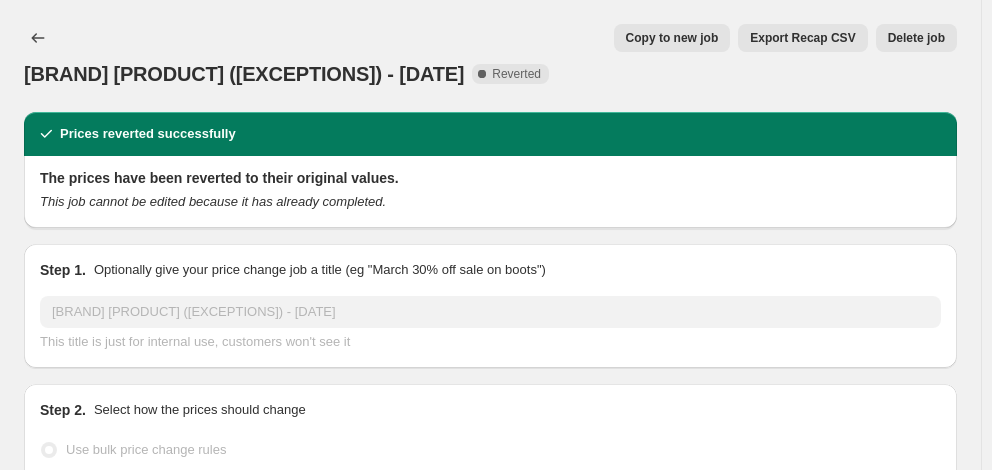 click on "Copy to new job" at bounding box center (672, 38) 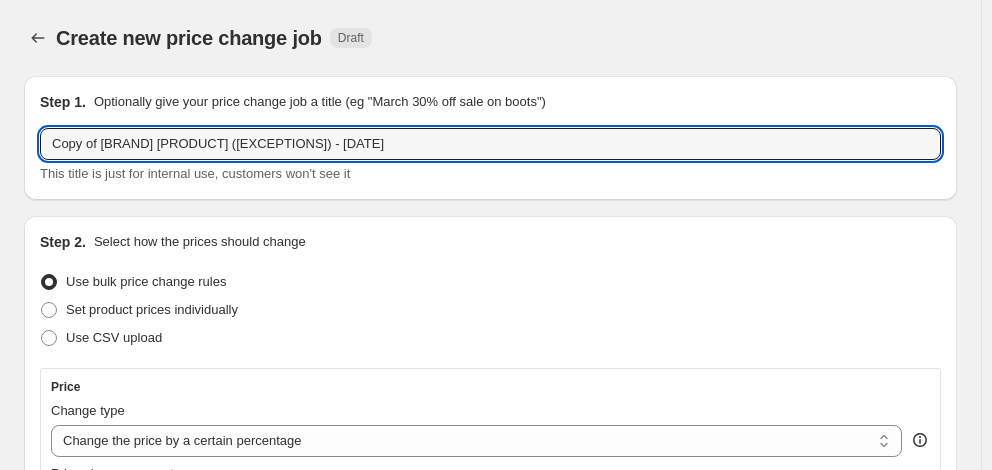 drag, startPoint x: 101, startPoint y: 142, endPoint x: -31, endPoint y: 140, distance: 132.01515 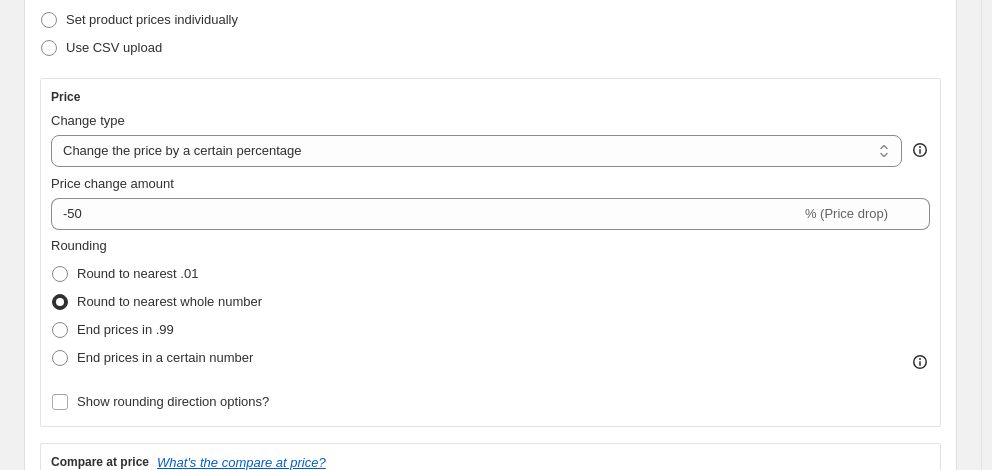 scroll, scrollTop: 300, scrollLeft: 0, axis: vertical 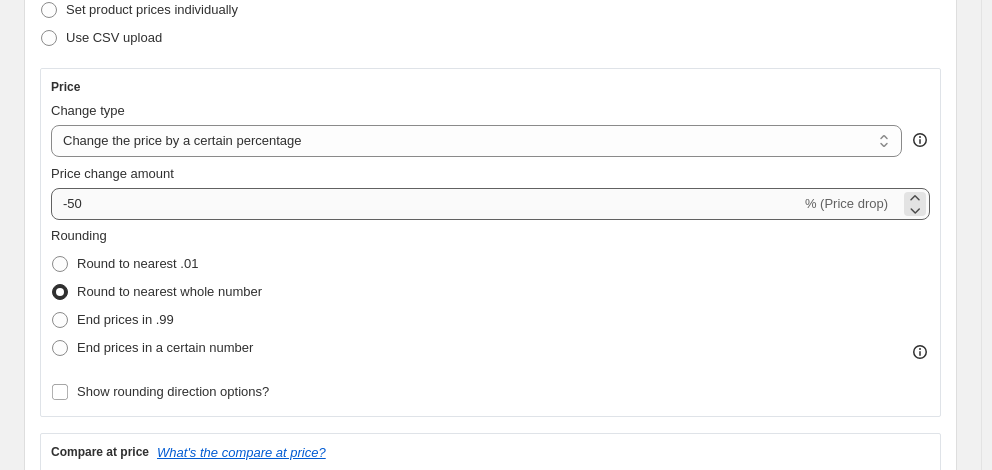 type on "[BRAND] [PRODUCT] ([EXCEPTIONS]) - [DATE]" 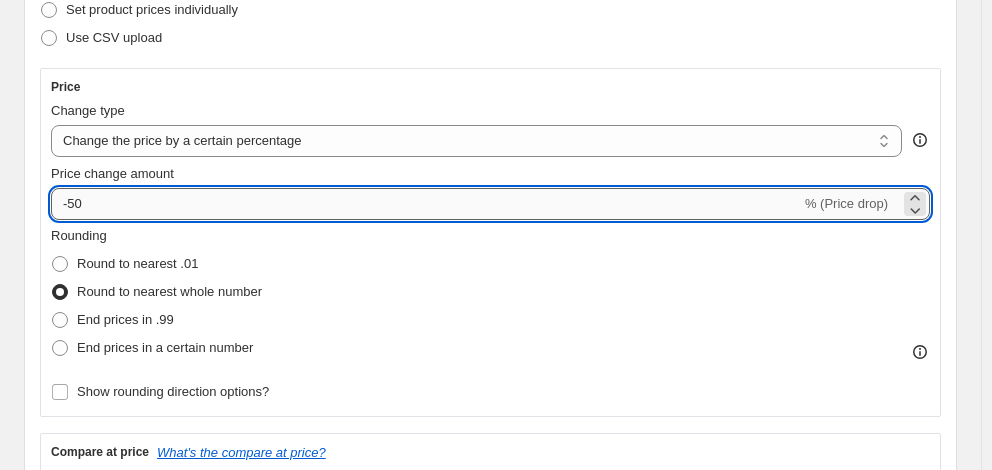click on "-50" at bounding box center (426, 204) 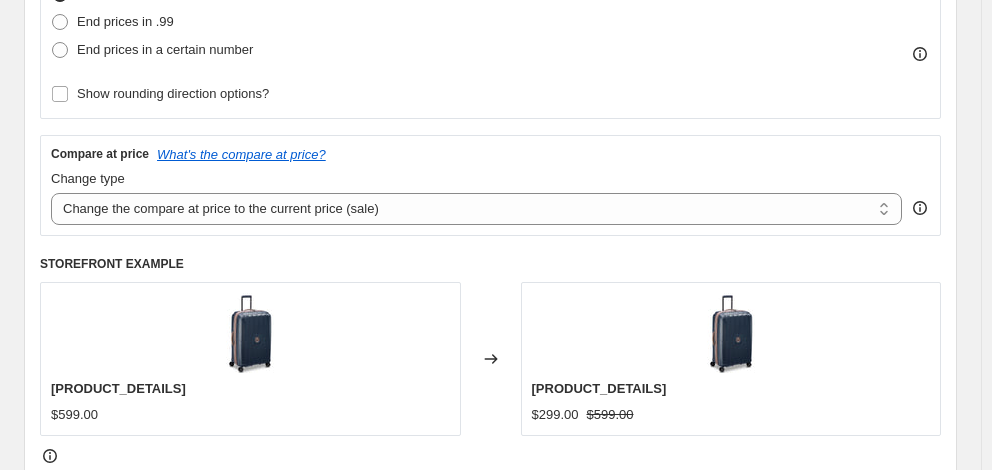 scroll, scrollTop: 600, scrollLeft: 0, axis: vertical 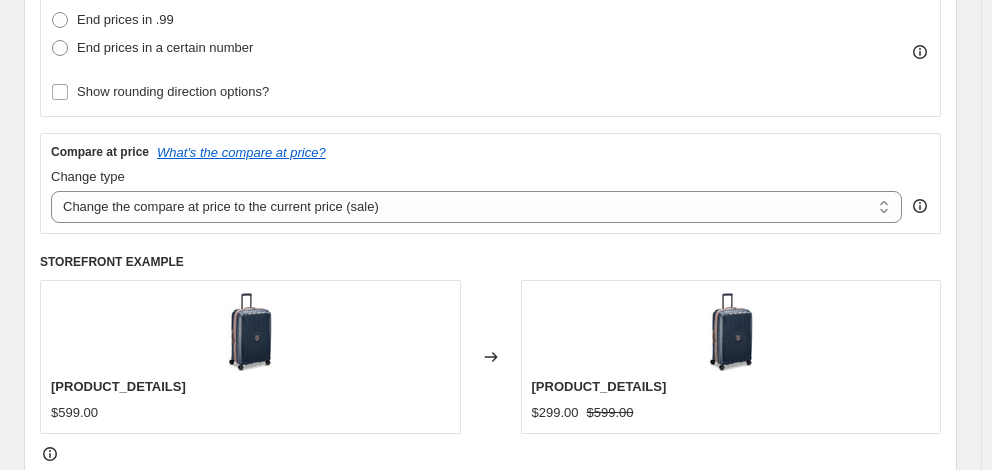 type on "-40" 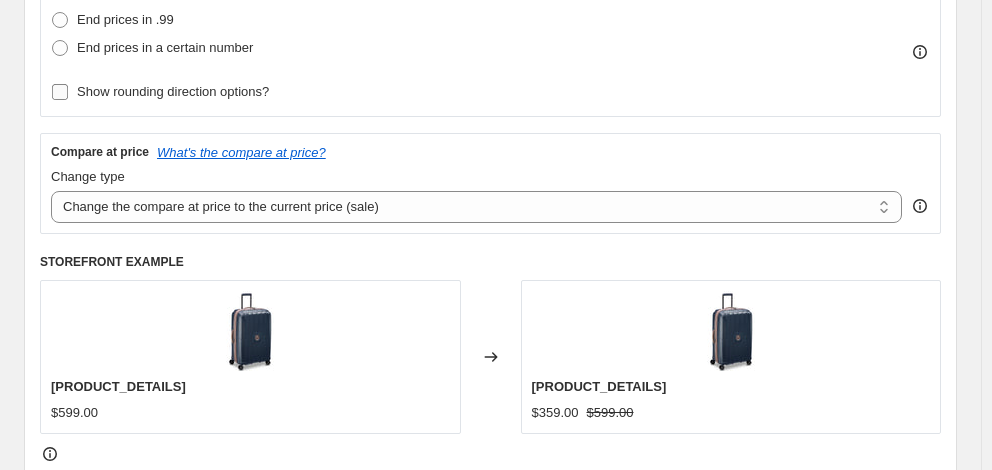click on "Show rounding direction options?" at bounding box center [173, 91] 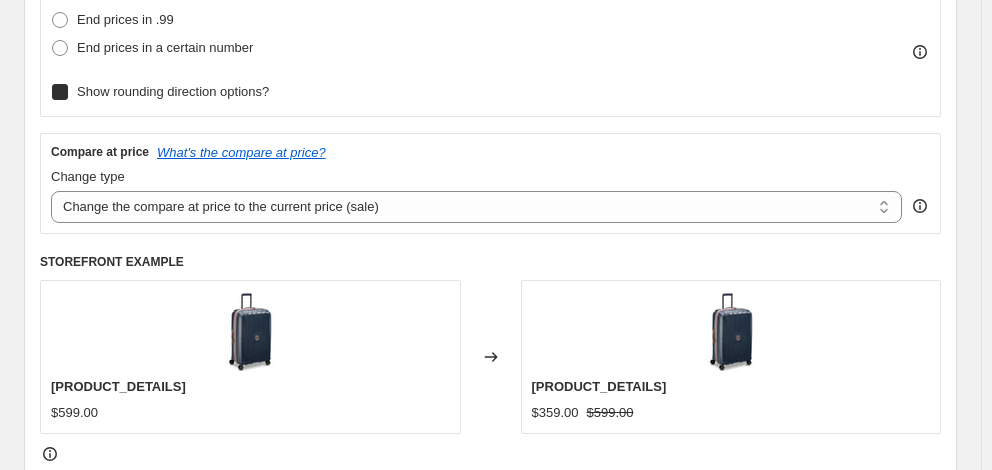 checkbox on "true" 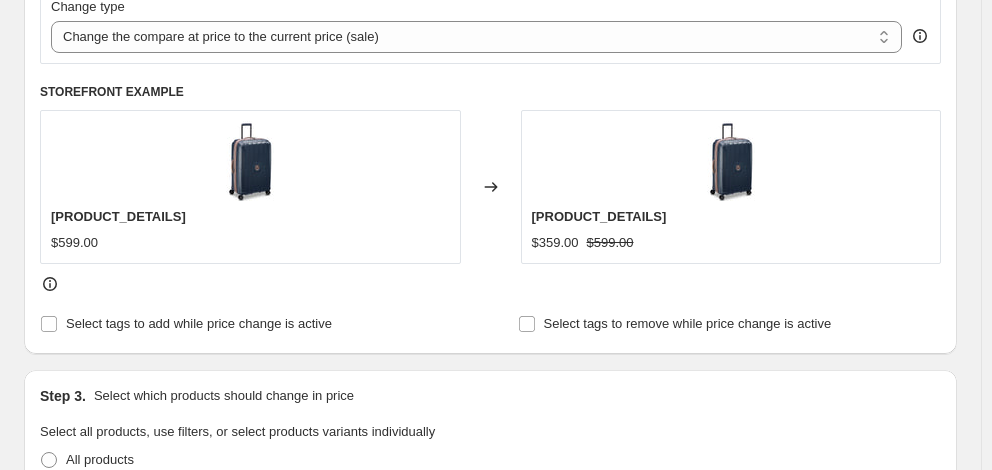 scroll, scrollTop: 900, scrollLeft: 0, axis: vertical 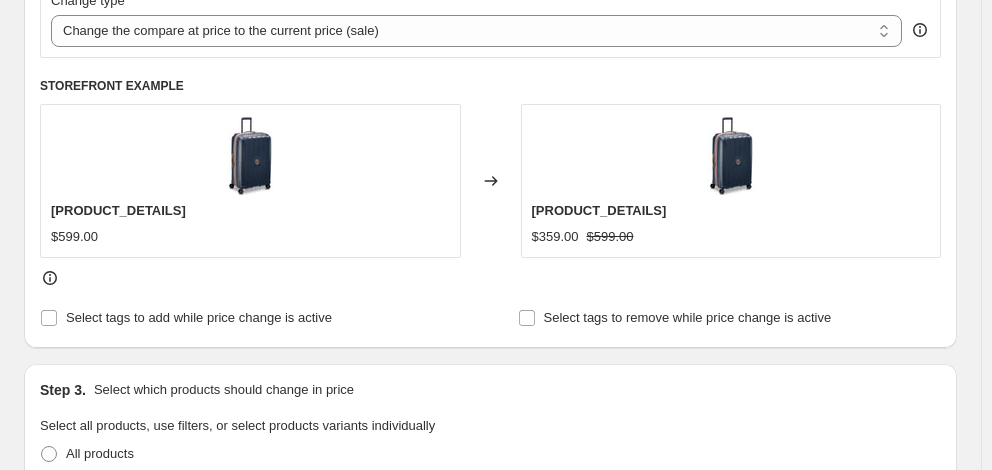 click on "Select product variants" at bounding box center (118, 571) 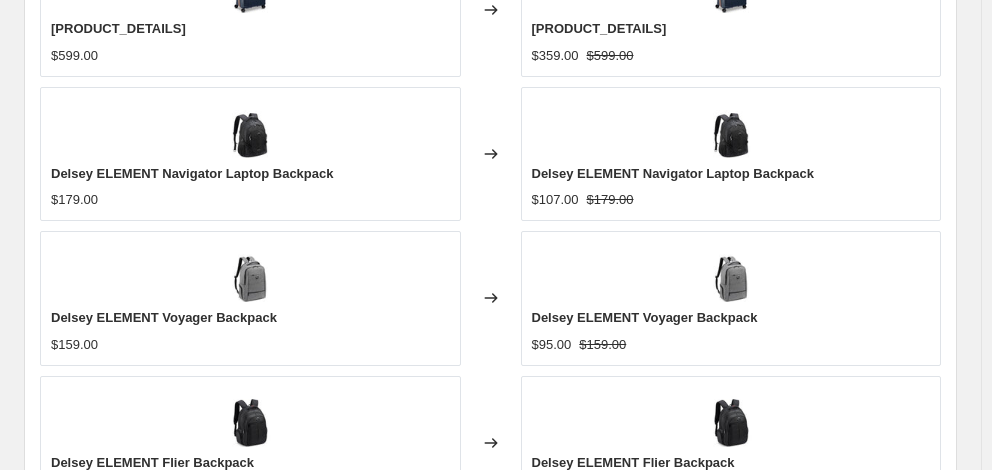 scroll, scrollTop: 1713, scrollLeft: 0, axis: vertical 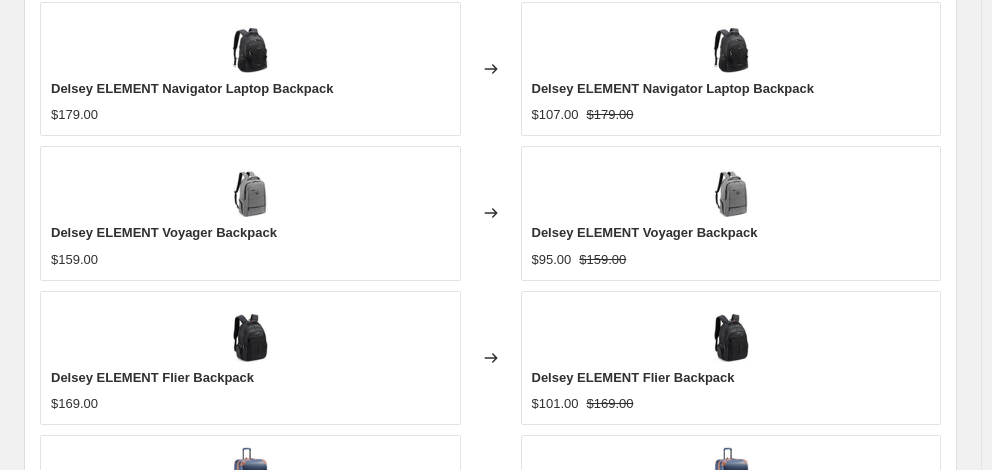 click on "Revert to original prices later?" at bounding box center (152, 782) 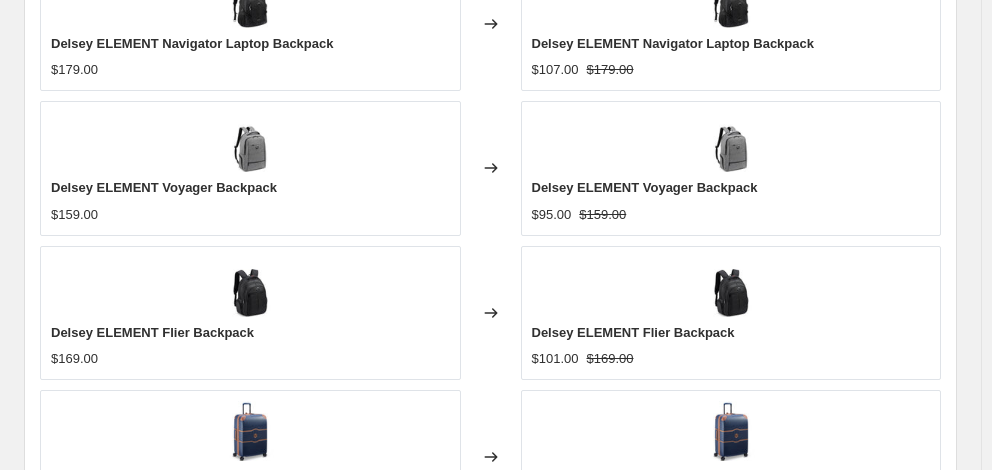 scroll, scrollTop: 1813, scrollLeft: 0, axis: vertical 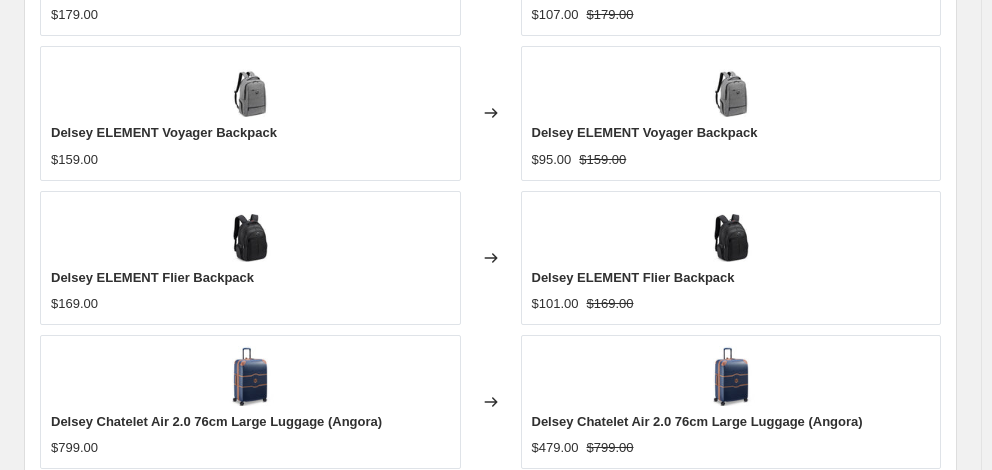 click on "6" at bounding box center (490, 891) 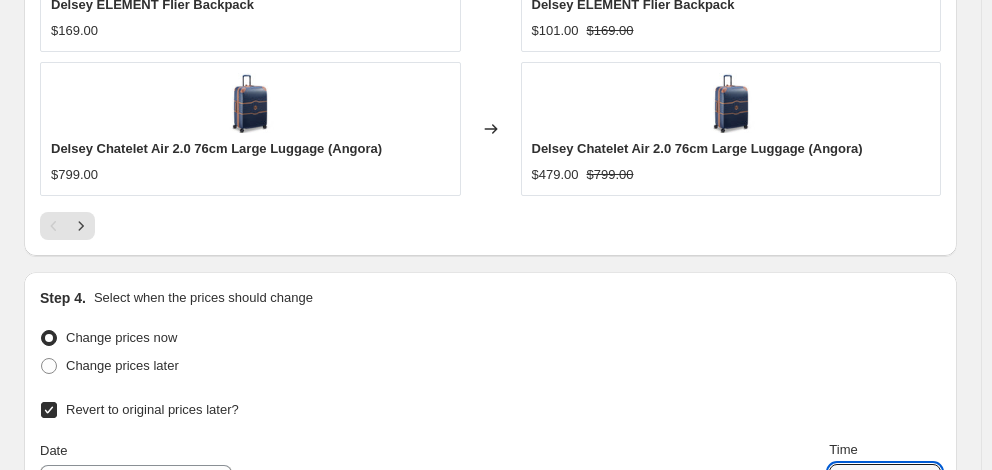 scroll, scrollTop: 2087, scrollLeft: 0, axis: vertical 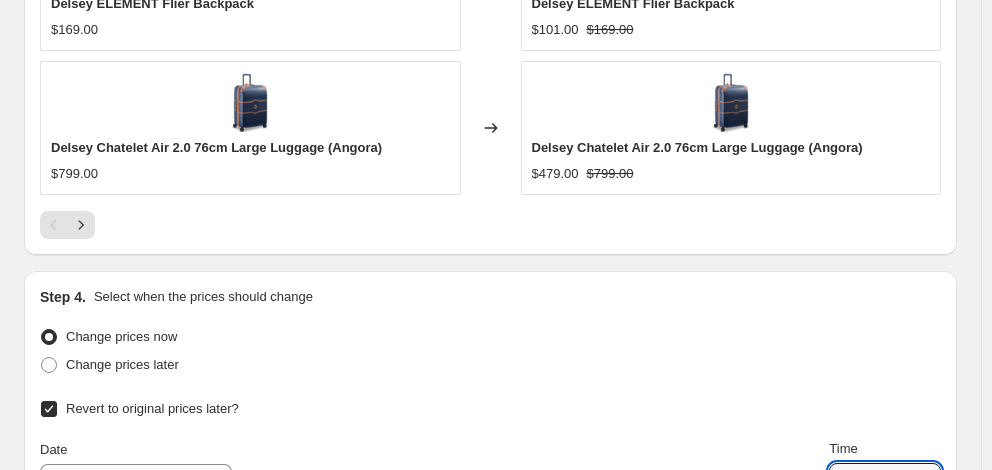 click on "Continue" at bounding box center [919, 843] 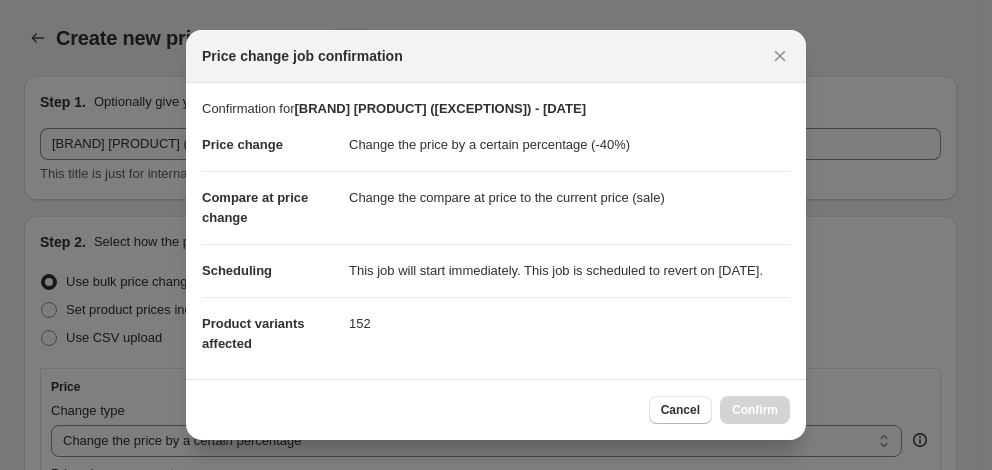 scroll, scrollTop: 0, scrollLeft: 0, axis: both 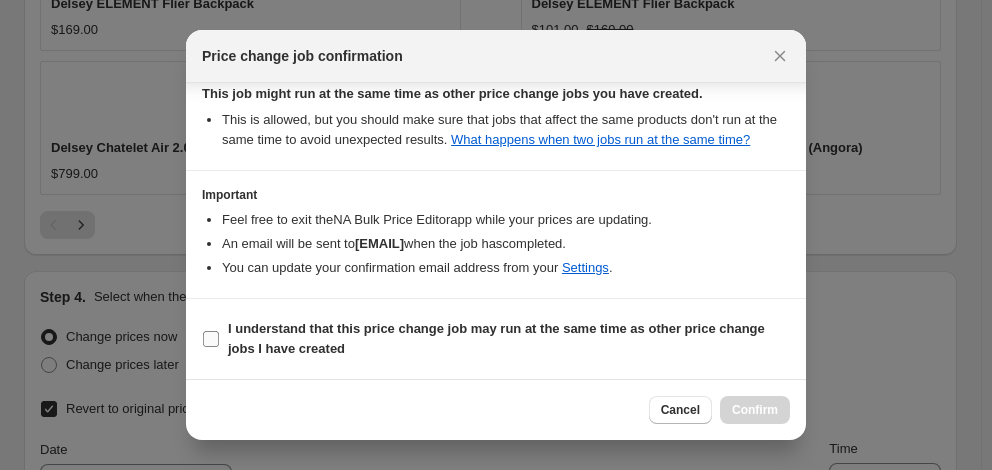 click on "I understand that this price change job may run at the same time as other price change jobs I have created" at bounding box center (496, 338) 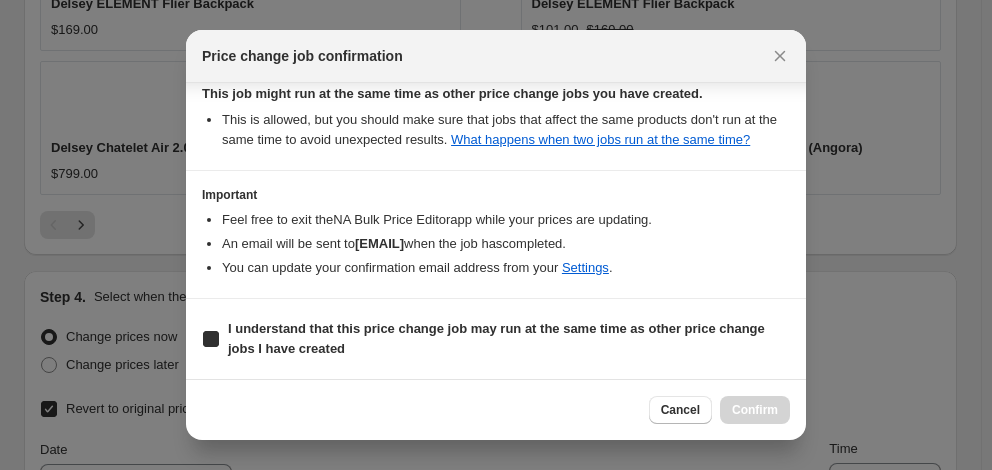 checkbox on "true" 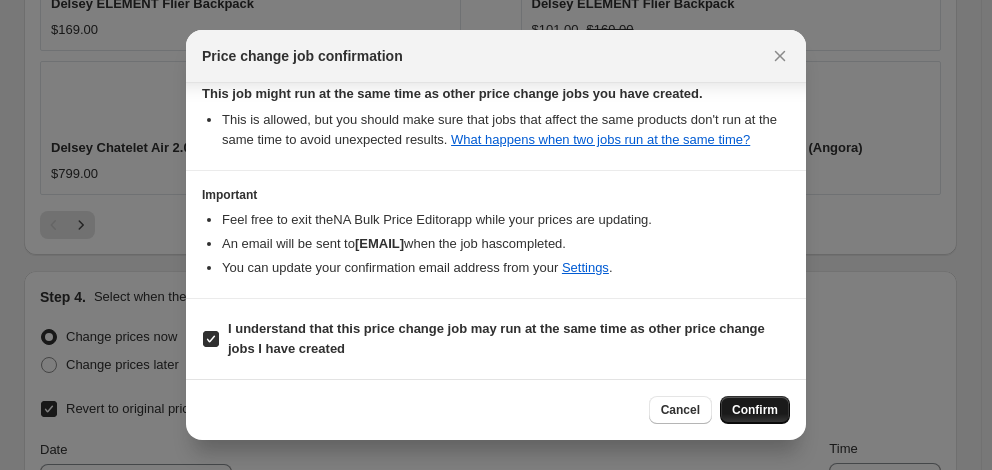 click on "Confirm" at bounding box center [755, 410] 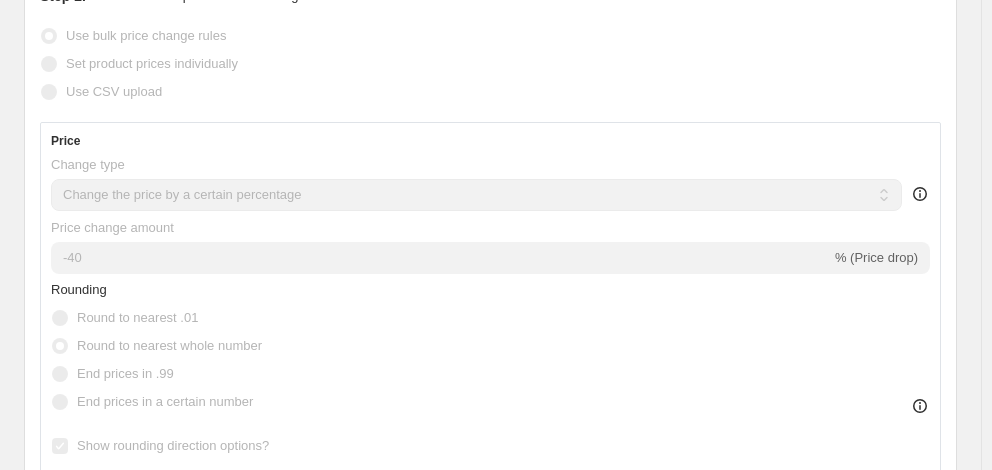 scroll, scrollTop: 0, scrollLeft: 0, axis: both 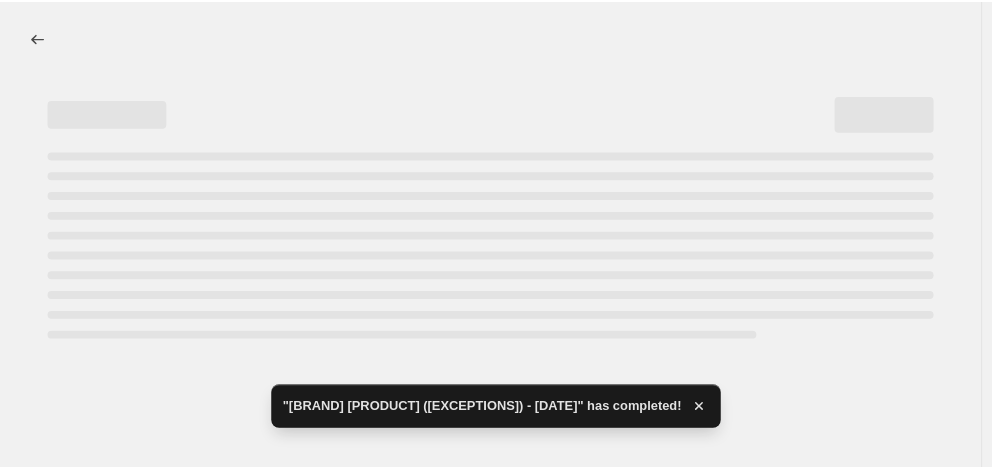 select on "percentage" 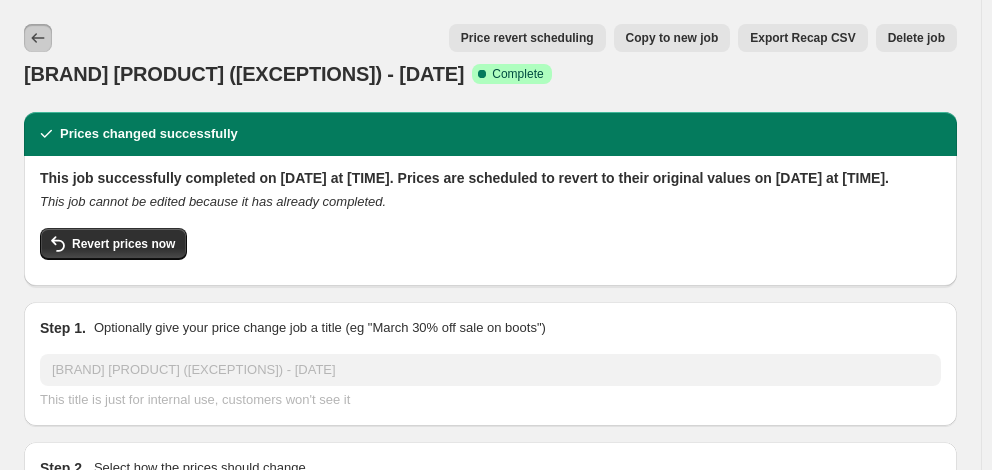 click 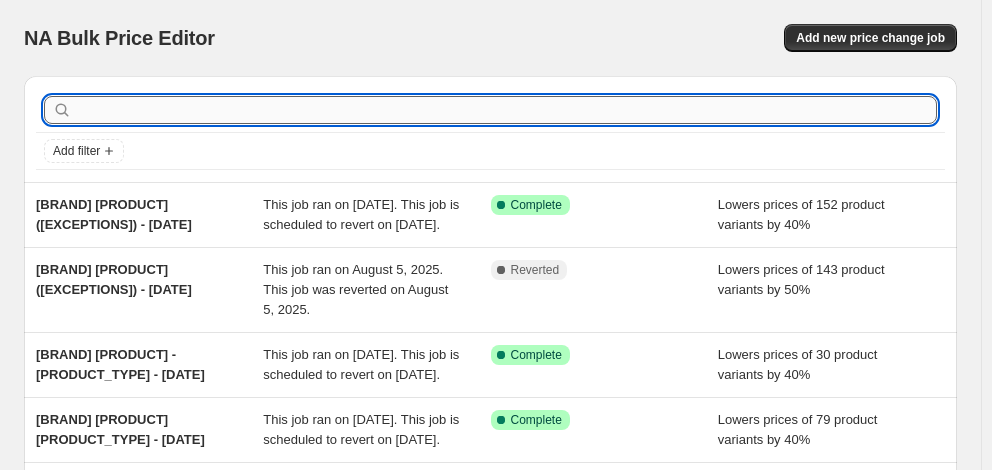 click at bounding box center (506, 110) 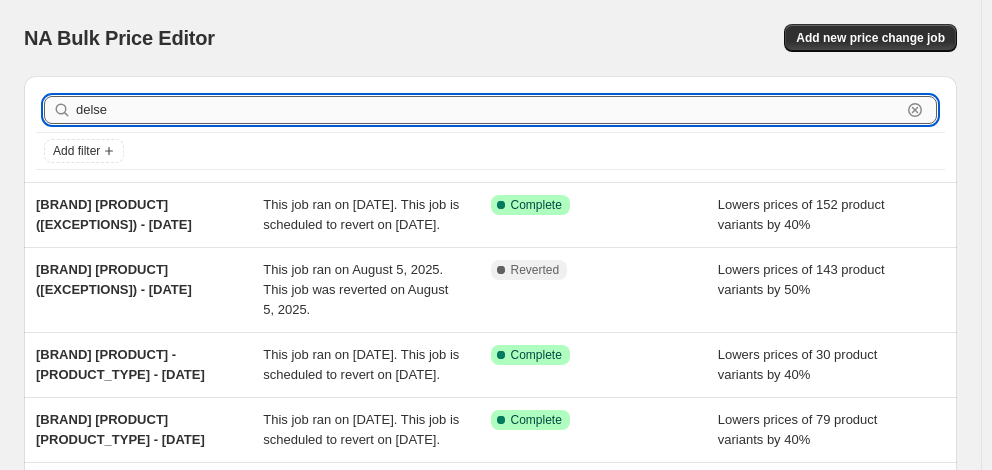 type on "delsey" 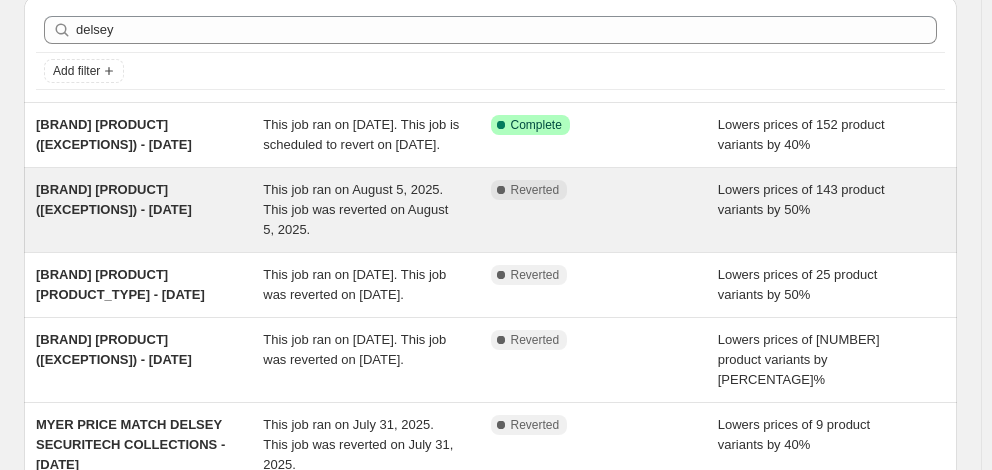 scroll, scrollTop: 100, scrollLeft: 0, axis: vertical 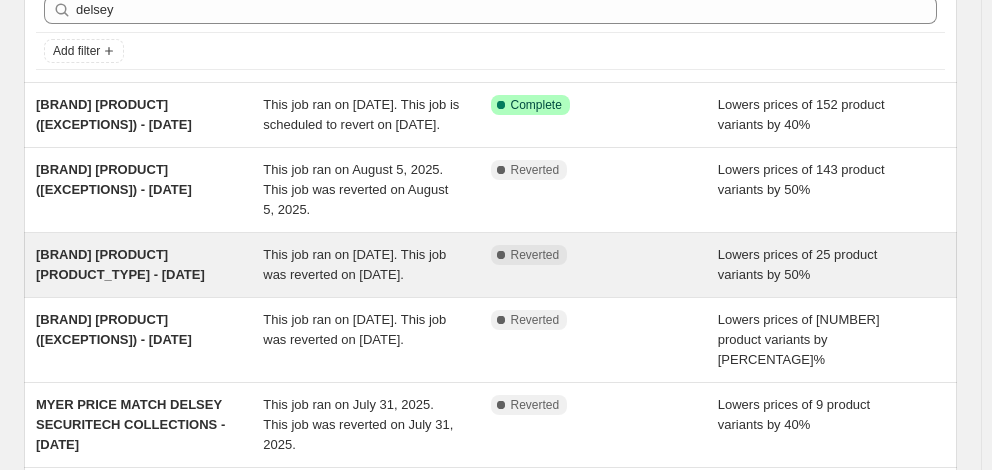 click on "[BRAND] [PRODUCT] [PRODUCT_TYPE] - [DATE]" at bounding box center (120, 264) 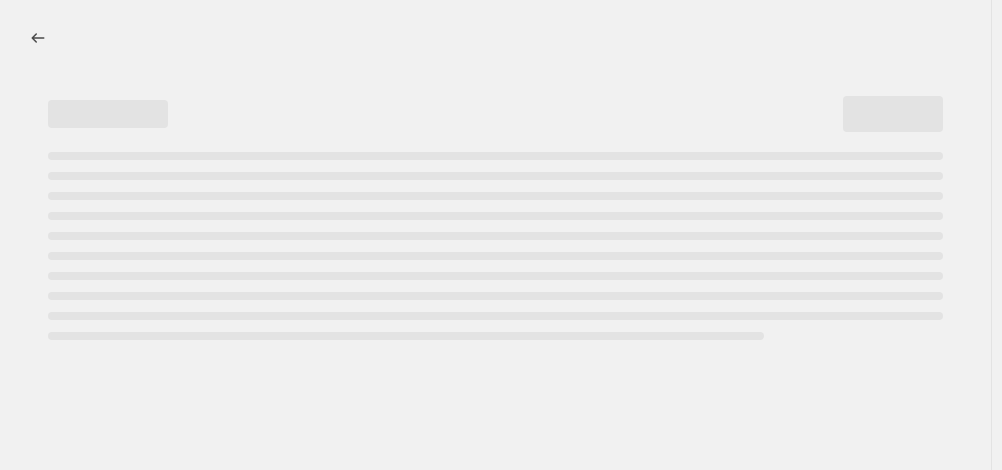 select on "percentage" 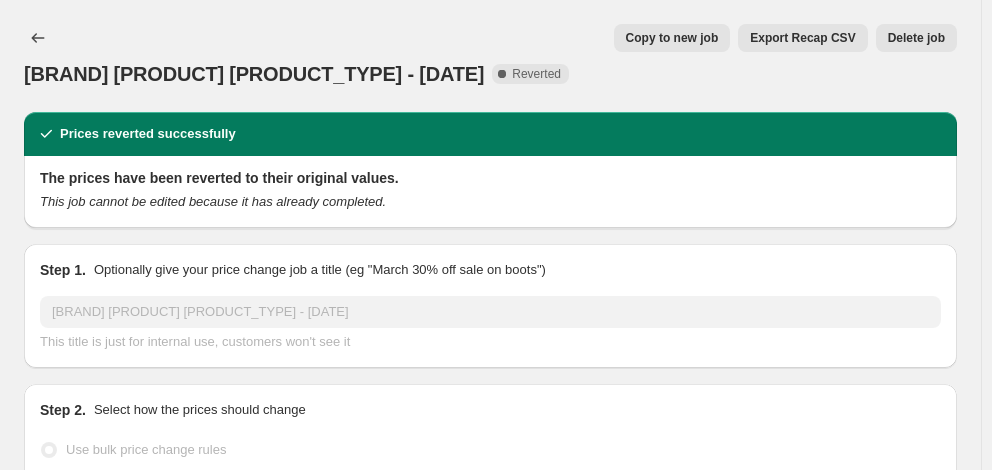 click on "Copy to new job" at bounding box center [672, 38] 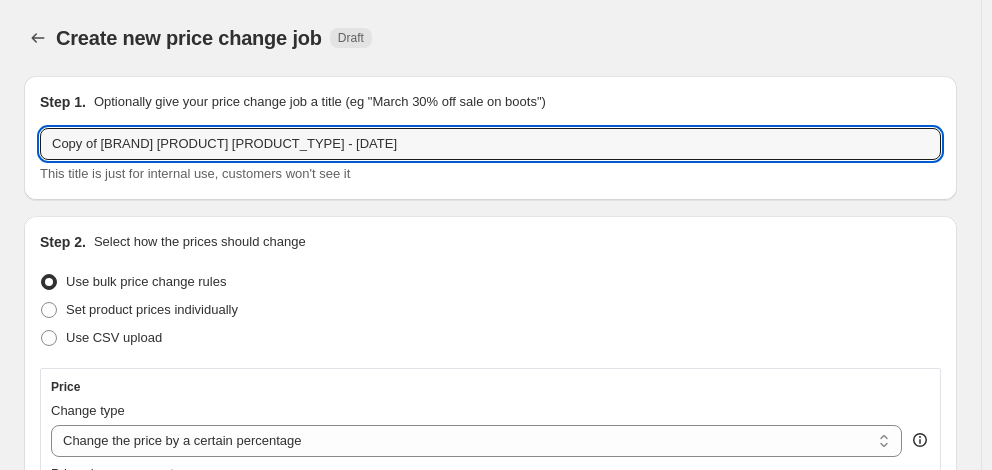 drag, startPoint x: 101, startPoint y: 145, endPoint x: -57, endPoint y: 149, distance: 158.05063 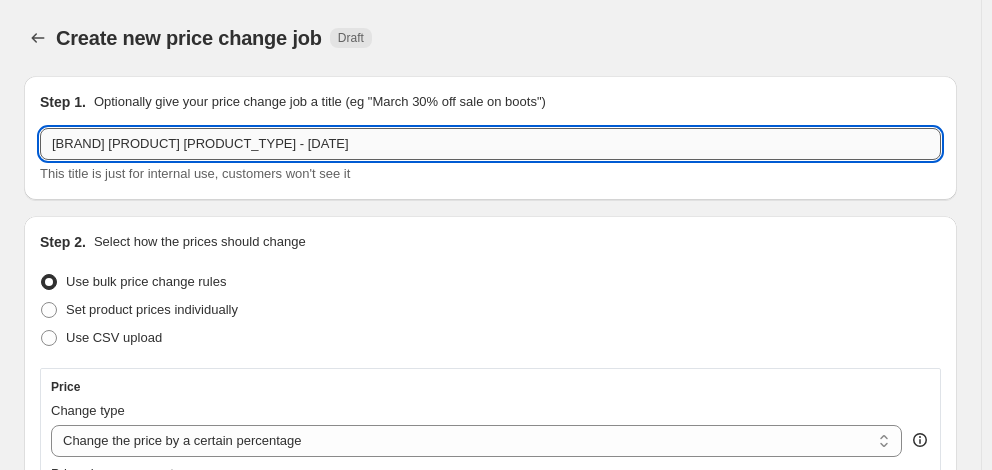 click on "[BRAND] [PRODUCT] [PRODUCT_TYPE] - [DATE]" at bounding box center [490, 144] 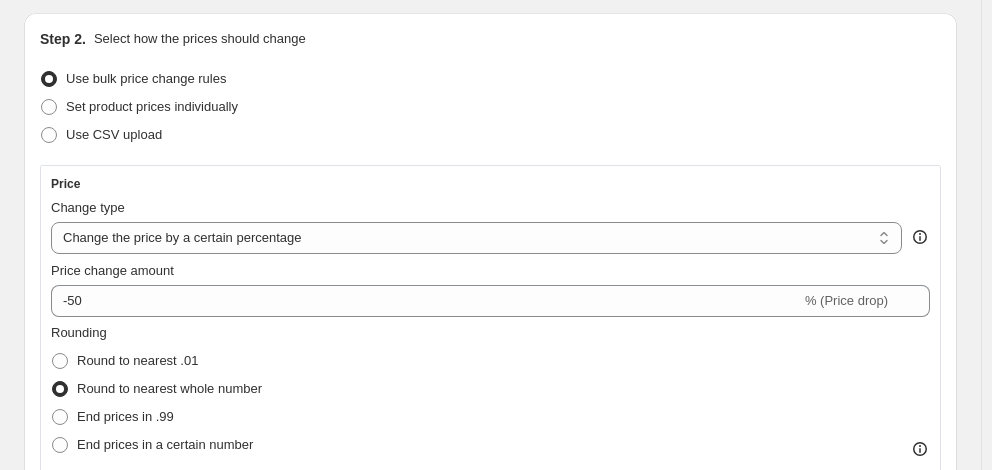 scroll, scrollTop: 400, scrollLeft: 0, axis: vertical 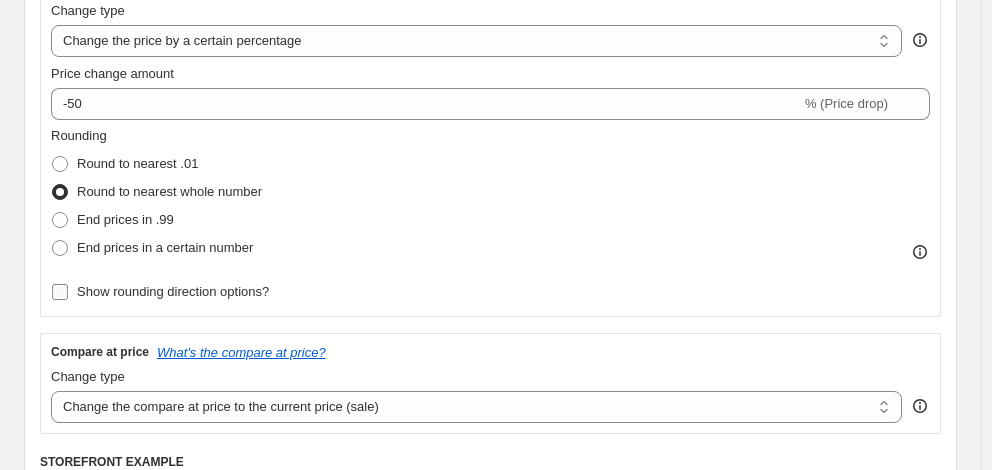 type on "[BRAND] [PRODUCT] [PRODUCT_TYPE] - [DATE]" 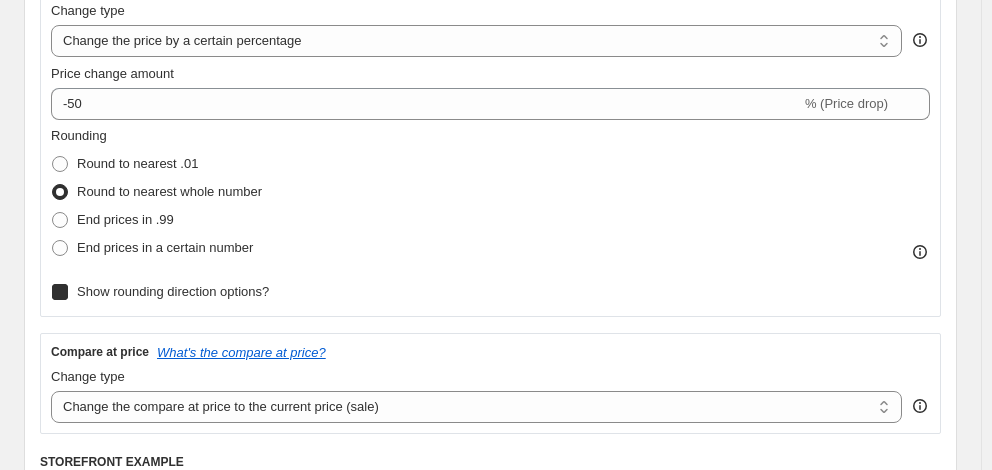 checkbox on "true" 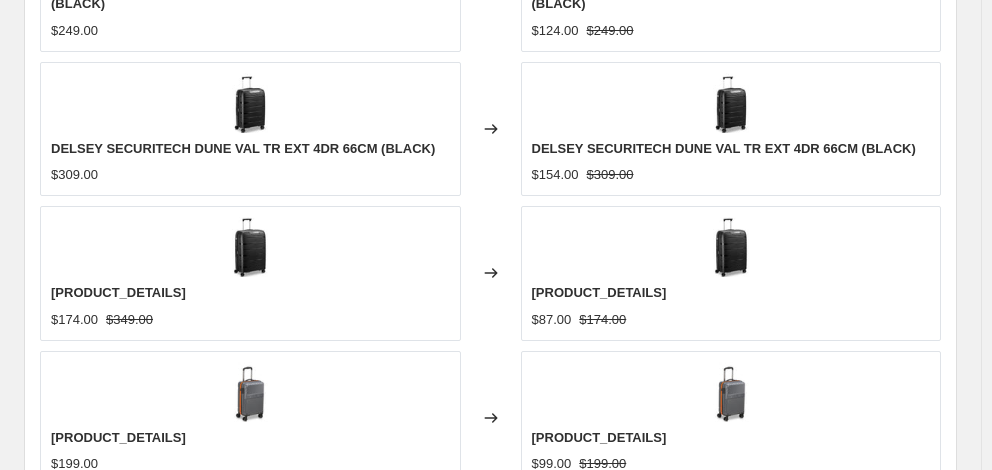 scroll, scrollTop: 1700, scrollLeft: 0, axis: vertical 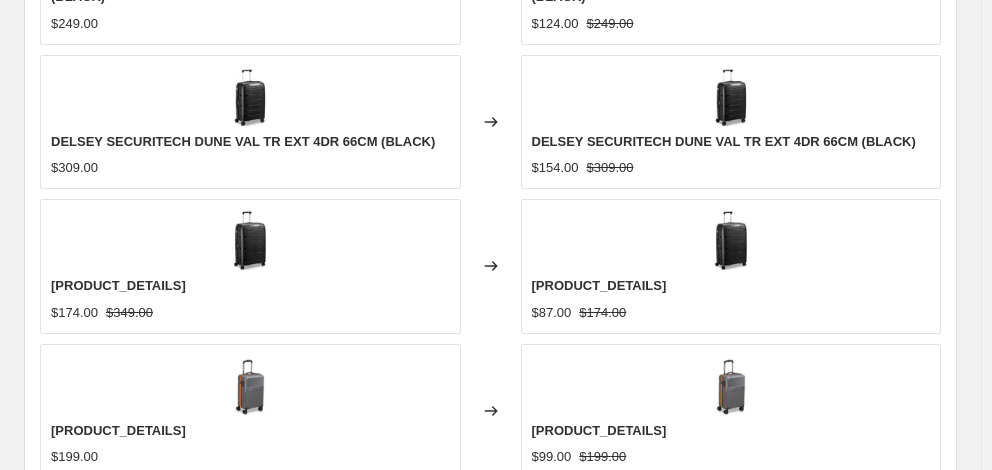 click on "Revert to original prices later?" at bounding box center [152, 835] 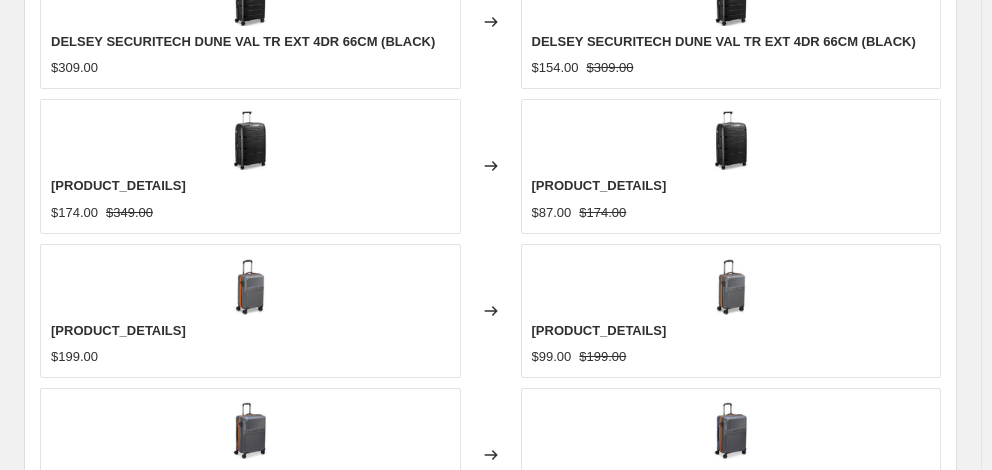 scroll, scrollTop: 2000, scrollLeft: 0, axis: vertical 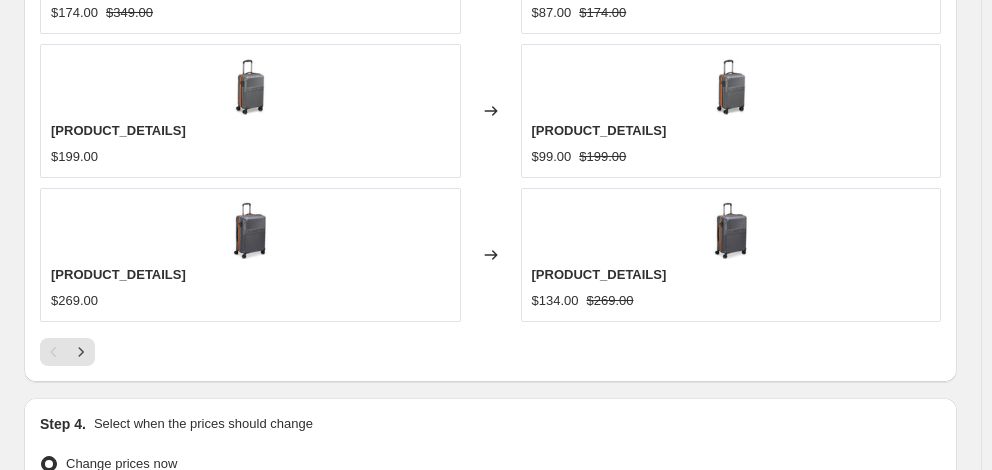 click on "6" at bounding box center (490, 744) 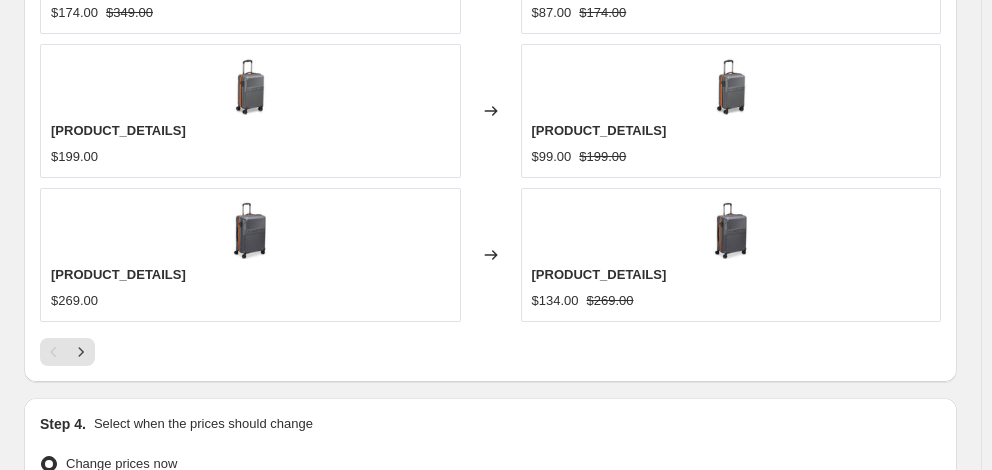 type on "06:00" 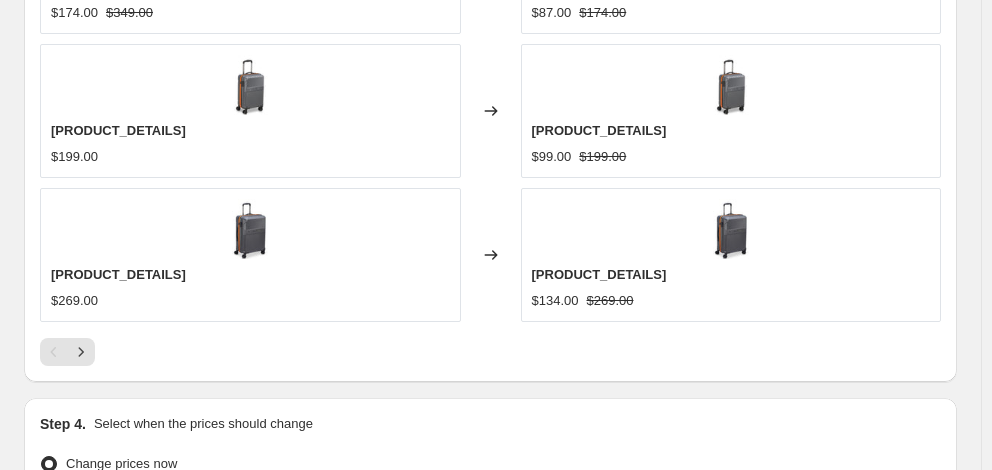 click on "Continue" at bounding box center (919, 970) 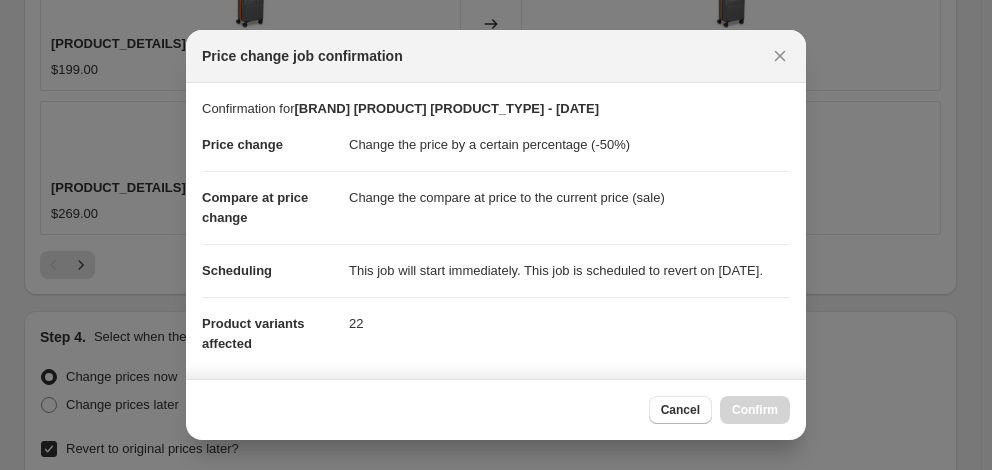 scroll, scrollTop: 2000, scrollLeft: 0, axis: vertical 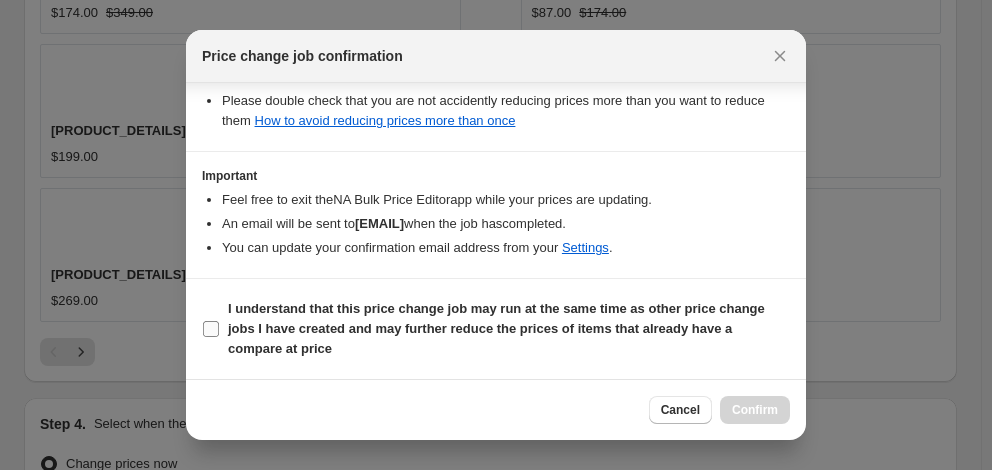 click on "I understand that this price change job may run at the same time as other price change jobs I have created and may further reduce the prices of items that already have a compare at price" at bounding box center (496, 328) 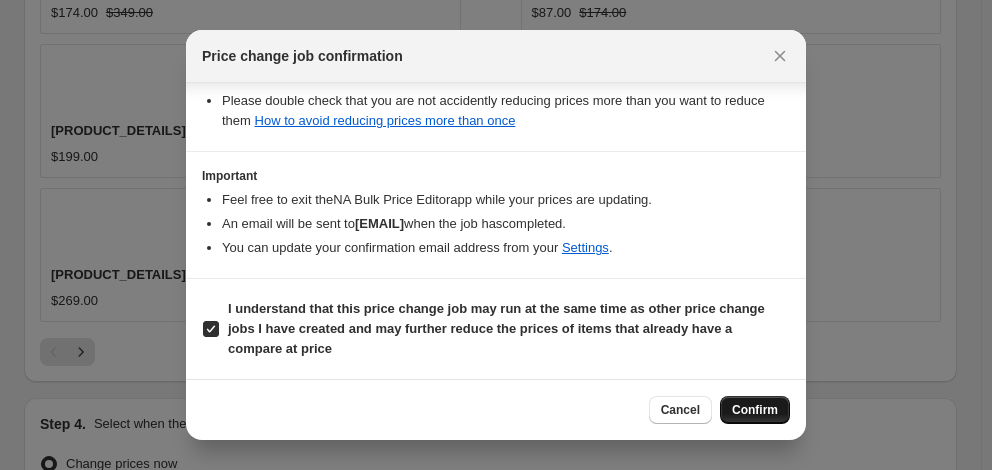 click on "Confirm" at bounding box center (755, 410) 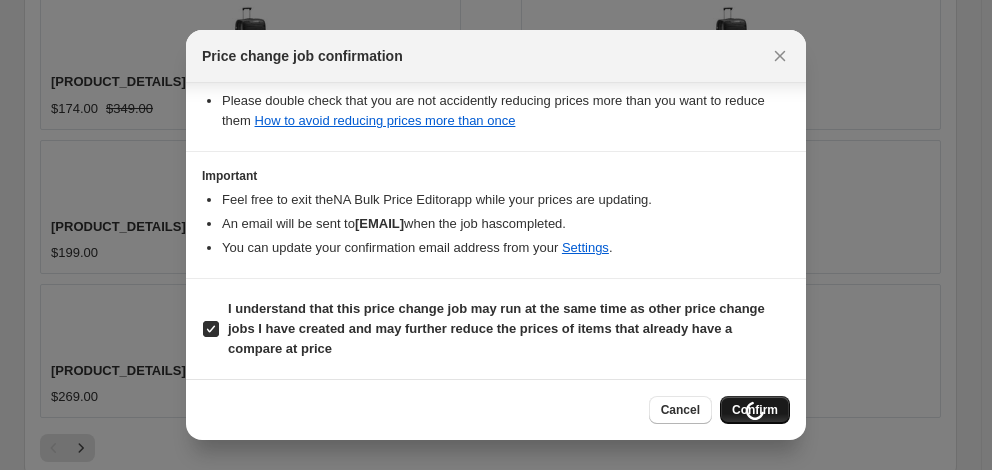 scroll, scrollTop: 2095, scrollLeft: 0, axis: vertical 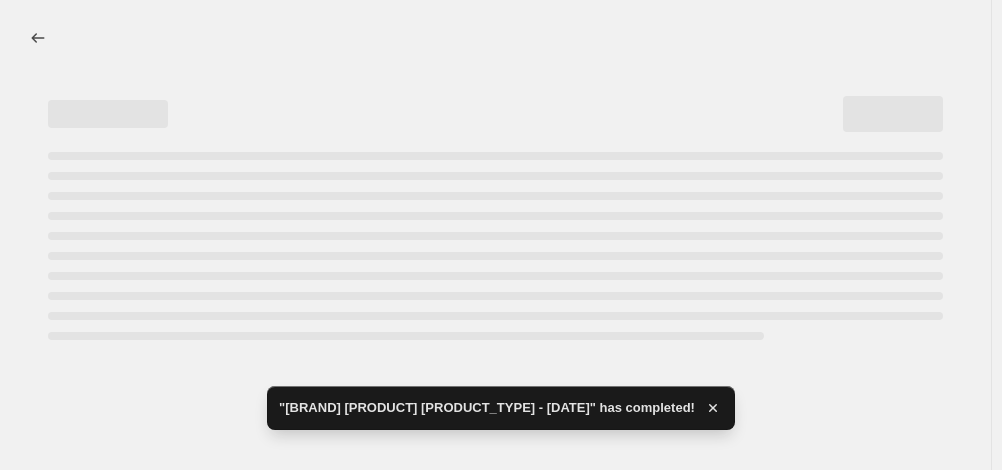 select on "percentage" 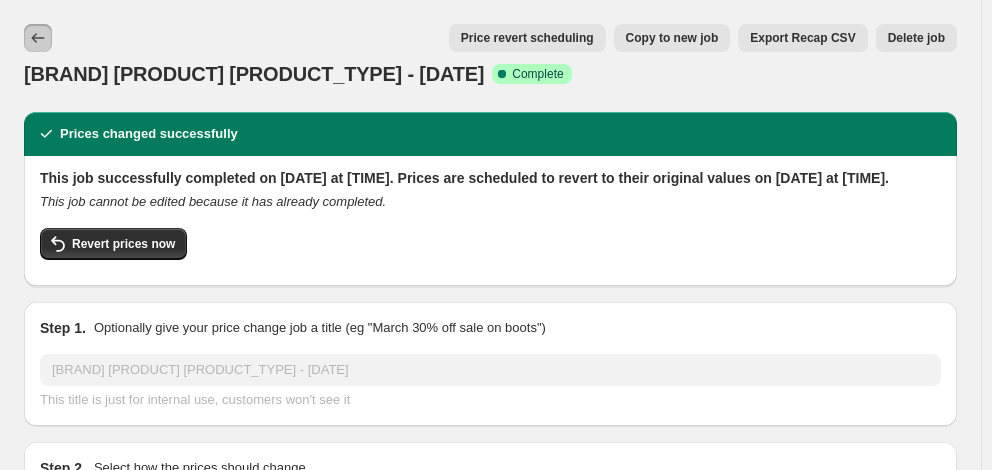 click 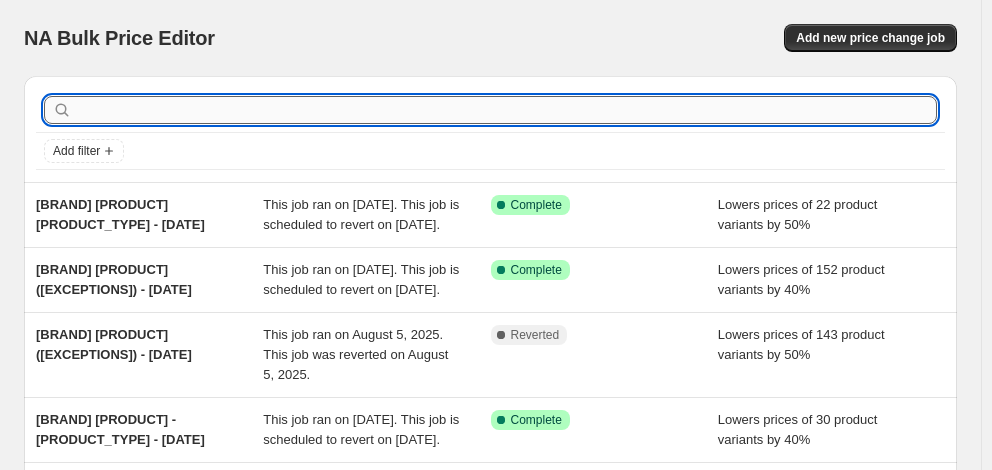 click at bounding box center [506, 110] 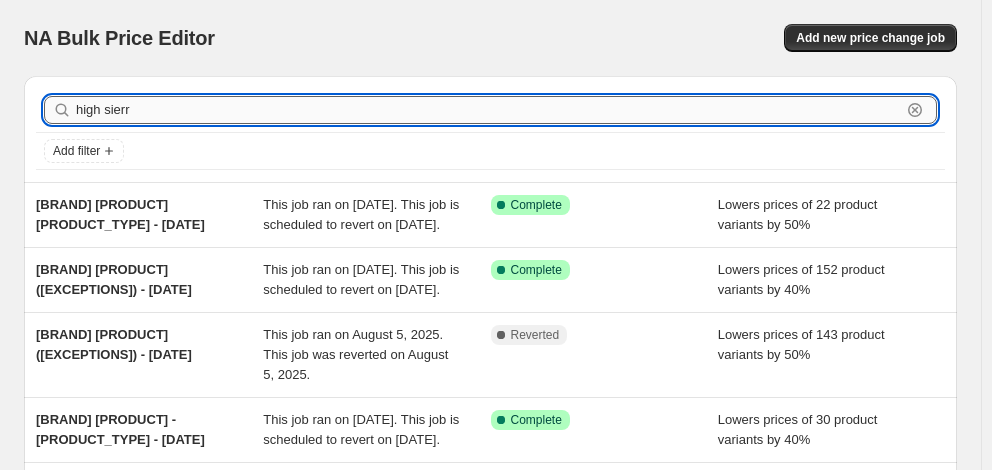 type on "high sierra" 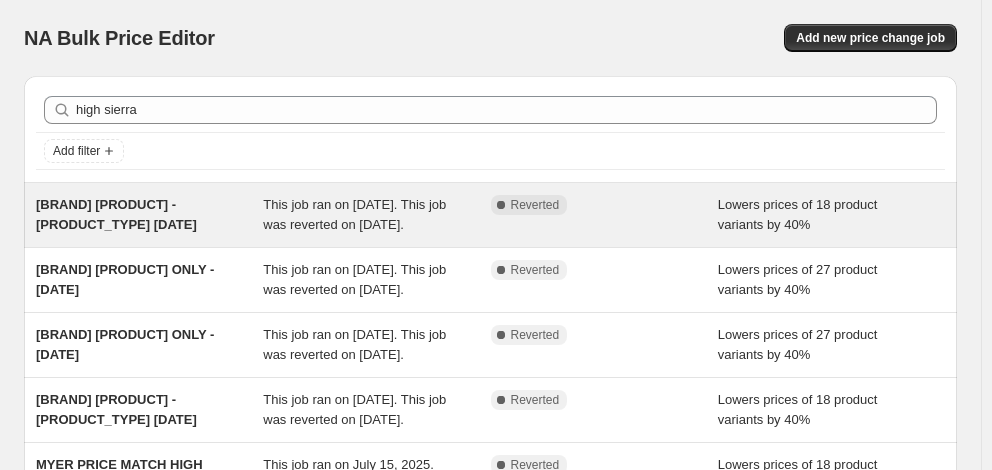 click on "[BRAND] [PRODUCT] - [PRODUCT_TYPE] [DATE]" at bounding box center (116, 214) 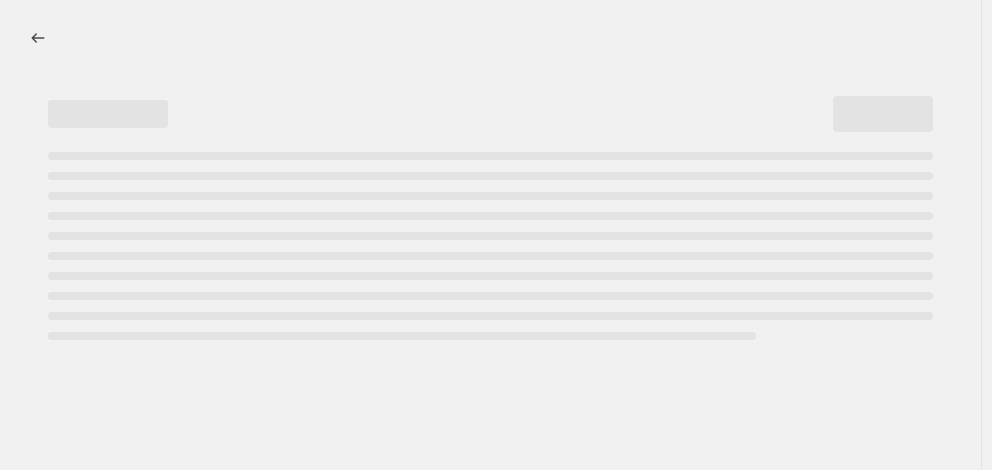 select on "percentage" 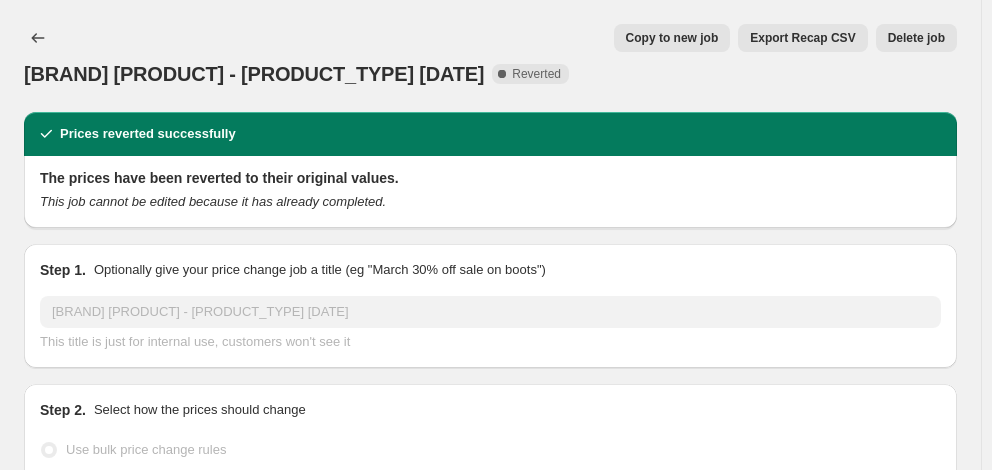 click on "Copy to new job" at bounding box center (672, 38) 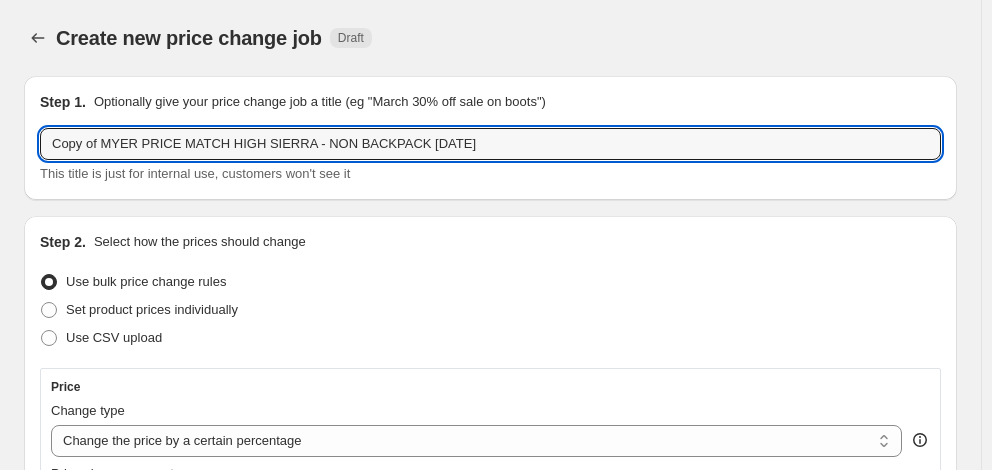 drag, startPoint x: 102, startPoint y: 144, endPoint x: -12, endPoint y: 146, distance: 114.01754 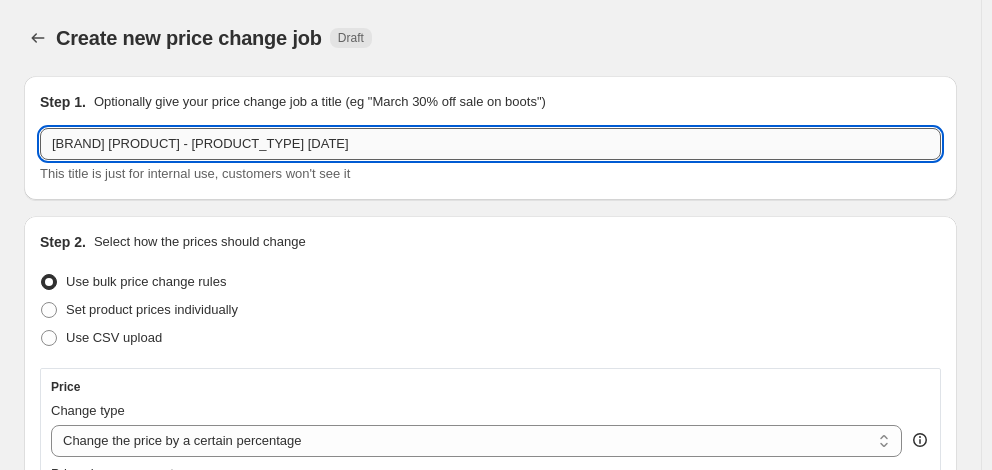 click on "[BRAND] [PRODUCT] - [PRODUCT_TYPE] [DATE]" at bounding box center [490, 144] 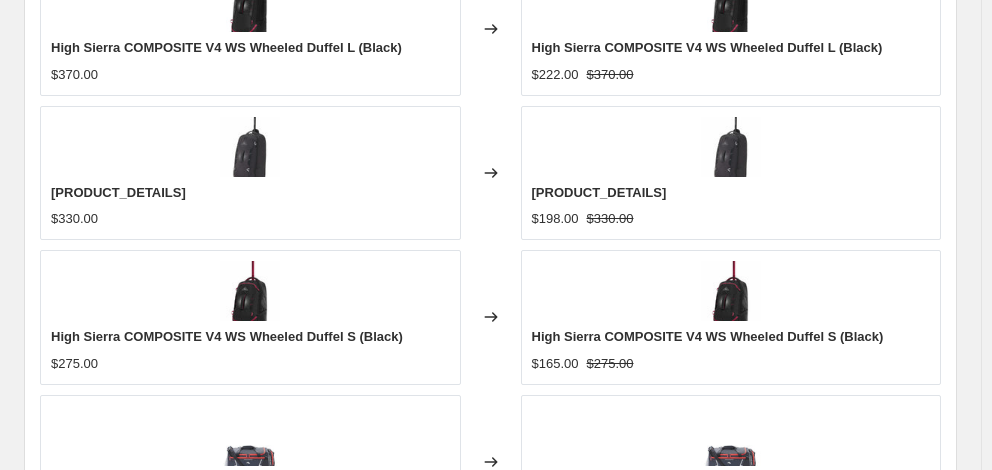 scroll, scrollTop: 1609, scrollLeft: 0, axis: vertical 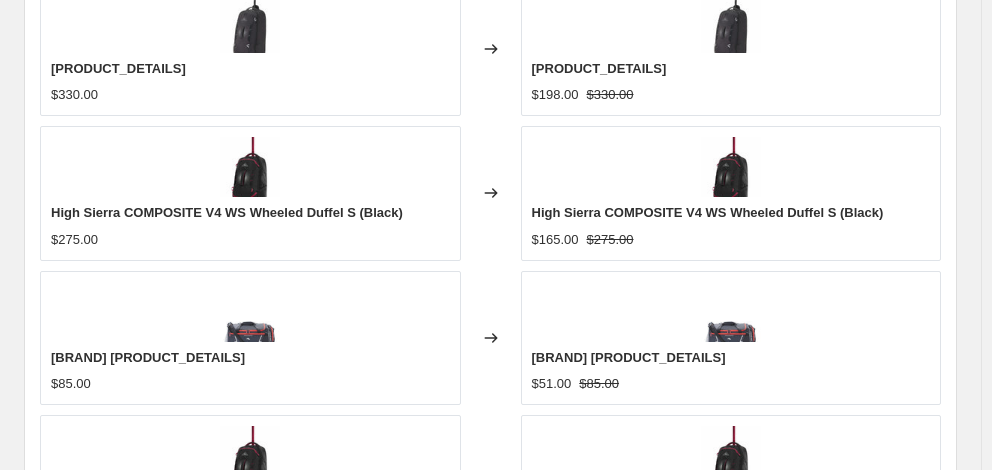 type on "[BRAND] [PRODUCT] - [PRODUCT_TYPE] [DATE]" 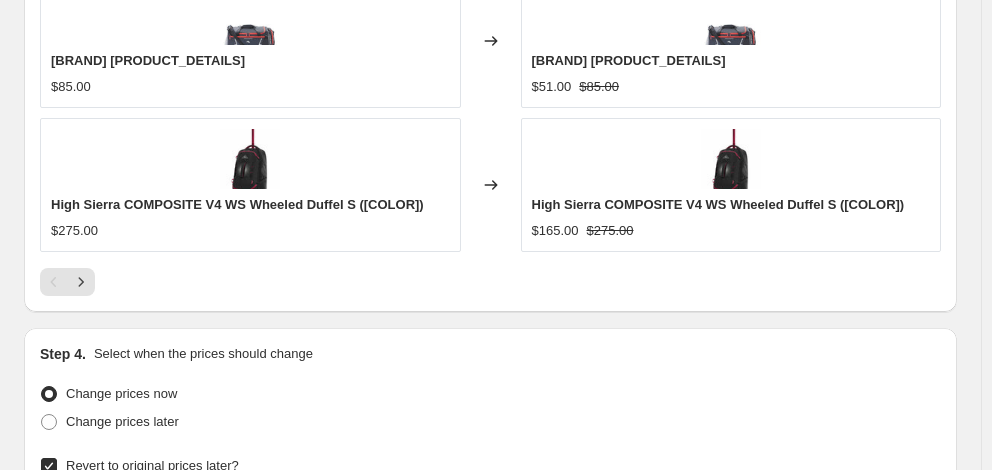 scroll, scrollTop: 1909, scrollLeft: 0, axis: vertical 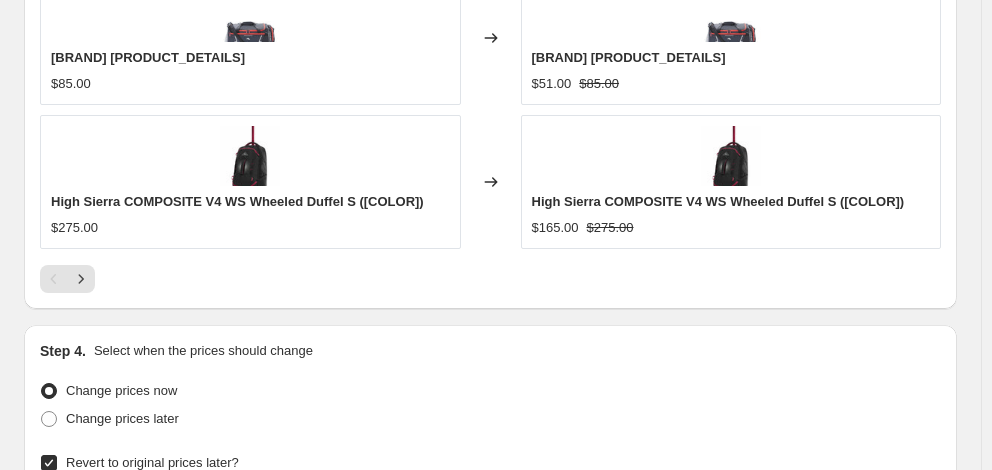 click on "6" at bounding box center (490, 671) 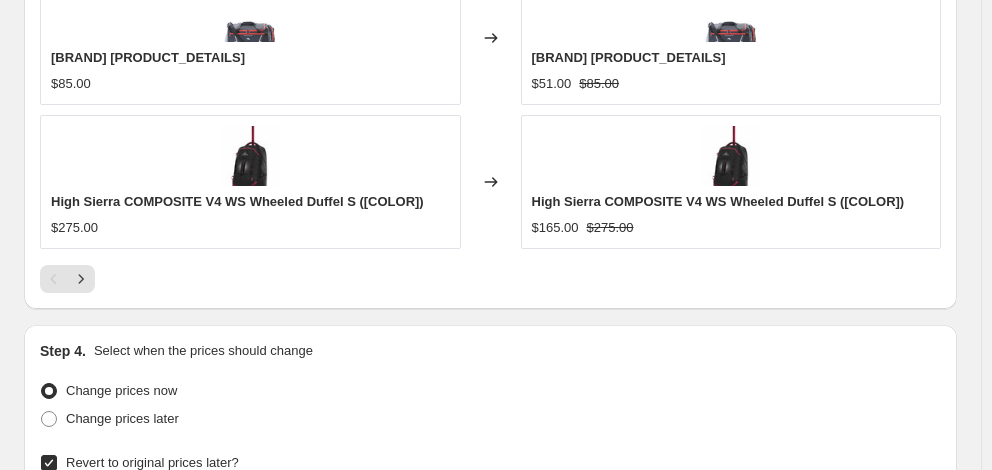 type on "06:00" 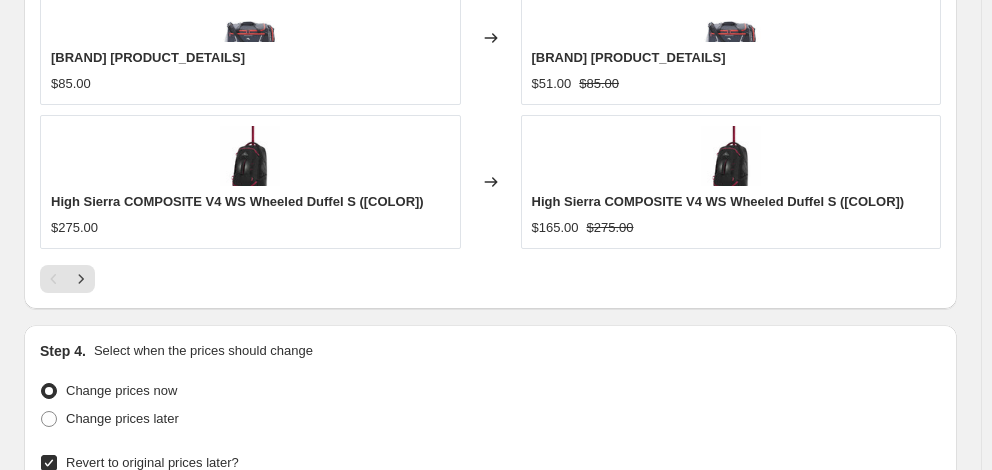 scroll, scrollTop: 1909, scrollLeft: 0, axis: vertical 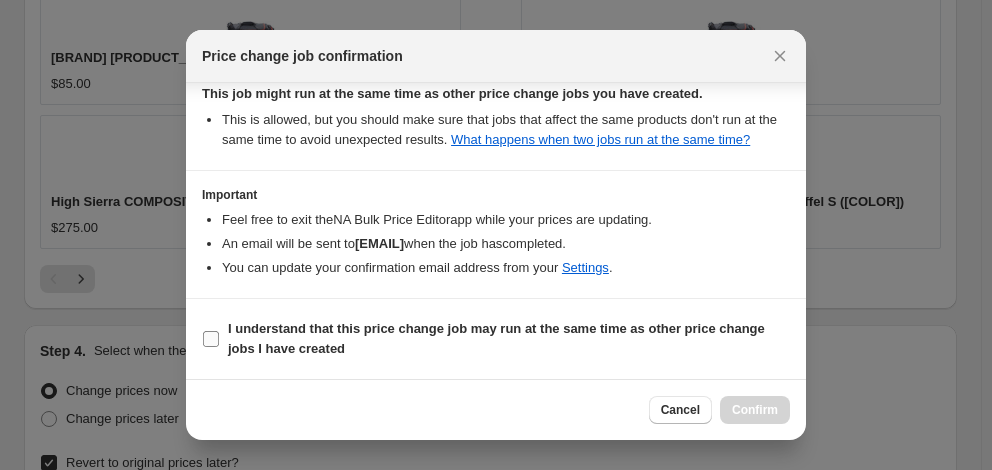 click on "I understand that this price change job may run at the same time as other price change jobs I have created" at bounding box center [496, 338] 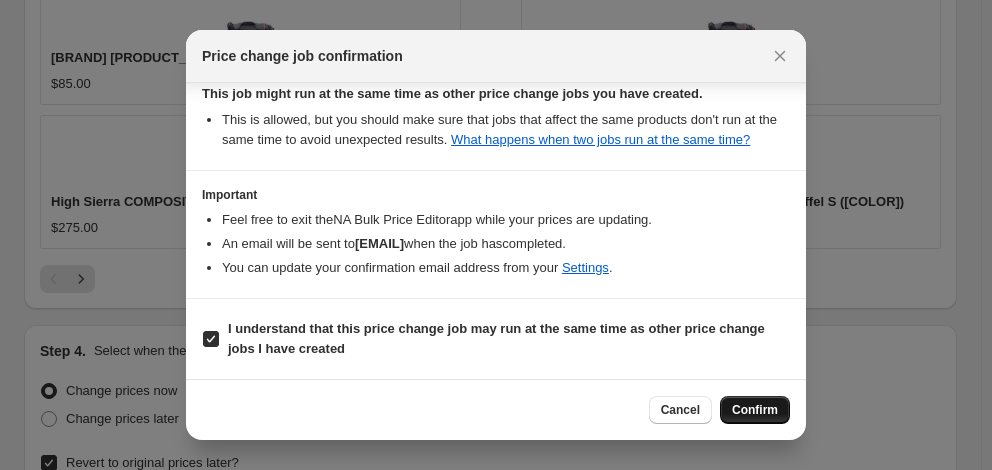 click on "Confirm" at bounding box center (755, 410) 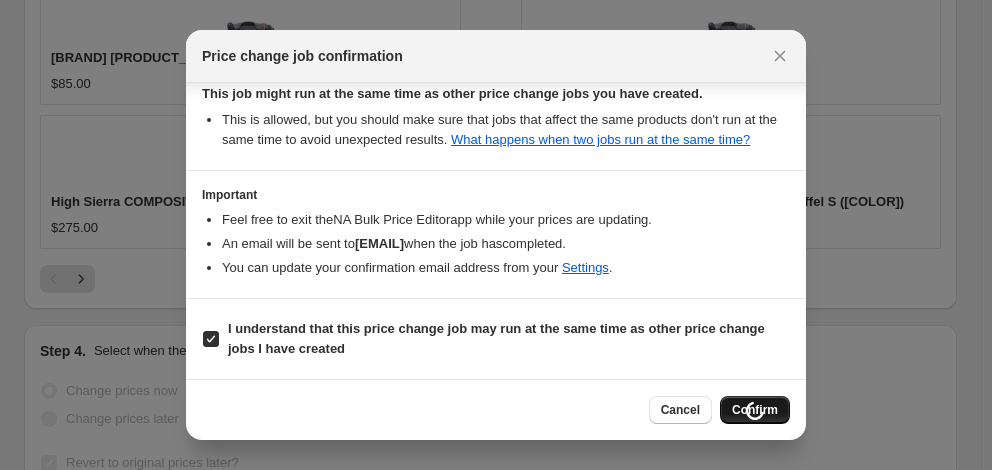 scroll, scrollTop: 2004, scrollLeft: 0, axis: vertical 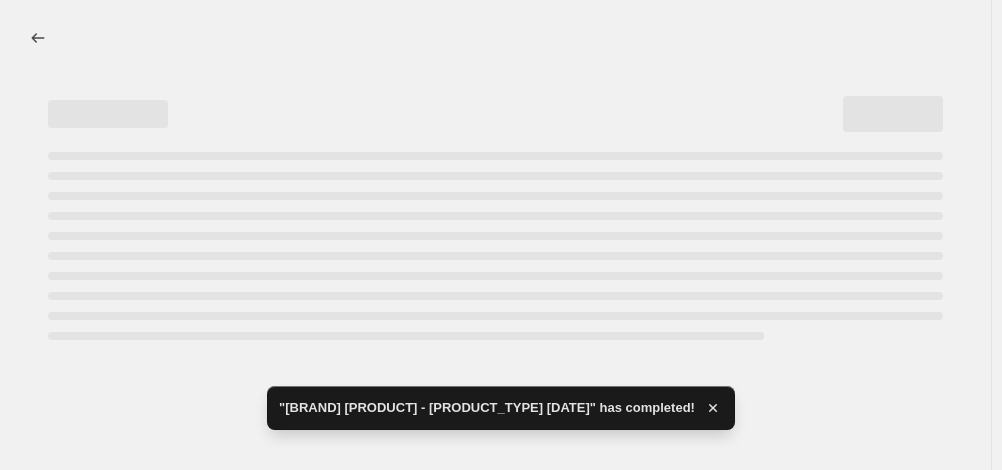 select on "percentage" 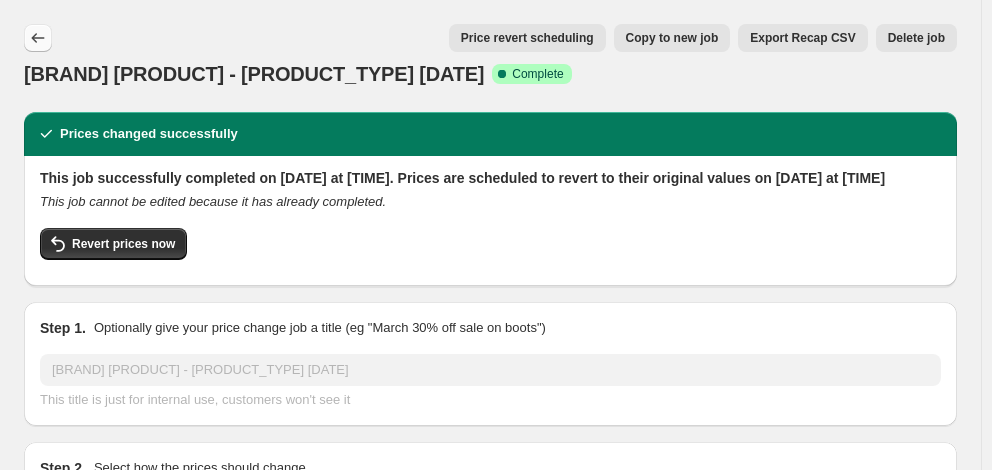 click 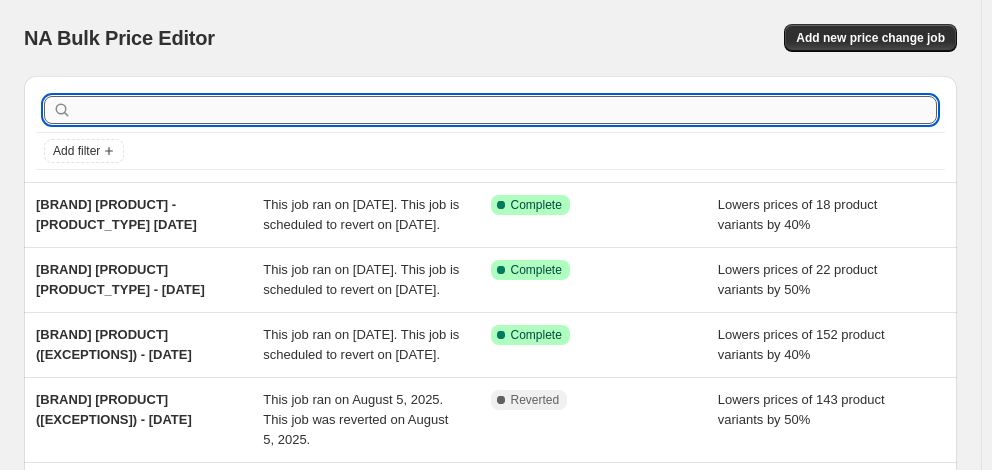 click at bounding box center [506, 110] 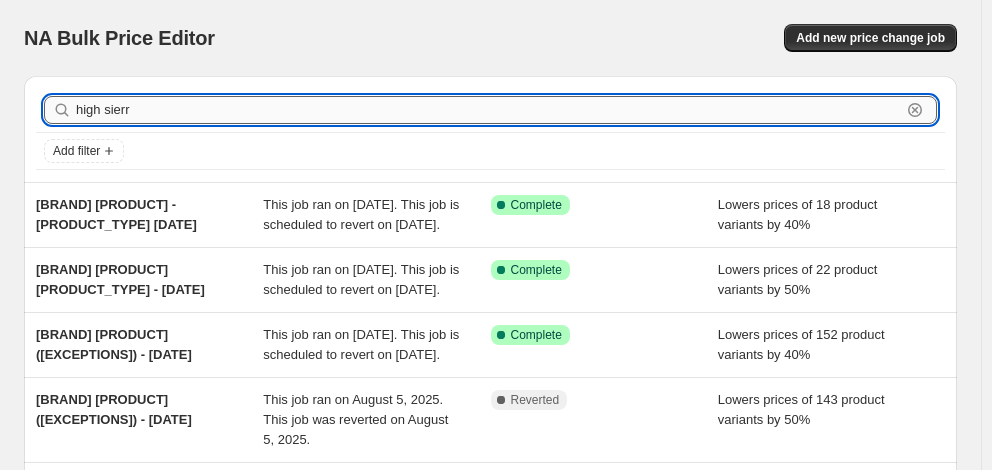 type on "high sierra" 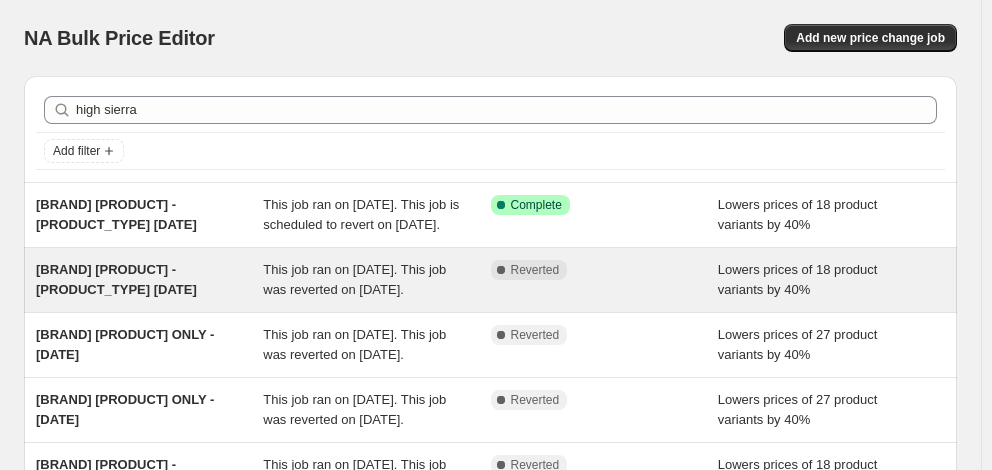 scroll, scrollTop: 100, scrollLeft: 0, axis: vertical 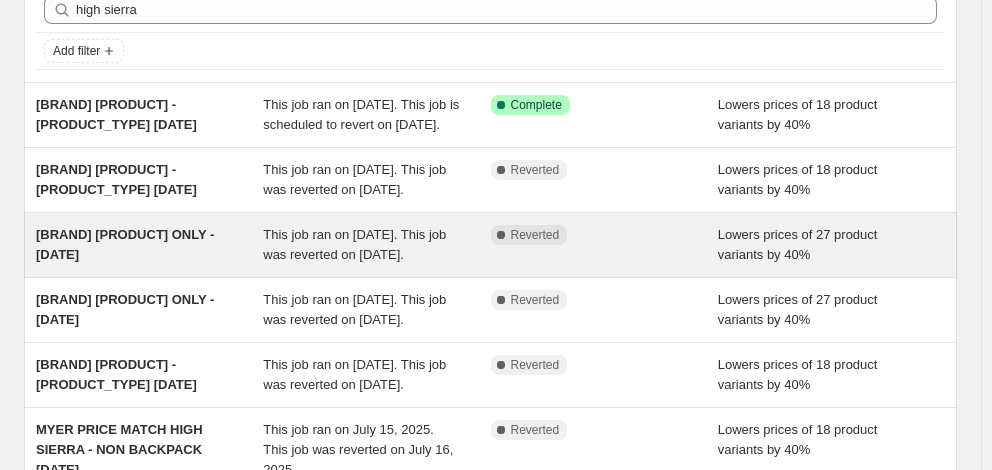 click on "[BRAND] [PRODUCT] ONLY - [DATE]" at bounding box center [125, 244] 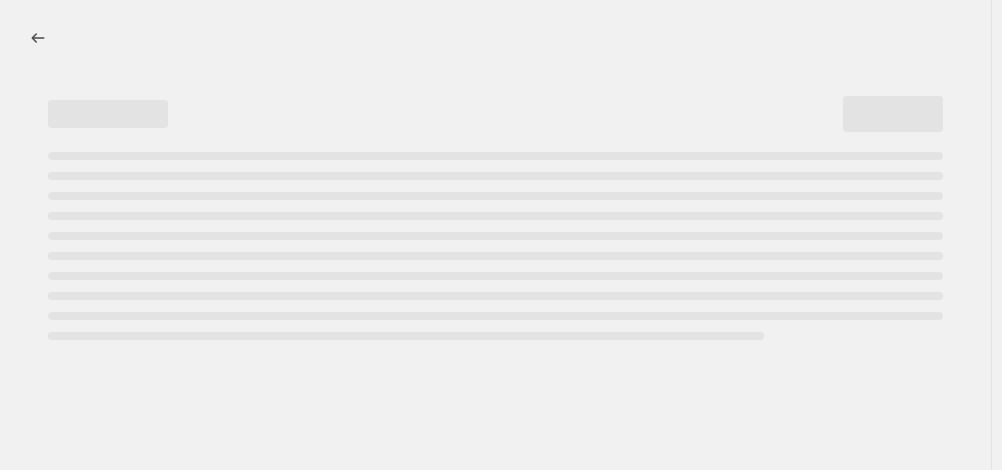 select on "percentage" 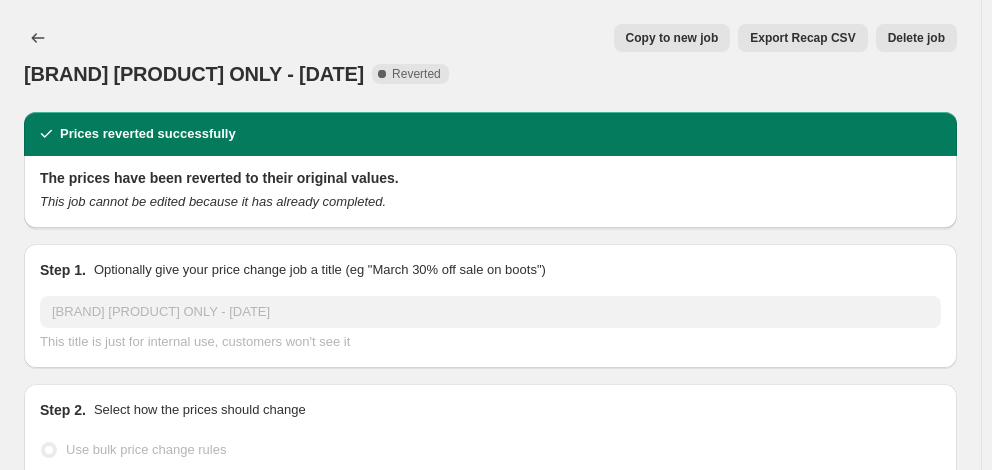 click on "Copy to new job" at bounding box center [672, 38] 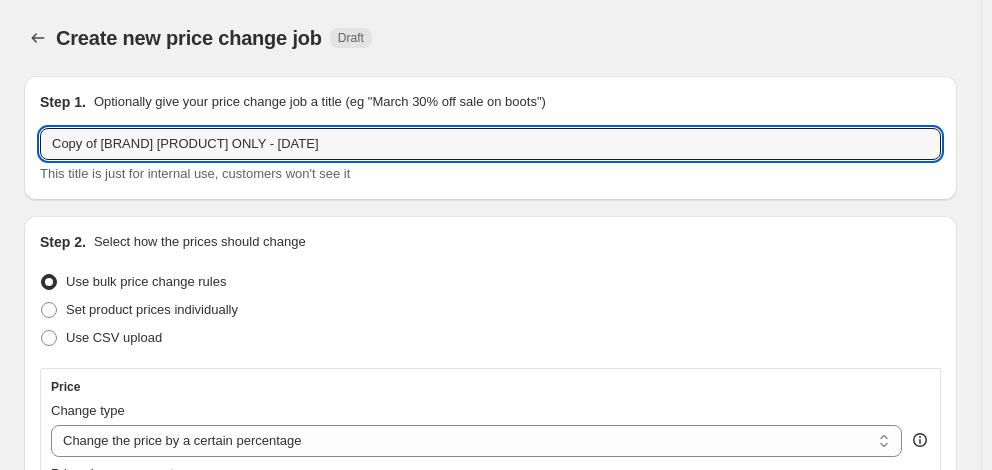 drag, startPoint x: 98, startPoint y: 145, endPoint x: -16, endPoint y: 140, distance: 114.1096 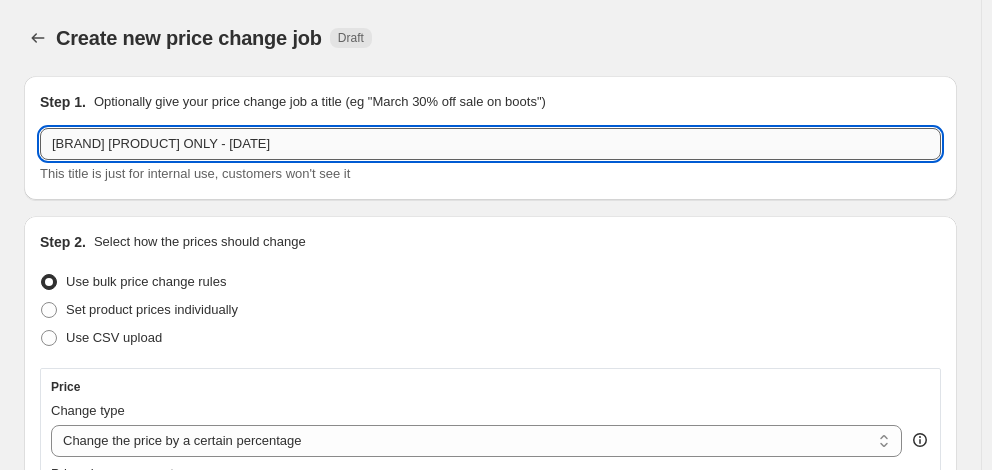 click on "[BRAND] [PRODUCT] ONLY - [DATE]" at bounding box center [490, 144] 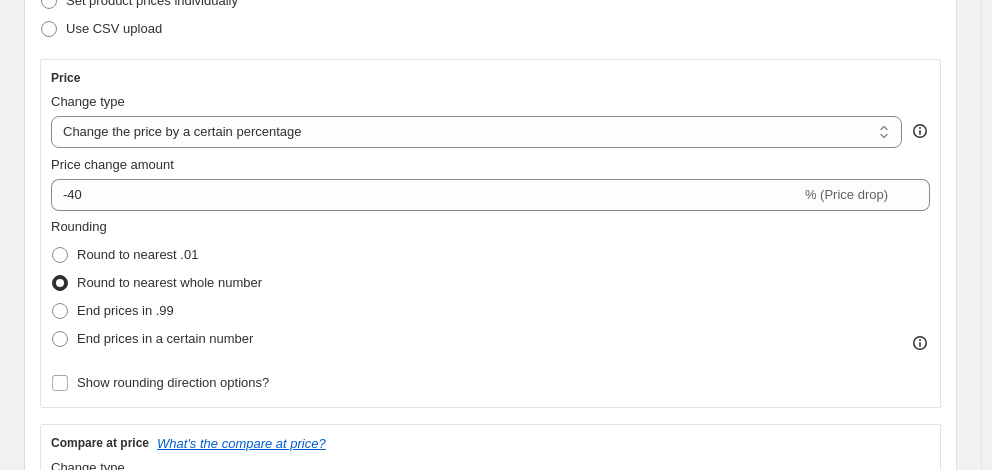 scroll, scrollTop: 400, scrollLeft: 0, axis: vertical 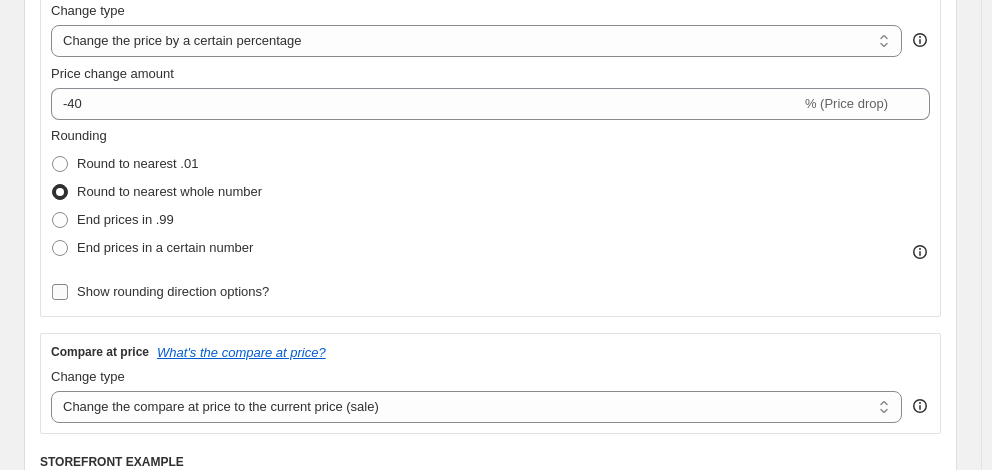type on "[BRAND] [PRODUCT] ONLY - [DATE]" 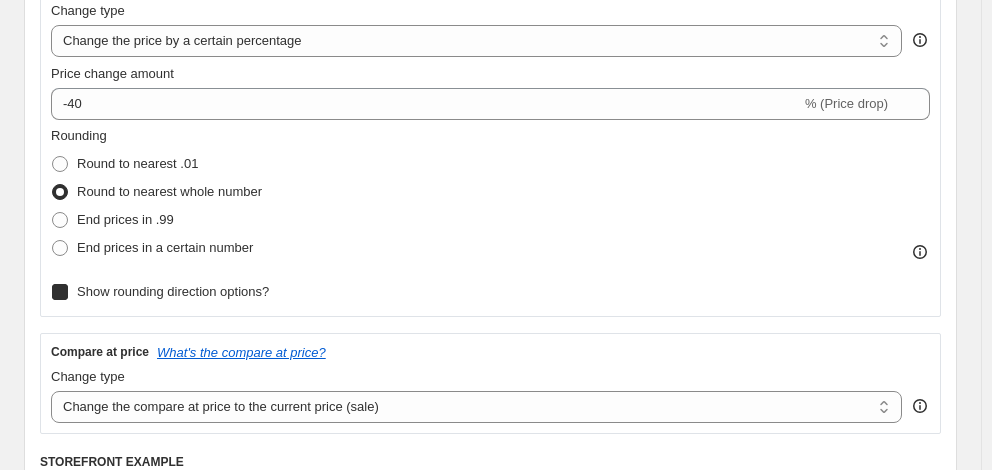checkbox on "true" 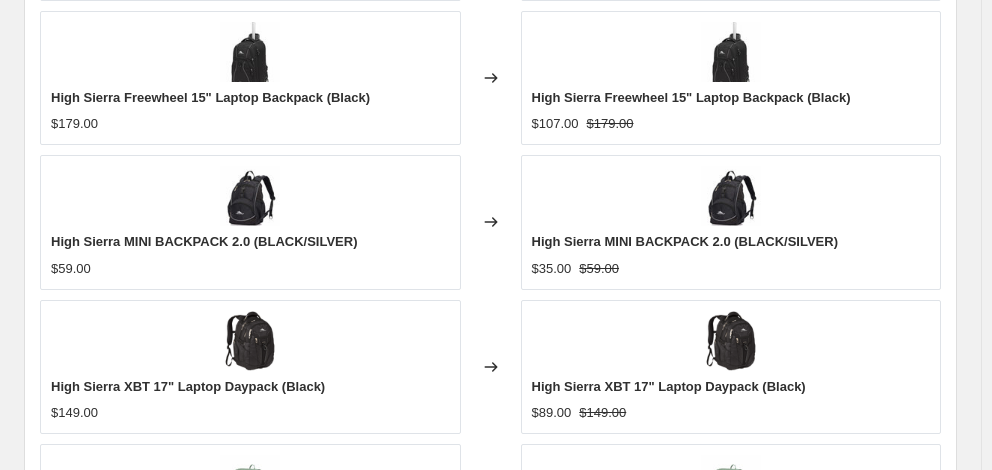 scroll, scrollTop: 1707, scrollLeft: 0, axis: vertical 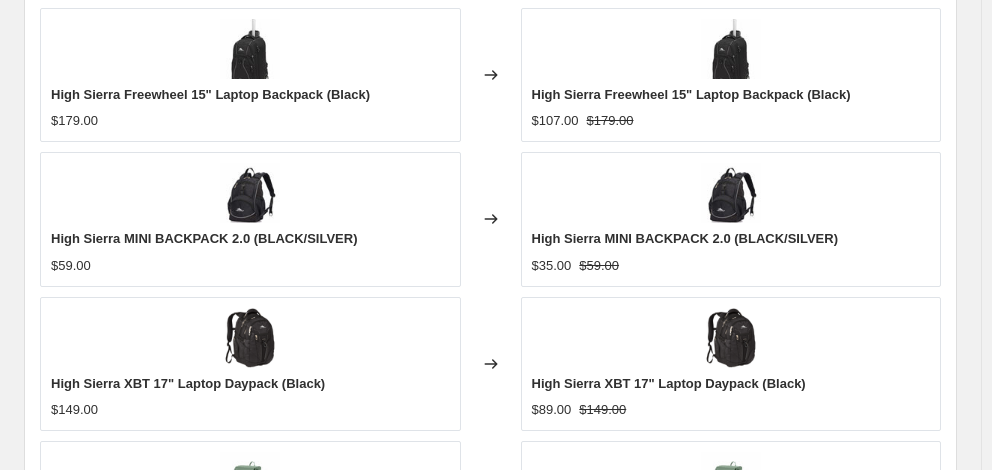 click on "Revert to original prices later?" at bounding box center (152, 788) 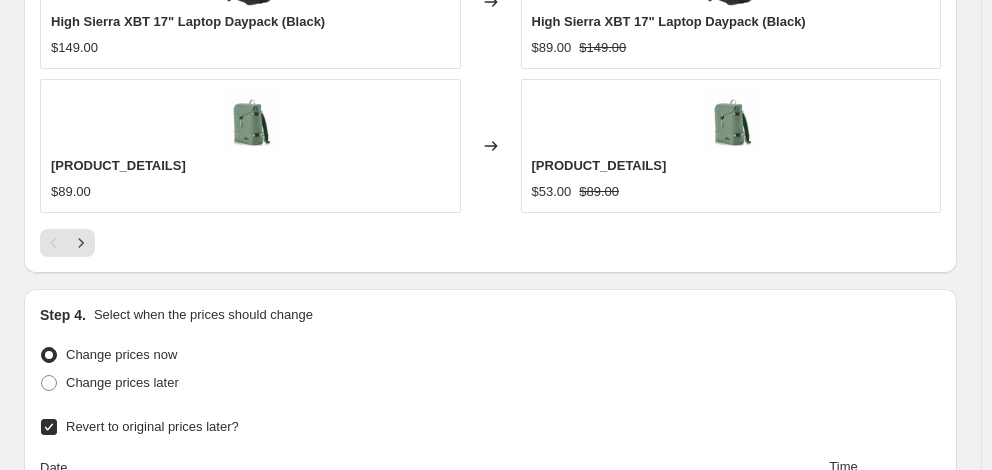 scroll, scrollTop: 2081, scrollLeft: 0, axis: vertical 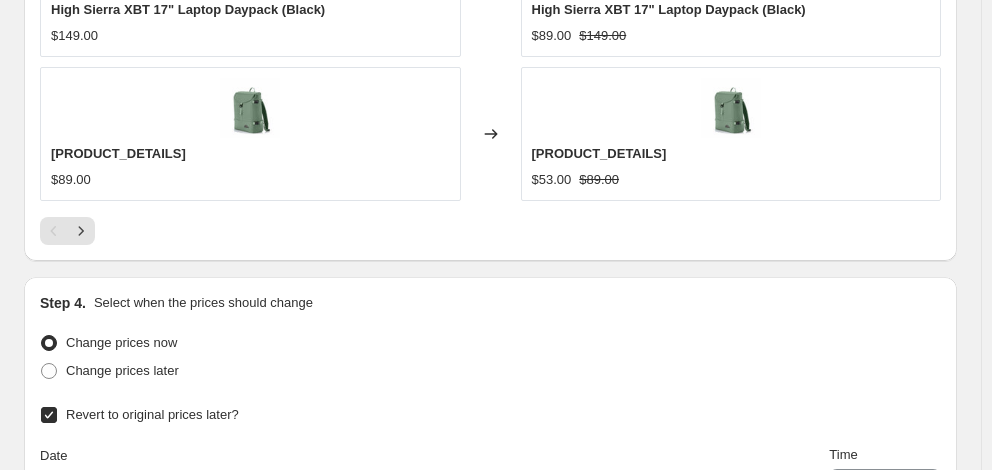 click on "6" at bounding box center (490, 623) 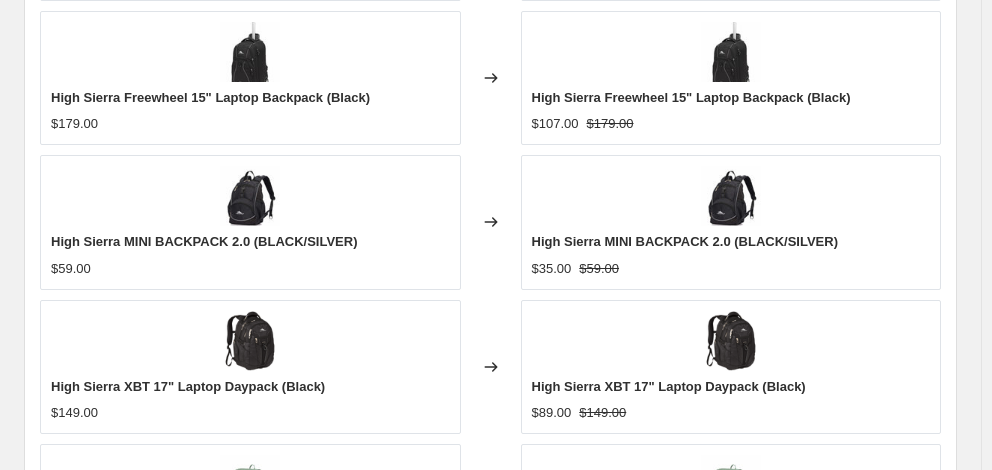 scroll, scrollTop: 1681, scrollLeft: 0, axis: vertical 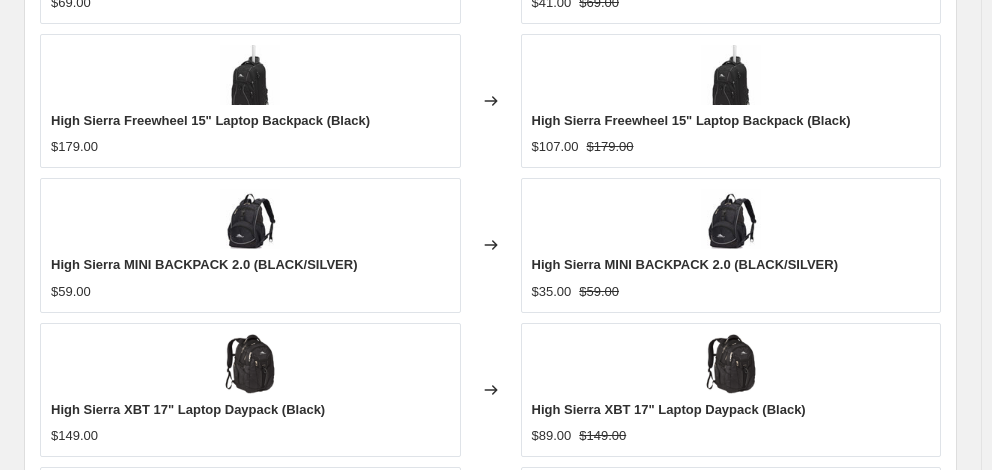 click on "07:09" at bounding box center [885, 886] 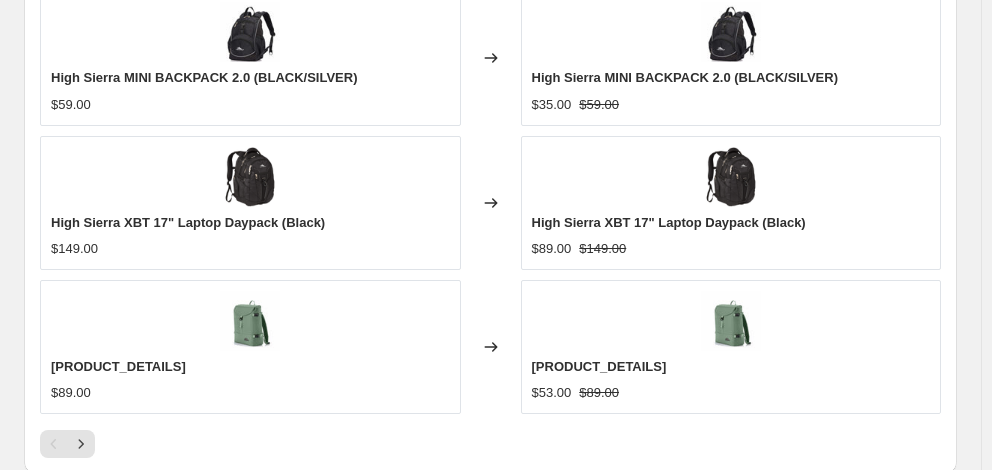 scroll, scrollTop: 2081, scrollLeft: 0, axis: vertical 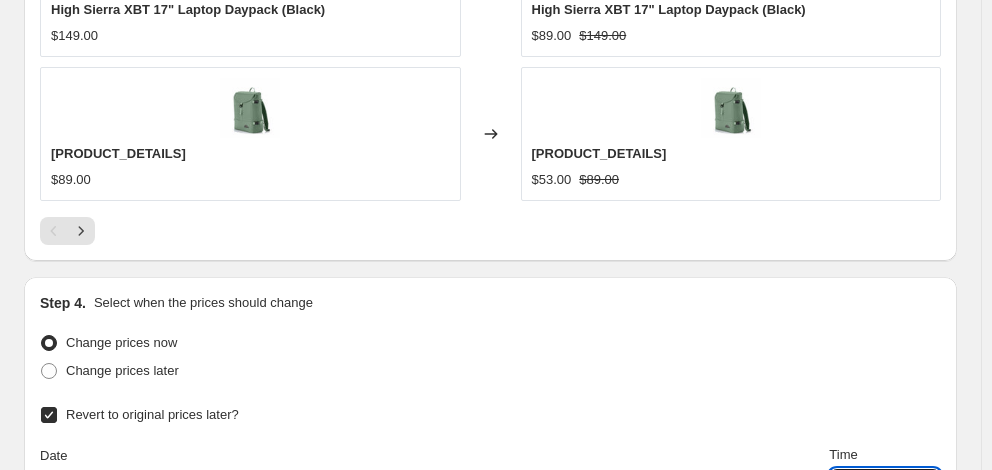 click on "Continue" at bounding box center [919, 849] 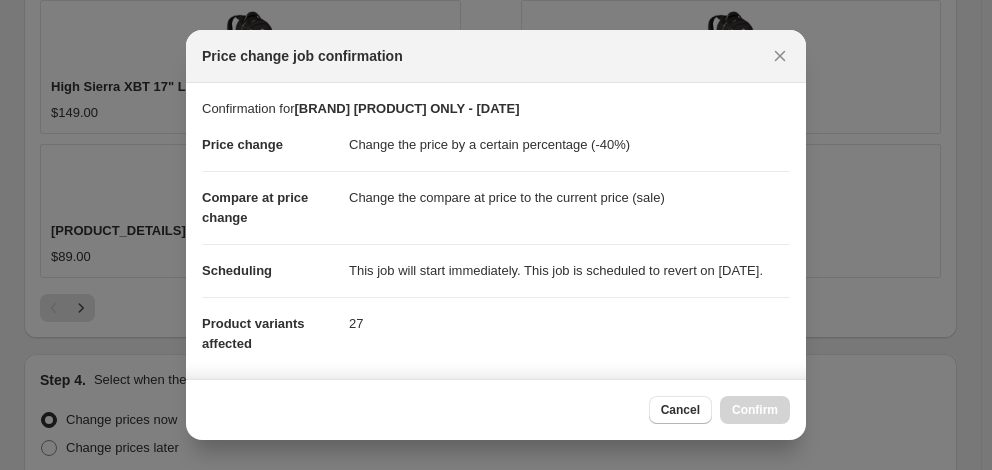scroll, scrollTop: 2081, scrollLeft: 0, axis: vertical 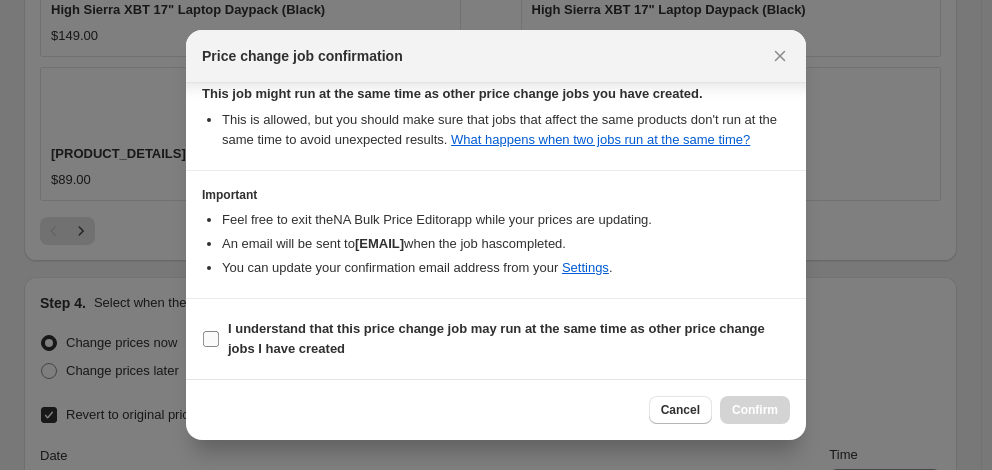 click on "I understand that this price change job may run at the same time as other price change jobs I have created" at bounding box center [509, 339] 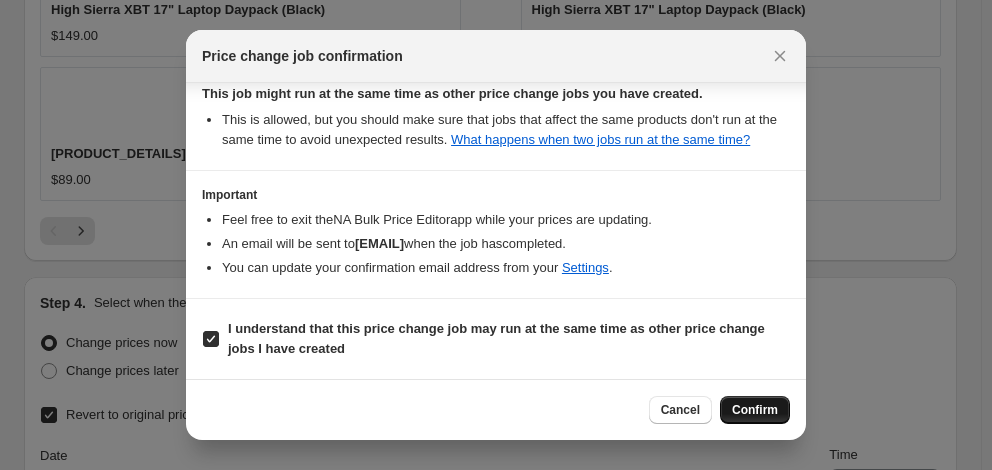 click on "Confirm" at bounding box center (755, 410) 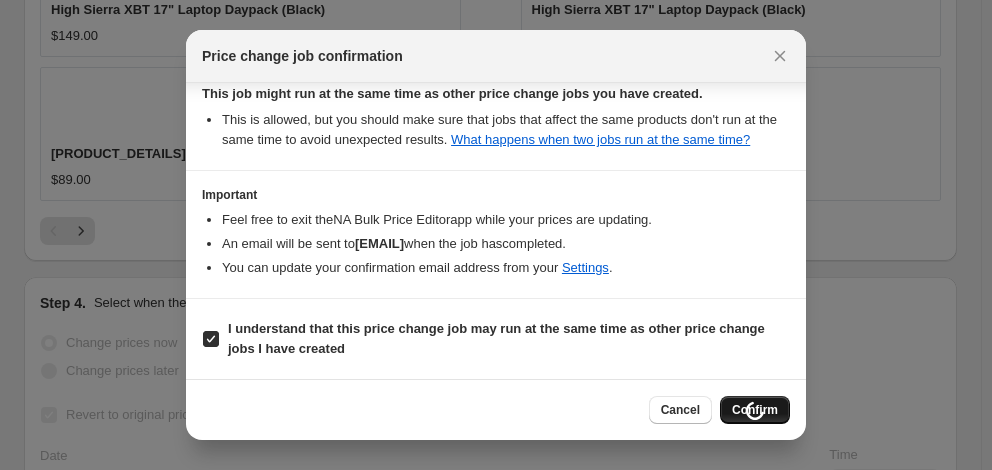 scroll, scrollTop: 2176, scrollLeft: 0, axis: vertical 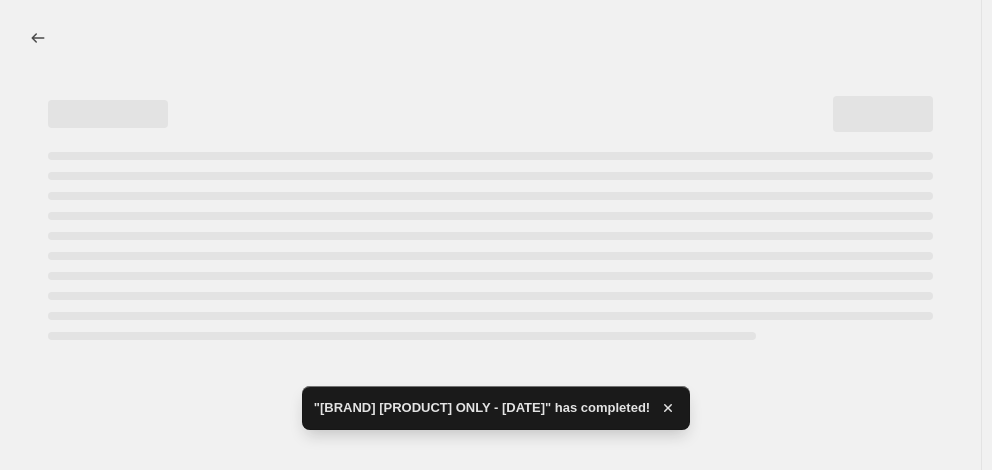 select on "percentage" 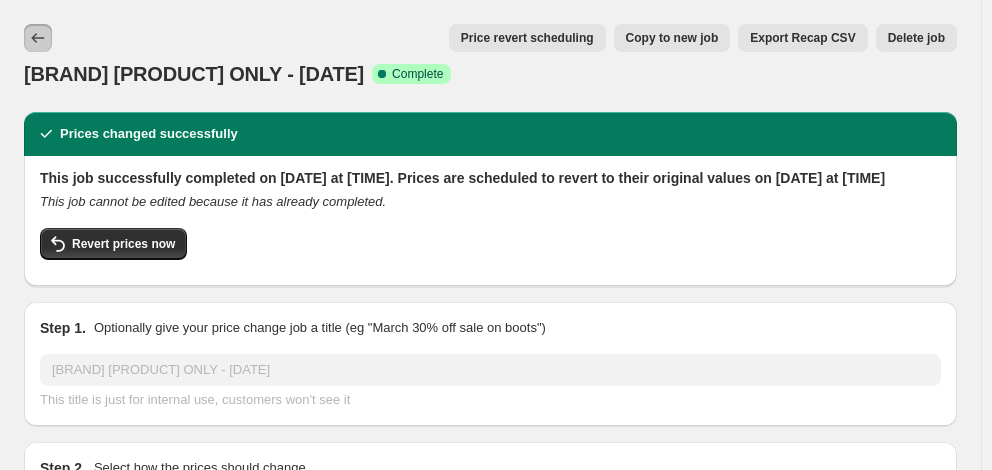 click 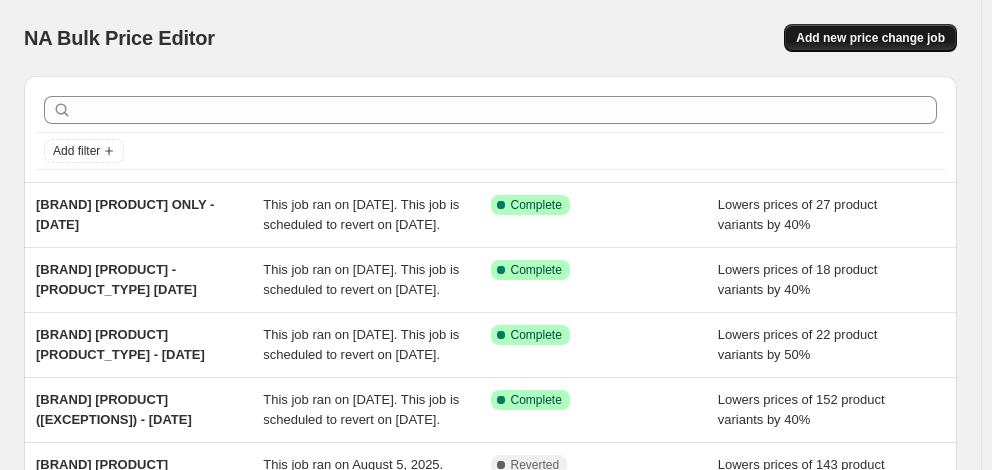 click on "Add new price change job" at bounding box center [870, 38] 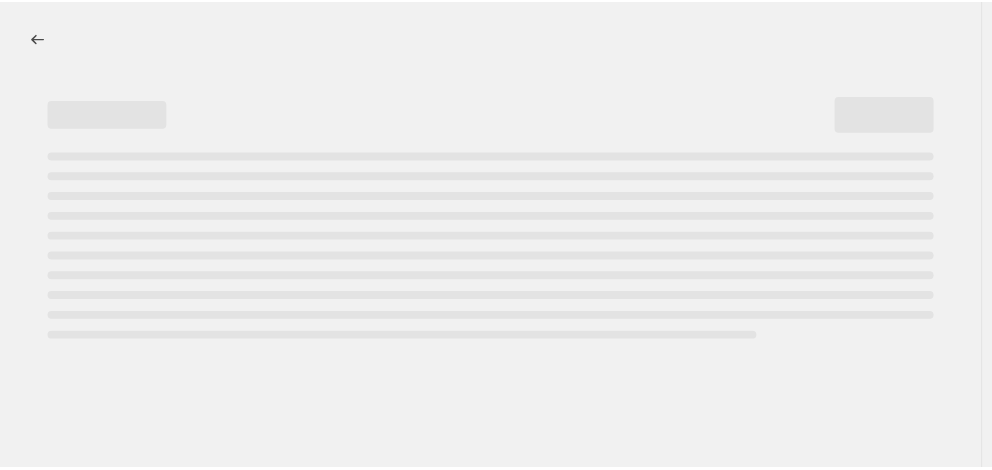select on "percentage" 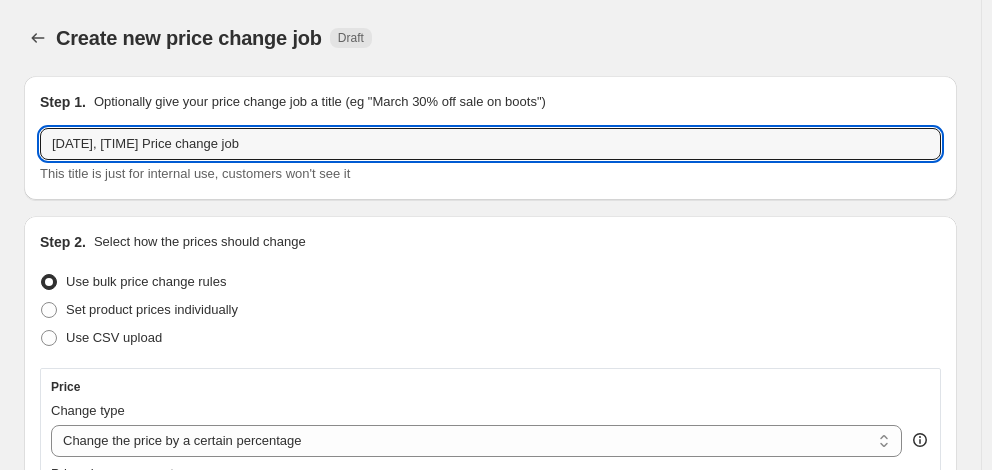 drag, startPoint x: 327, startPoint y: 144, endPoint x: 29, endPoint y: 148, distance: 298.02686 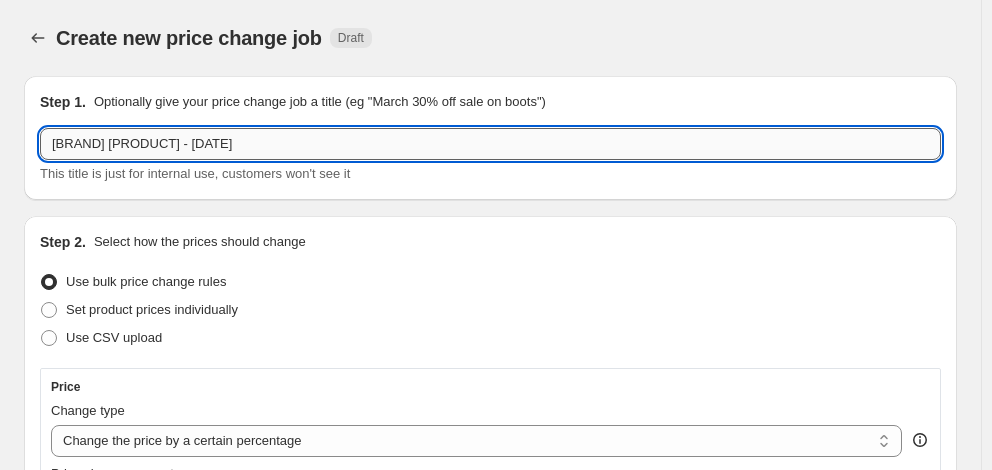 click on "[BRAND] [PRODUCT] - [DATE]" at bounding box center [490, 144] 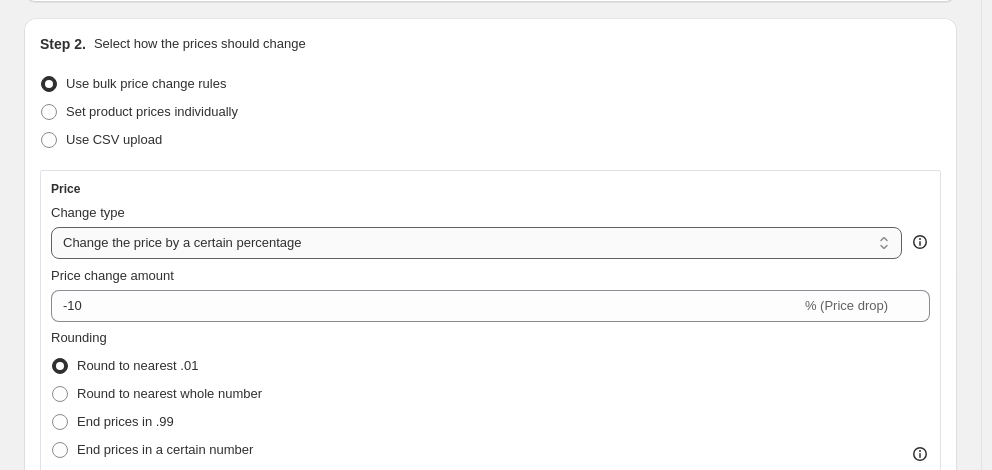 scroll, scrollTop: 200, scrollLeft: 0, axis: vertical 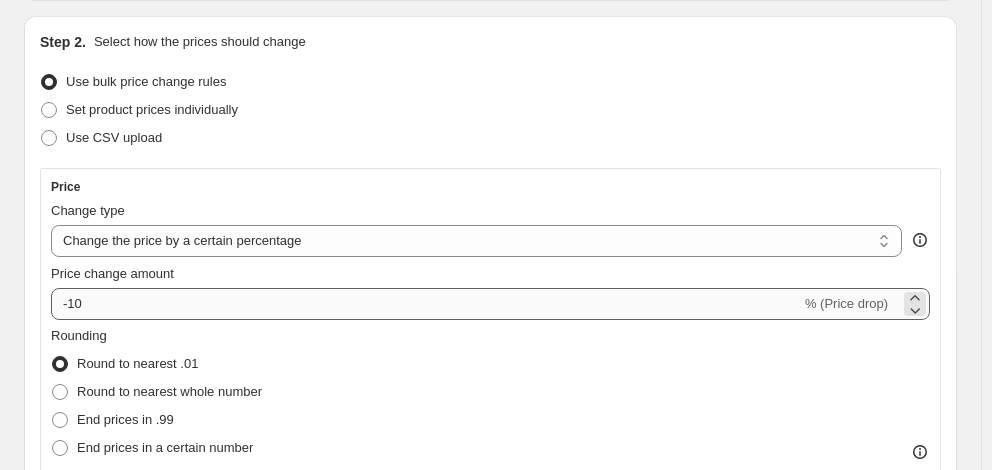 type on "[BRAND] [PRODUCT] [PRODUCT_TYPE] - [DATE]" 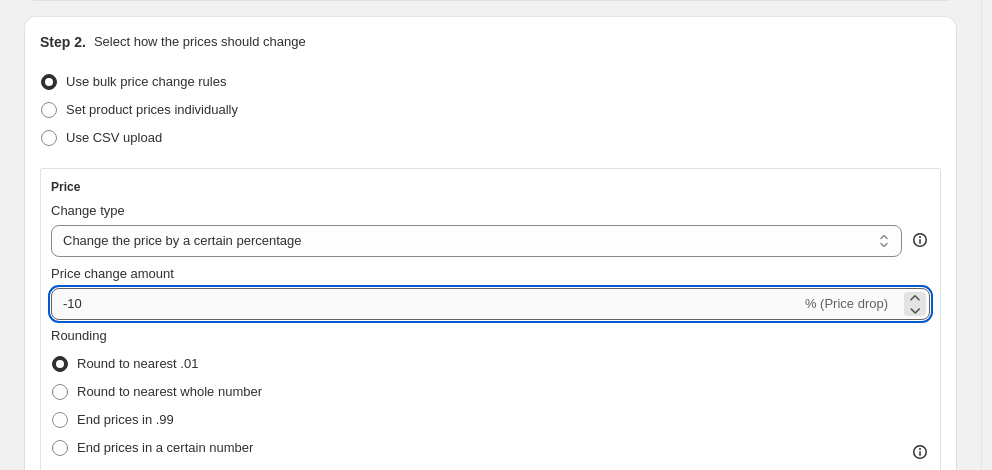 click on "-10" at bounding box center [426, 304] 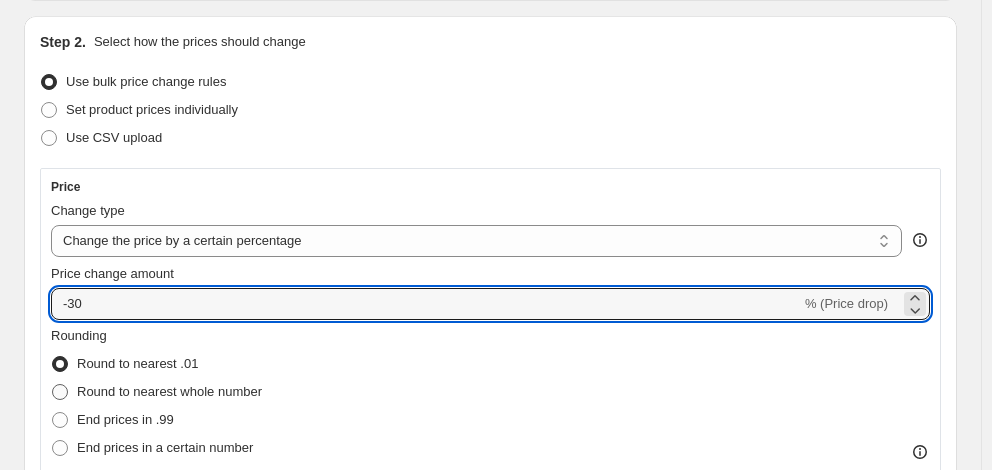 type on "-30" 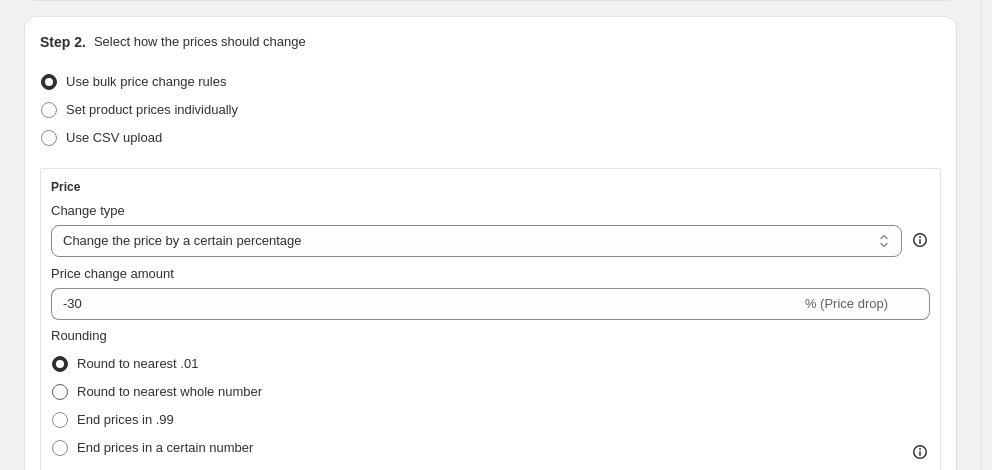 click on "Round to nearest whole number" at bounding box center (169, 391) 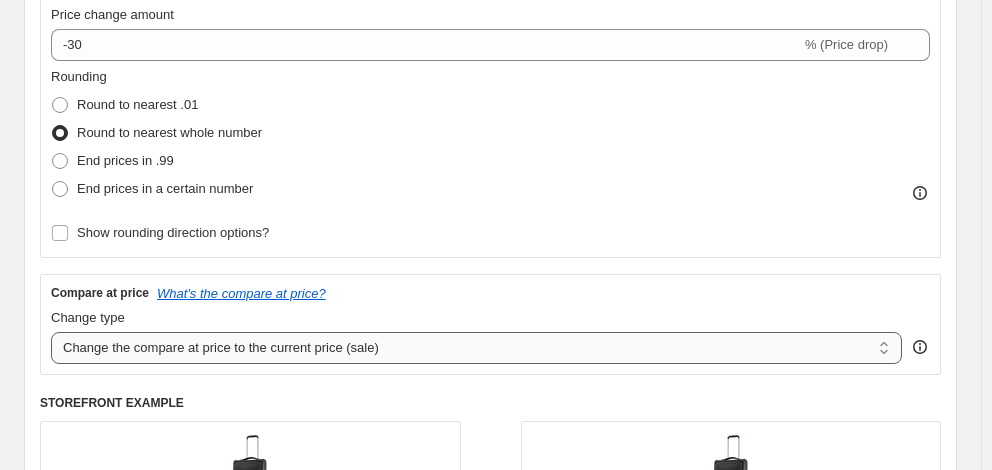 scroll, scrollTop: 500, scrollLeft: 0, axis: vertical 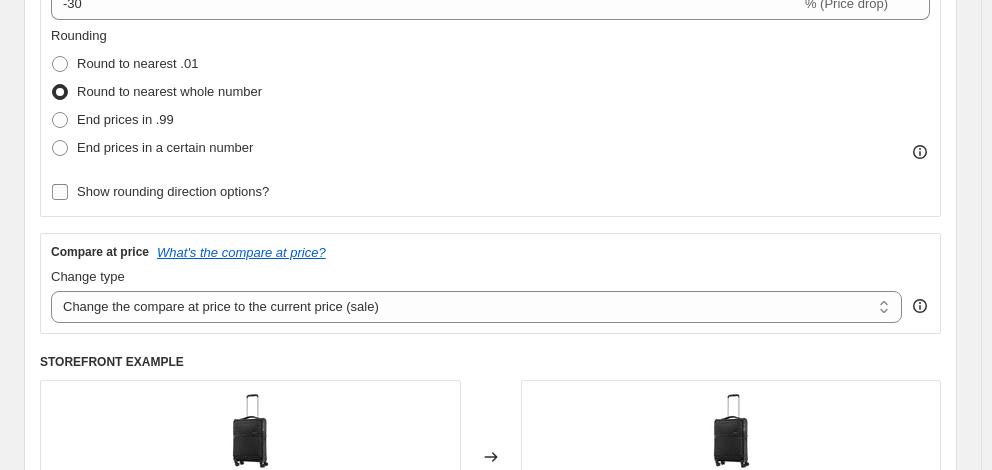 click on "Show rounding direction options?" at bounding box center (173, 191) 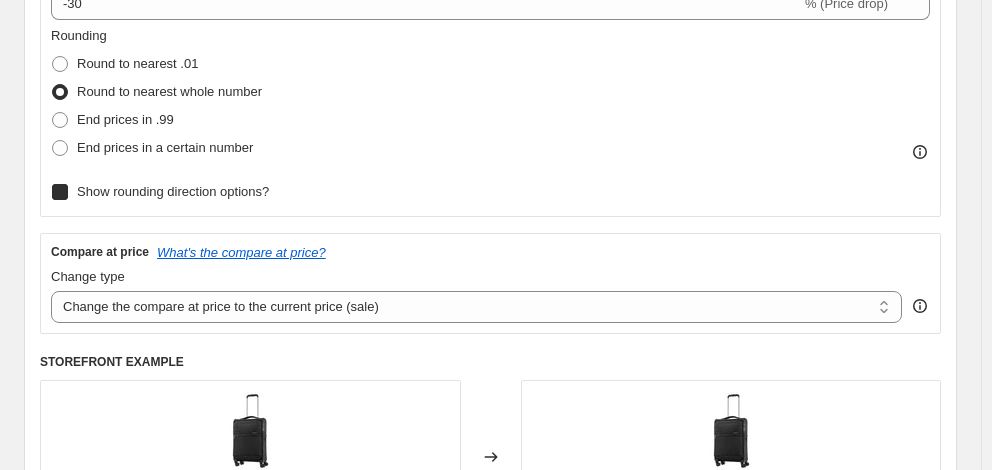 checkbox on "true" 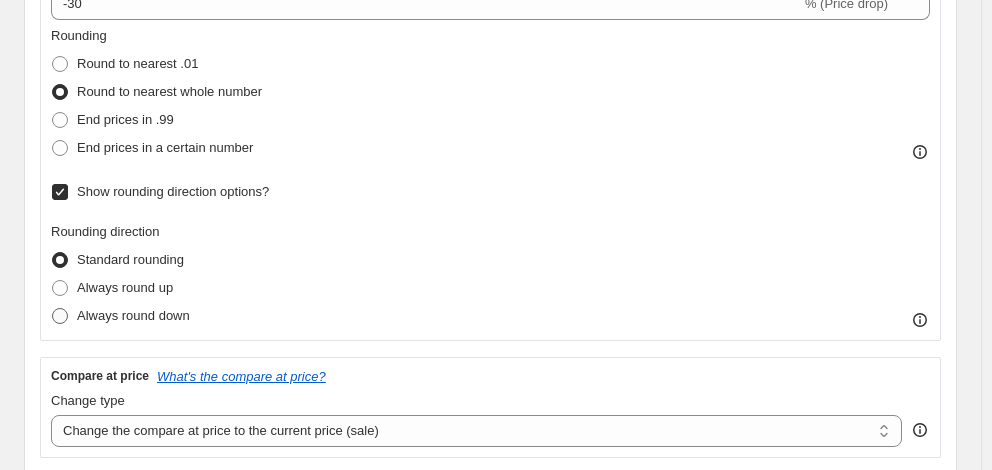 click on "Always round down" at bounding box center (133, 315) 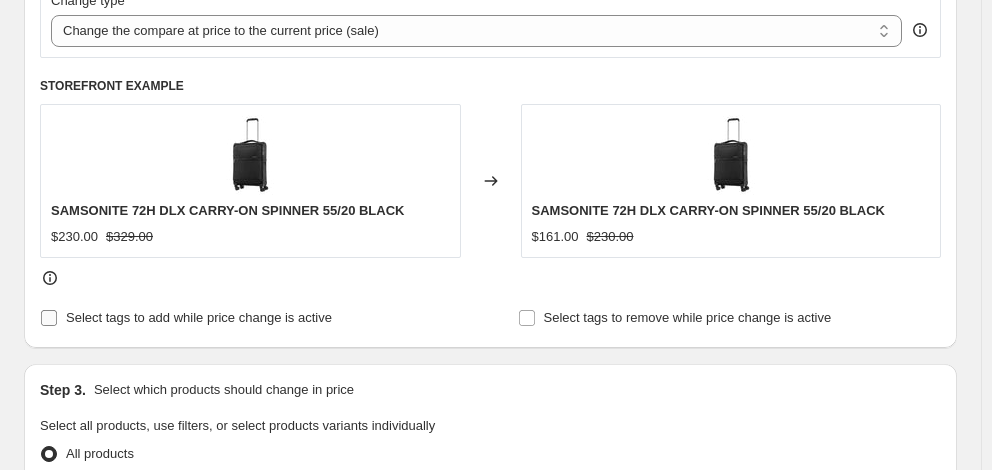 scroll, scrollTop: 1000, scrollLeft: 0, axis: vertical 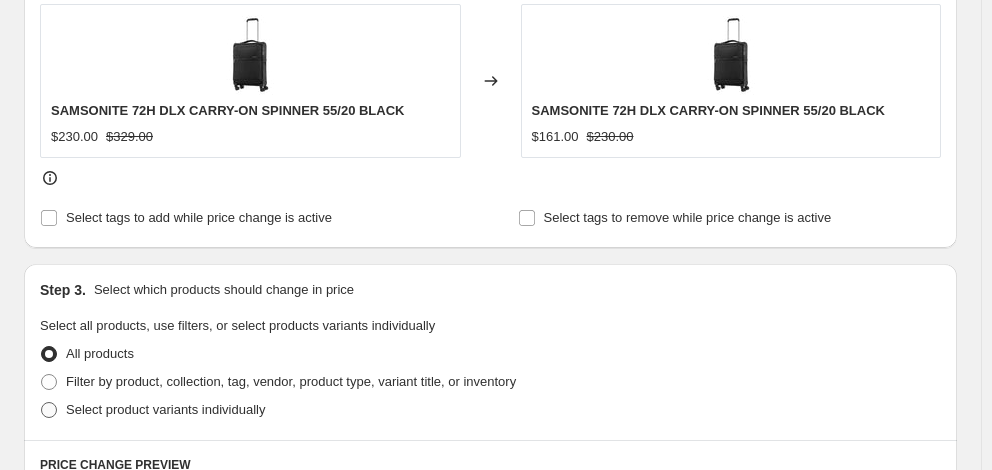 click on "Select product variants individually" at bounding box center [165, 410] 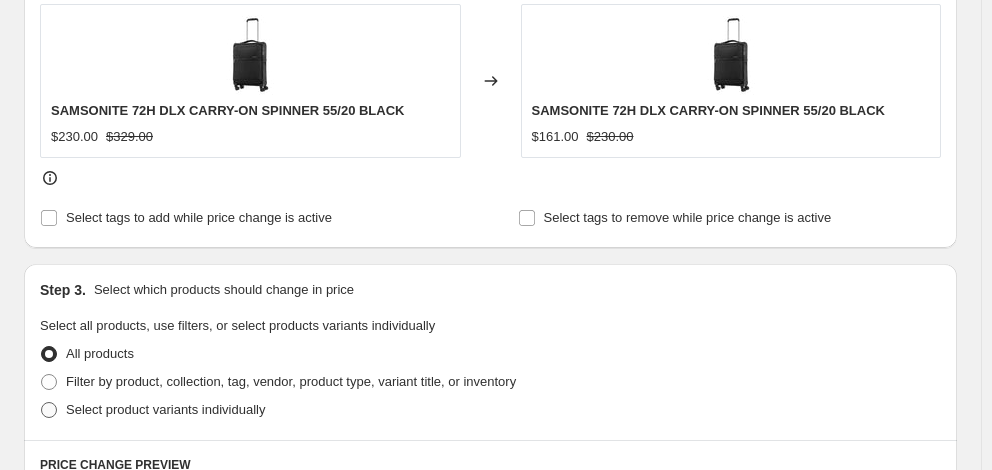 radio on "true" 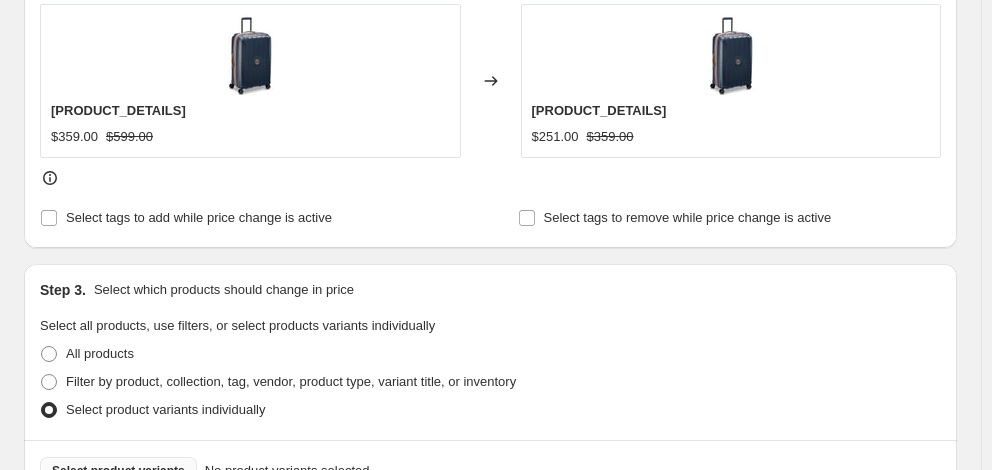 click on "Select product variants" at bounding box center [118, 471] 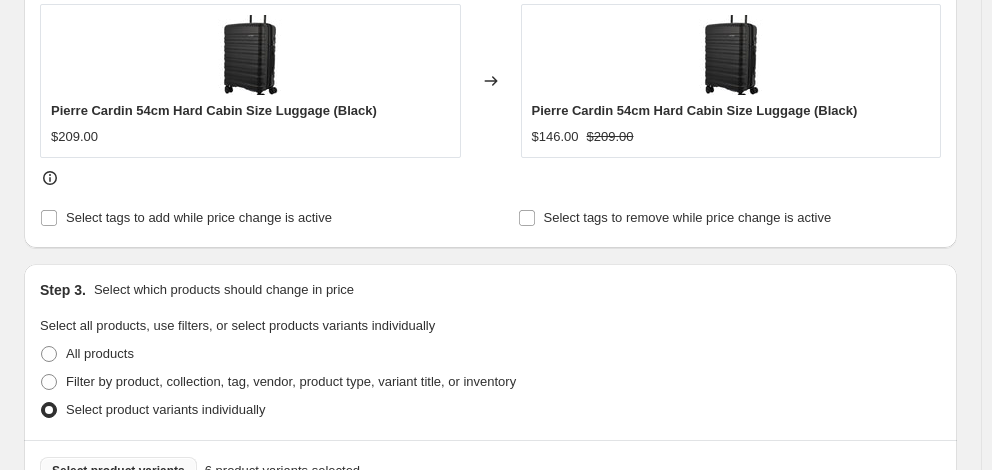 click on "Select product variants" at bounding box center [118, 471] 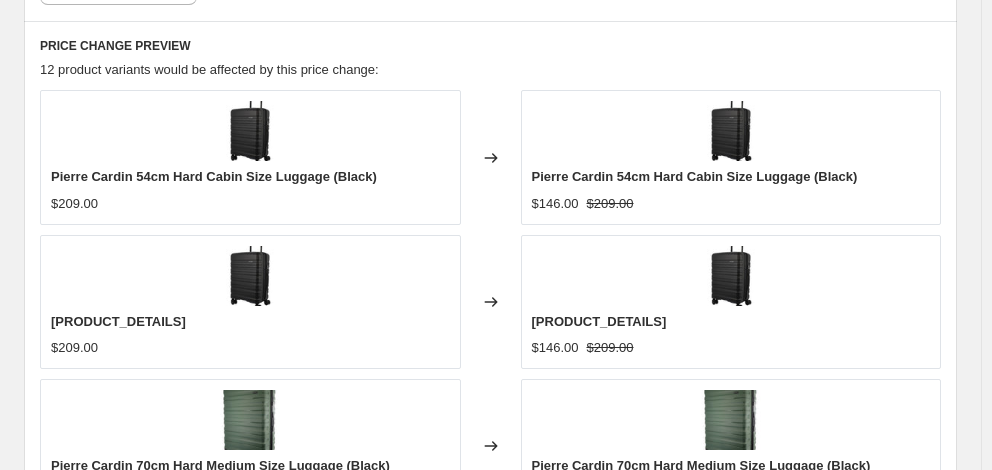 scroll, scrollTop: 1720, scrollLeft: 0, axis: vertical 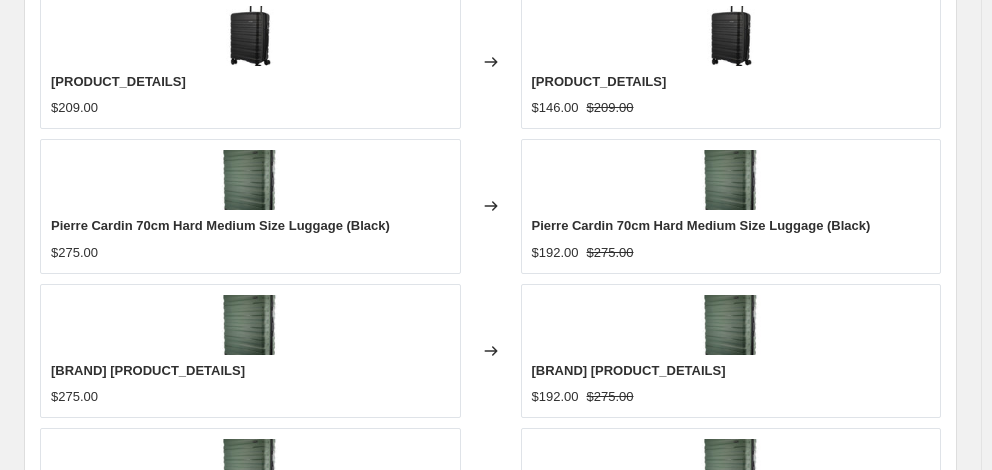 click on "Revert to original prices later?" at bounding box center [152, 775] 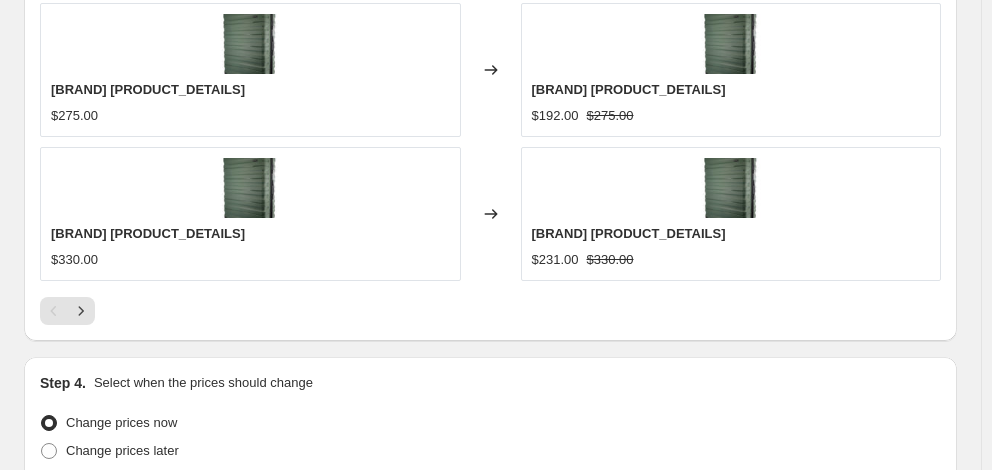 scroll, scrollTop: 2020, scrollLeft: 0, axis: vertical 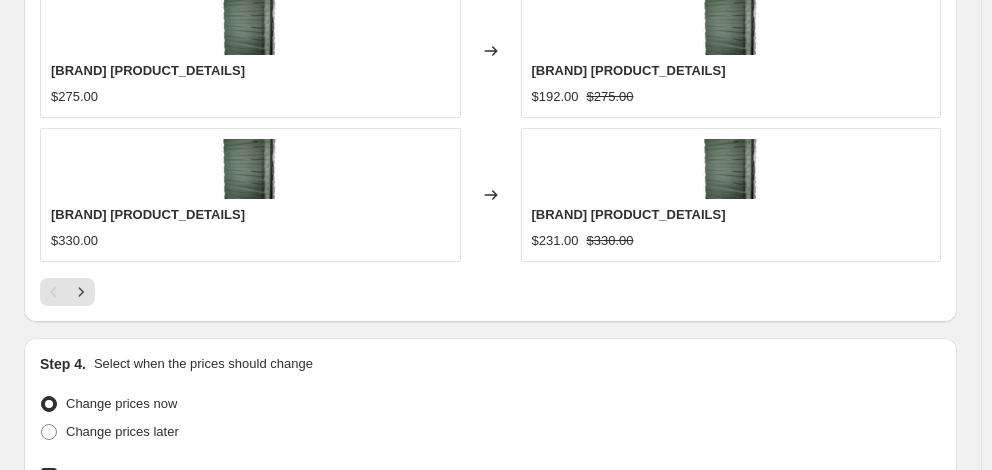 click on "6" at bounding box center (490, 684) 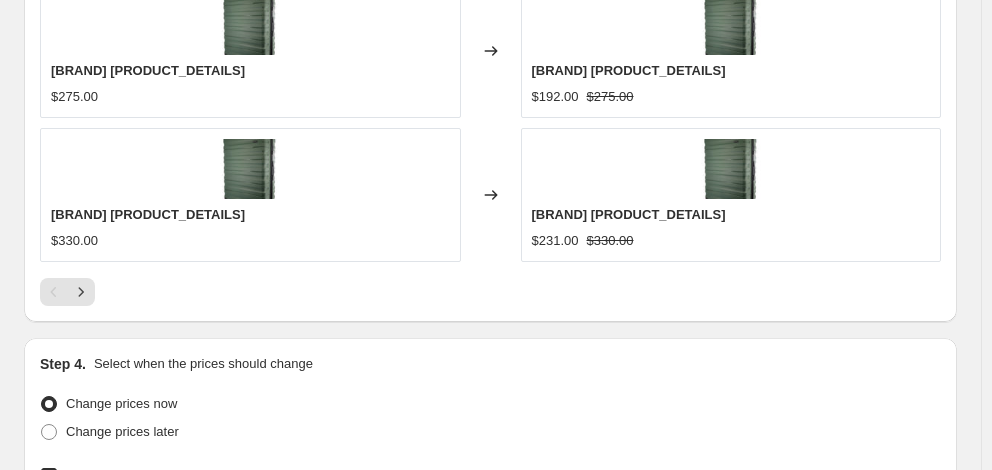 click on "07:21" at bounding box center [885, 547] 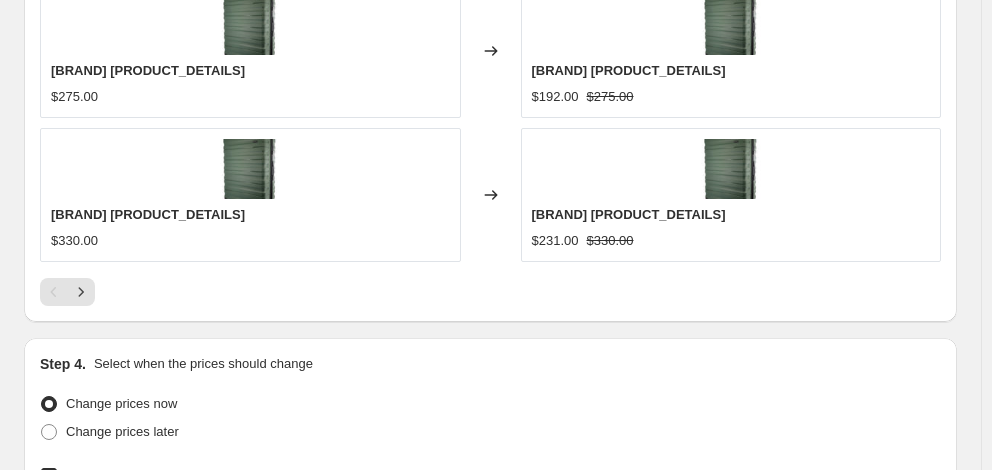 type on "06:00" 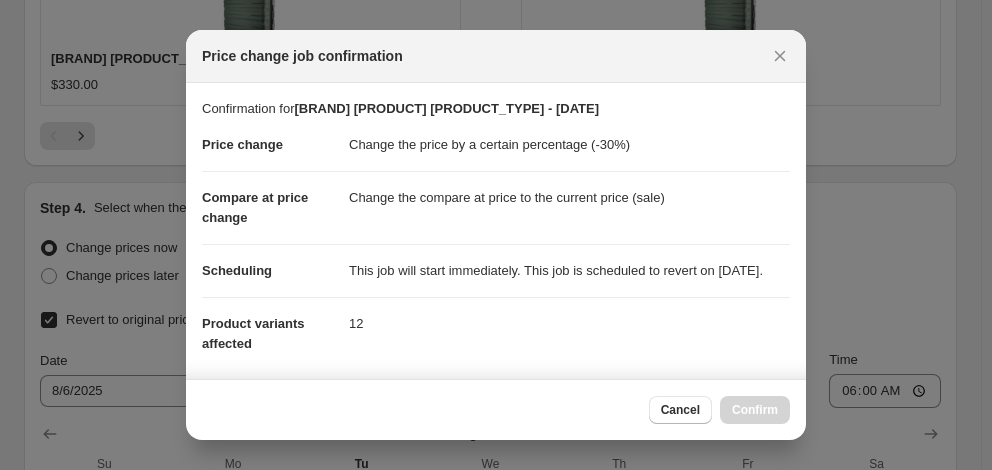 scroll, scrollTop: 2020, scrollLeft: 0, axis: vertical 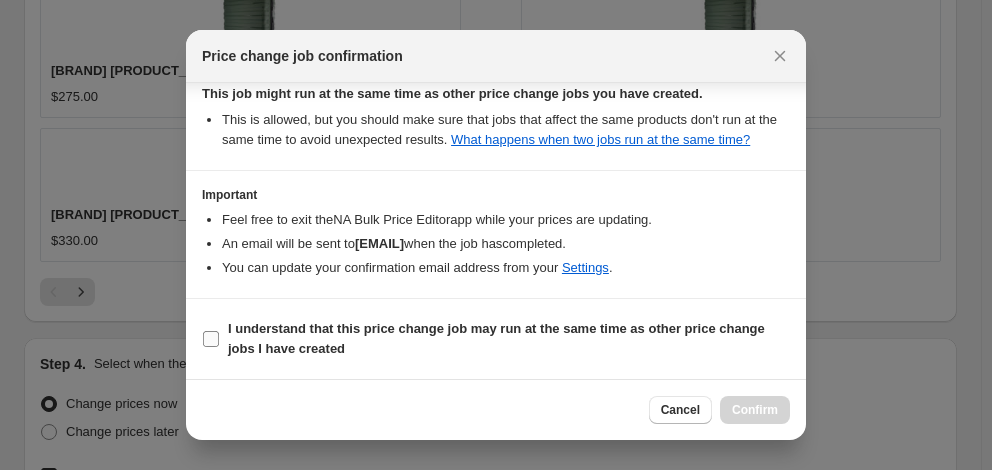 click on "I understand that this price change job may run at the same time as other price change jobs I have created" at bounding box center [496, 338] 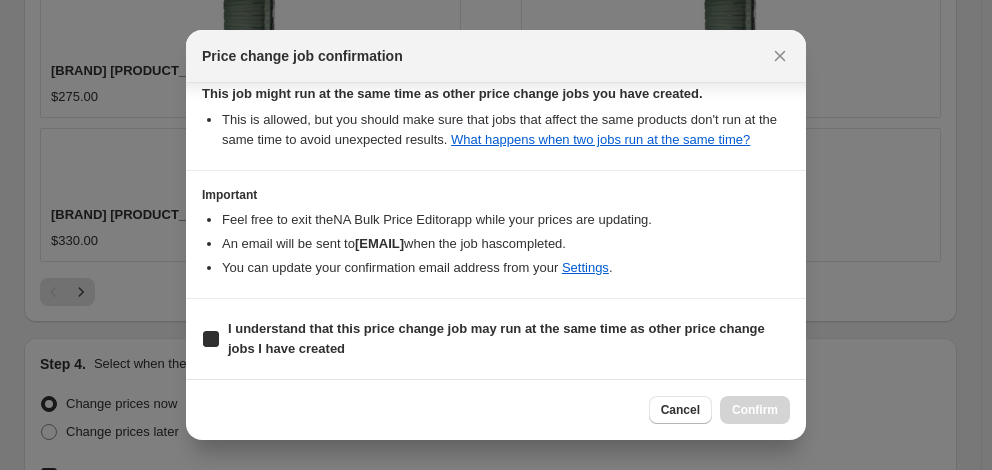 checkbox on "true" 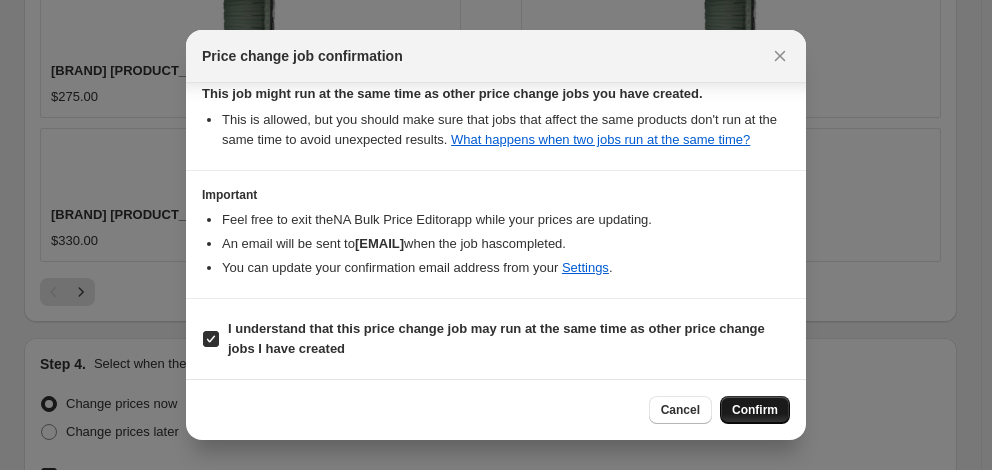 click on "Confirm" at bounding box center [755, 410] 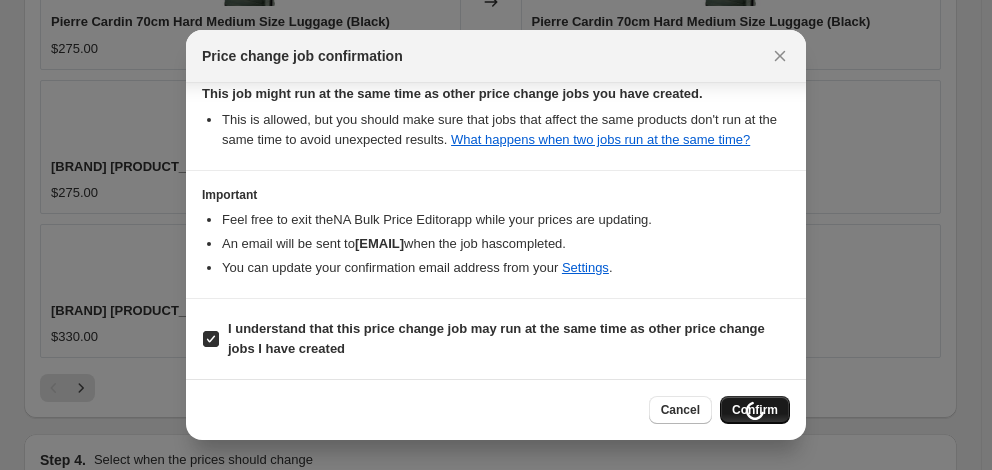 scroll, scrollTop: 2116, scrollLeft: 0, axis: vertical 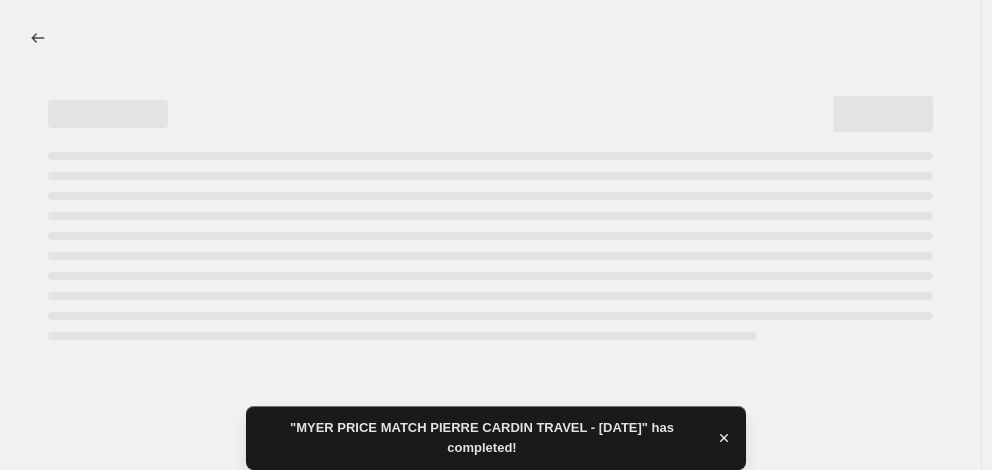 select on "percentage" 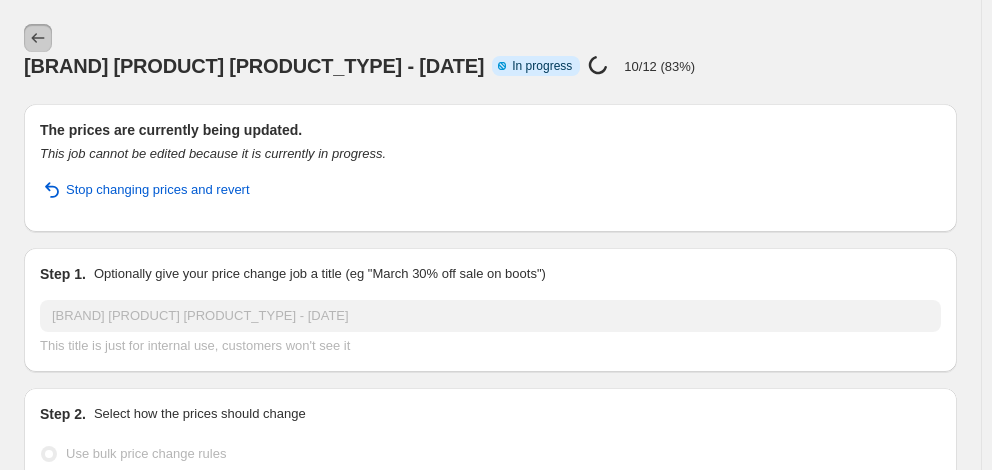 click 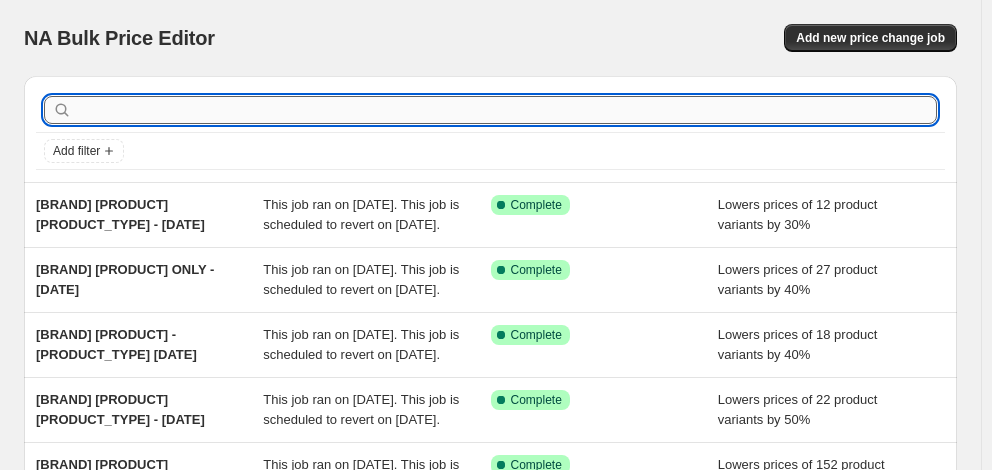 click at bounding box center [506, 110] 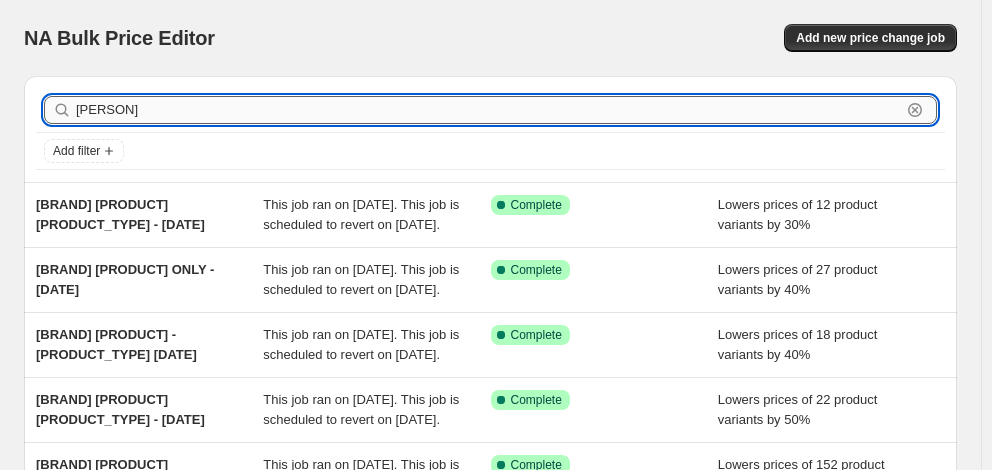 type on "[PERSON]" 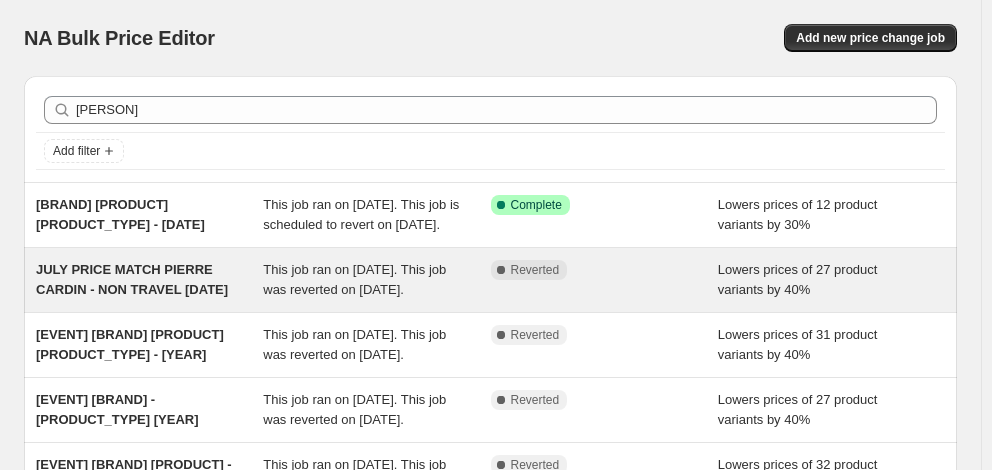 click on "JULY PRICE MATCH PIERRE CARDIN - NON TRAVEL [DATE]" at bounding box center [132, 279] 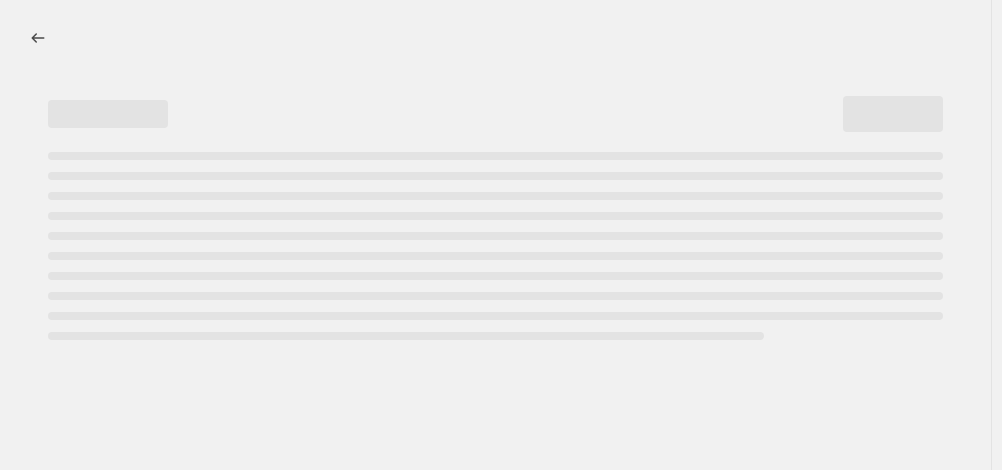 select on "percentage" 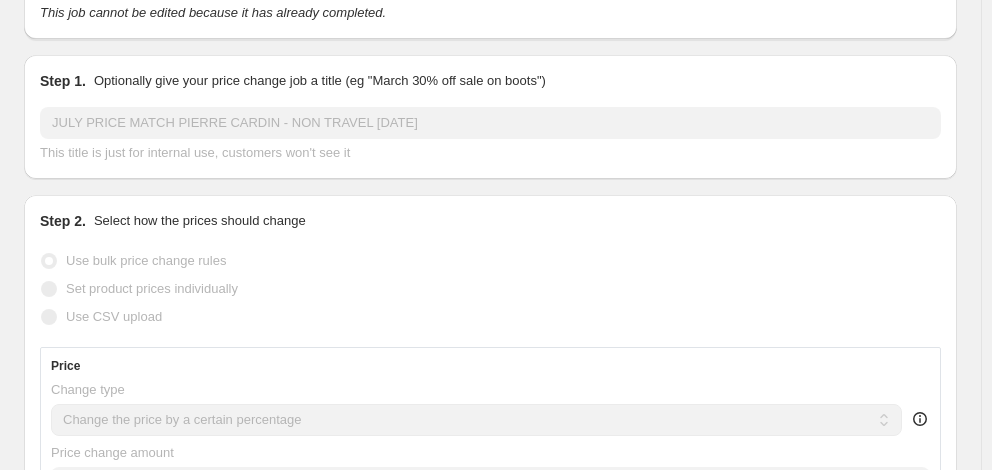 scroll, scrollTop: 0, scrollLeft: 0, axis: both 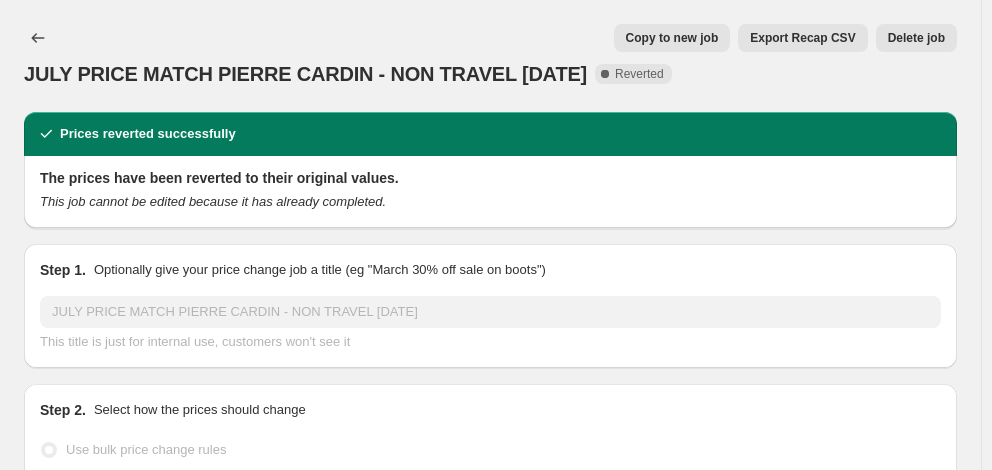 click on "Copy to new job" at bounding box center [672, 38] 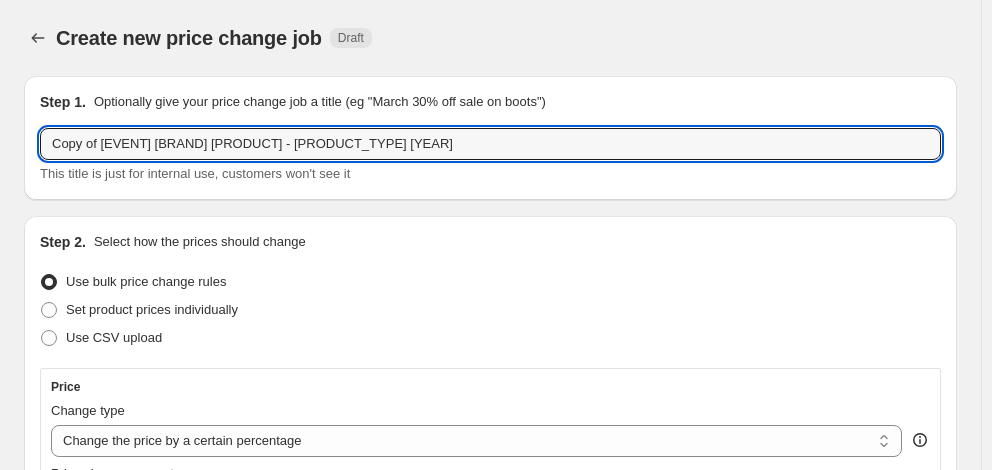 drag, startPoint x: 96, startPoint y: 144, endPoint x: -33, endPoint y: 143, distance: 129.00388 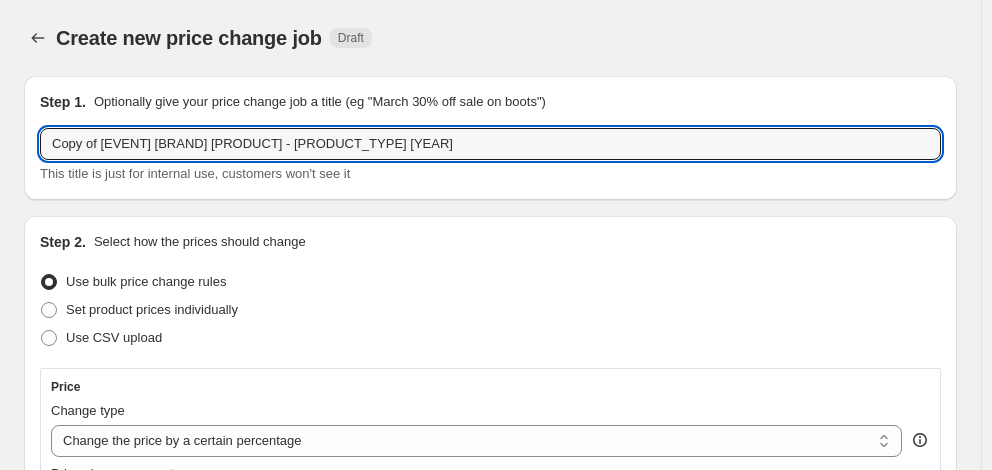 click on "Home Settings Plans Skip to content Create new price change job. This page is ready Create new price change job Draft Step 1. Optionally give your price change job a title (eg "March 30% off sale on boots") Copy of [EVENT] [BRAND] [PRODUCT] - [PRODUCT_TYPE] [YEAR] This title is just for internal use, customers won't see it Step 2. Select how the prices should change Use bulk price change rules Set product prices individually Use CSV upload Price Change type Change the price to a certain amount Change the price by a certain amount Change the price by a certain percentage Change the price to the current compare at price (price before sale) Change the price by a certain amount relative to the compare at price Change the price by a certain percentage relative to the compare at price Don't change the price Change the price by a certain percentage relative to the cost per item Change price to certain cost margin Price change amount -40" at bounding box center (496, 235) 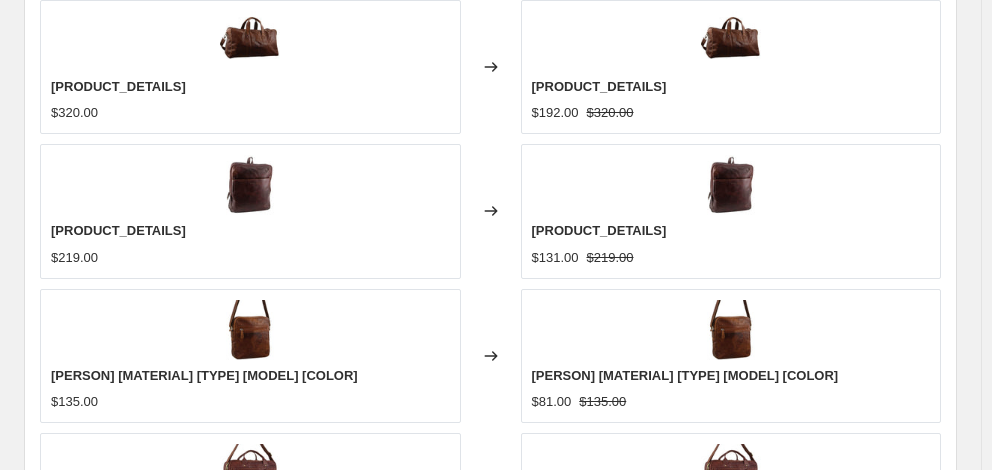 scroll, scrollTop: 1600, scrollLeft: 0, axis: vertical 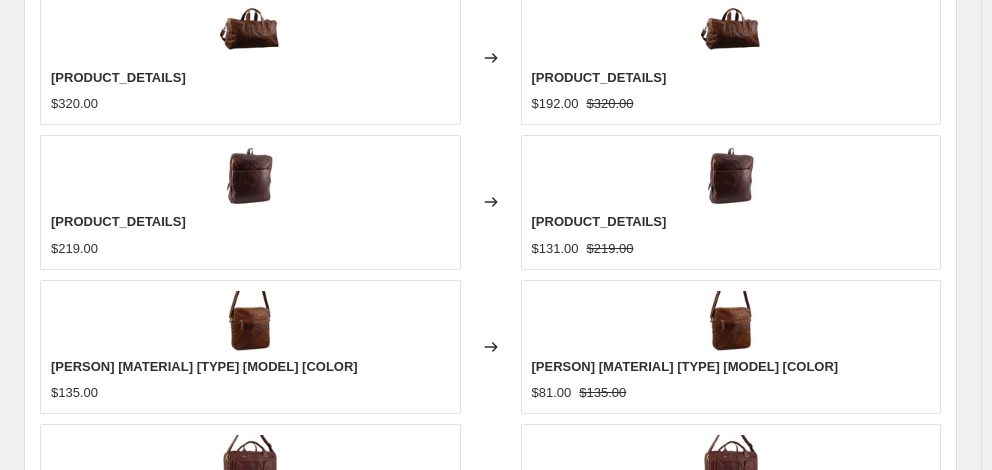 type on "JULY PRICE MATCH PIERRE CARDIN - NON TRAVEL [DATE]" 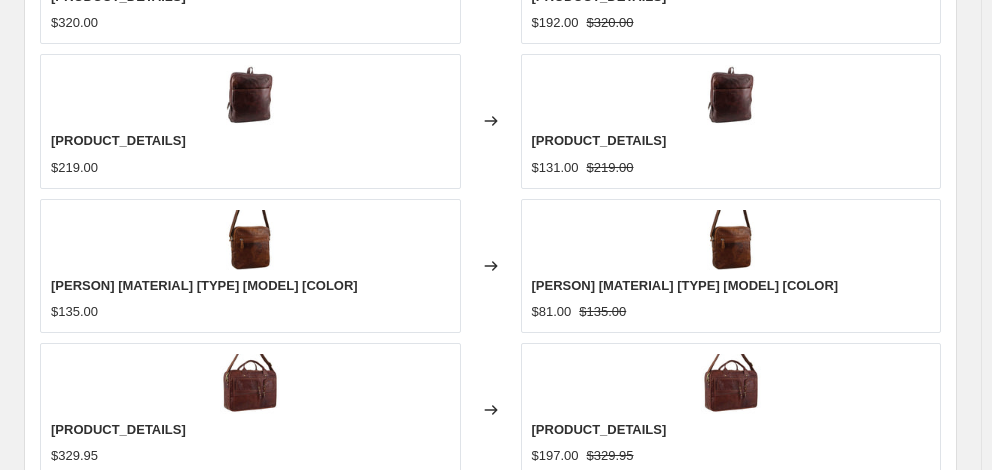 scroll, scrollTop: 1800, scrollLeft: 0, axis: vertical 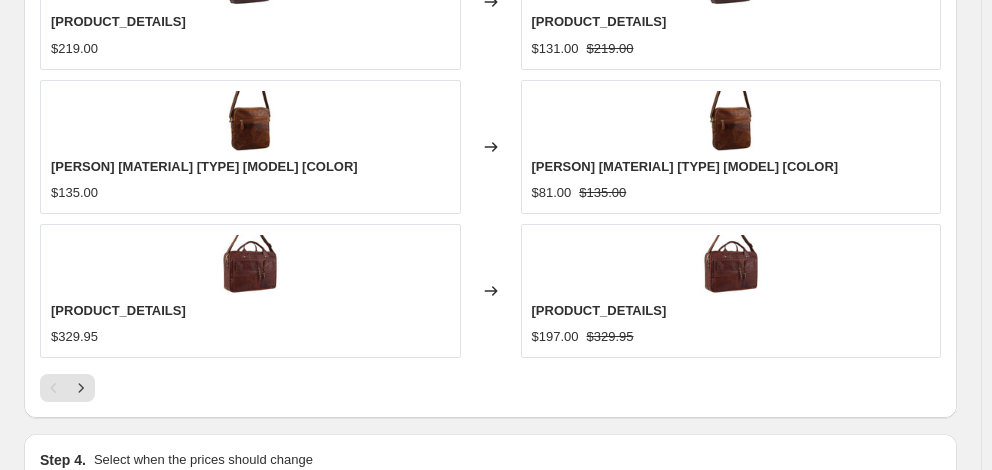 click on "6" at bounding box center (490, 780) 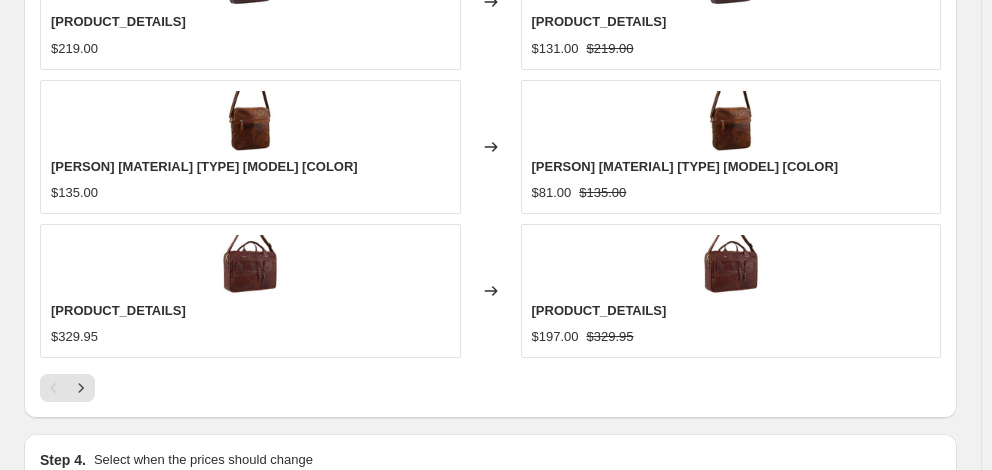 type on "06:00" 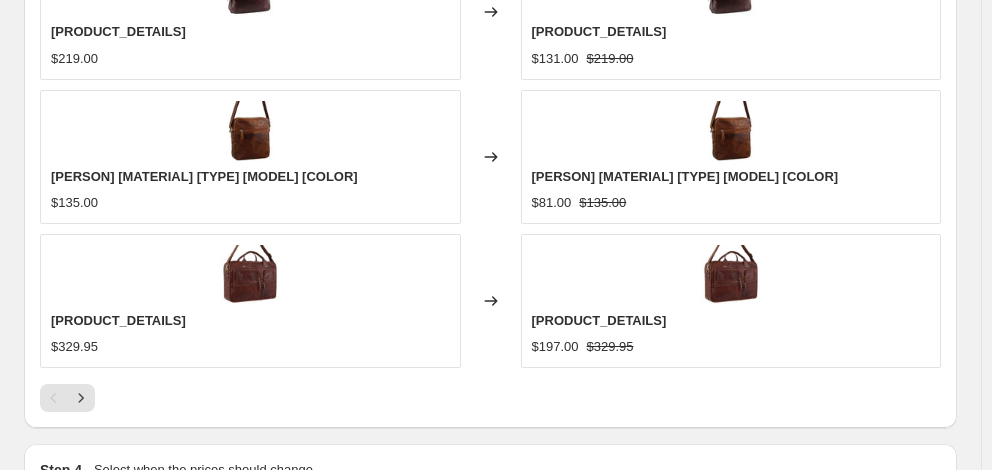 scroll, scrollTop: 1800, scrollLeft: 0, axis: vertical 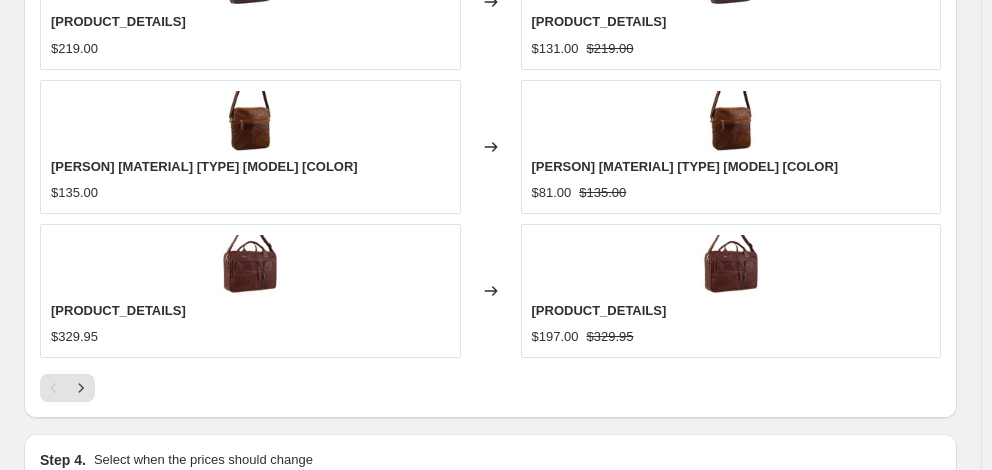 click on "6" at bounding box center [490, 780] 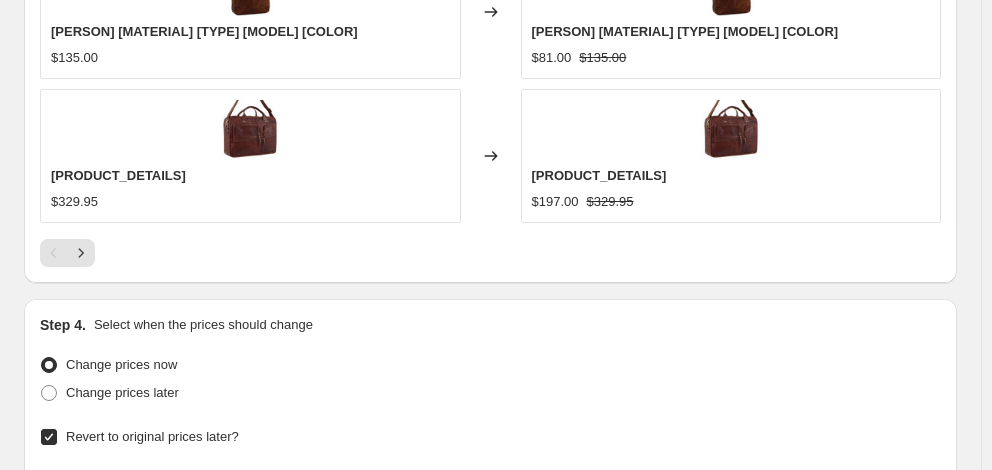 scroll, scrollTop: 1989, scrollLeft: 0, axis: vertical 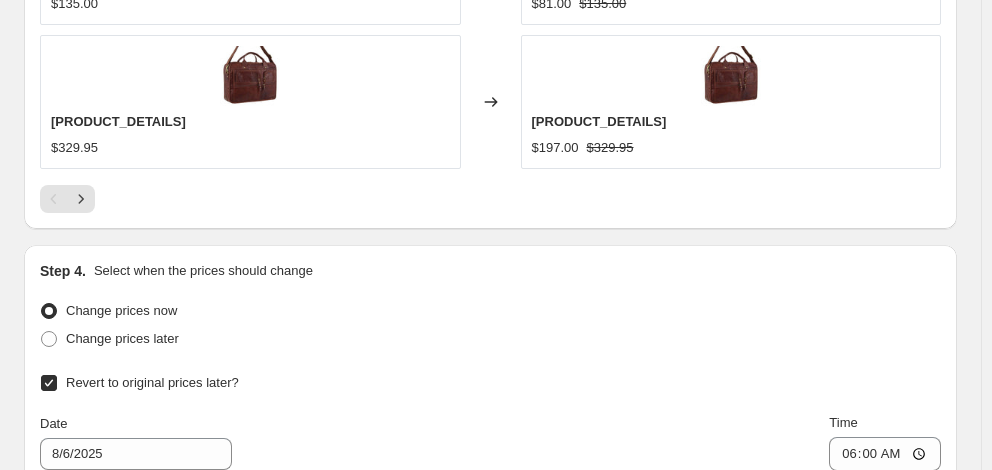 click on "Continue" at bounding box center [919, 817] 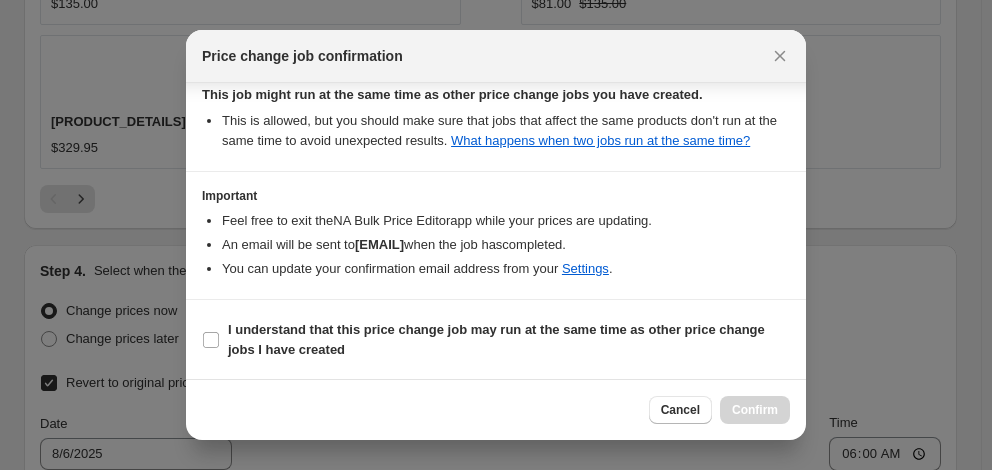 scroll, scrollTop: 387, scrollLeft: 0, axis: vertical 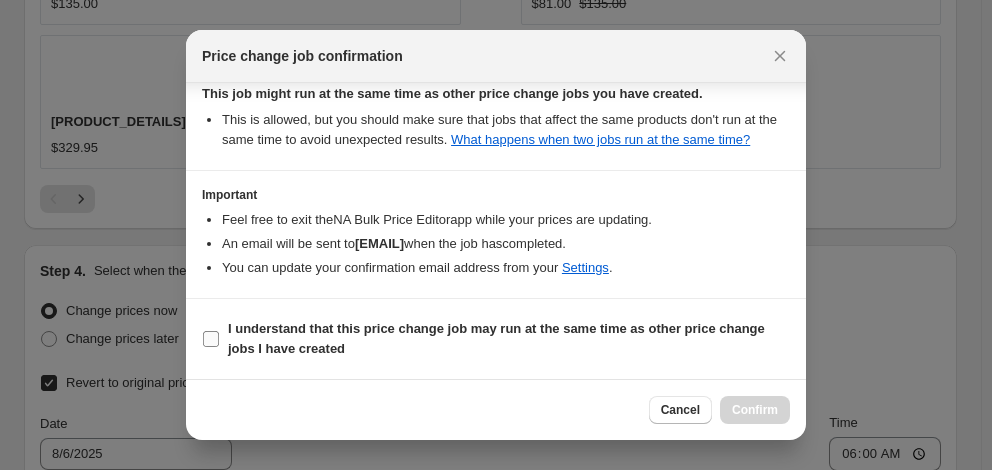 click on "I understand that this price change job may run at the same time as other price change jobs I have created" at bounding box center (496, 338) 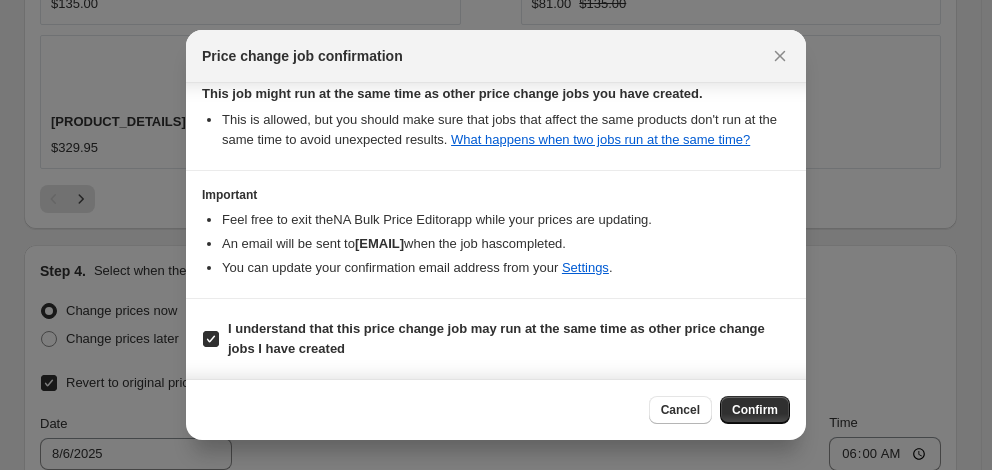 scroll, scrollTop: 0, scrollLeft: 0, axis: both 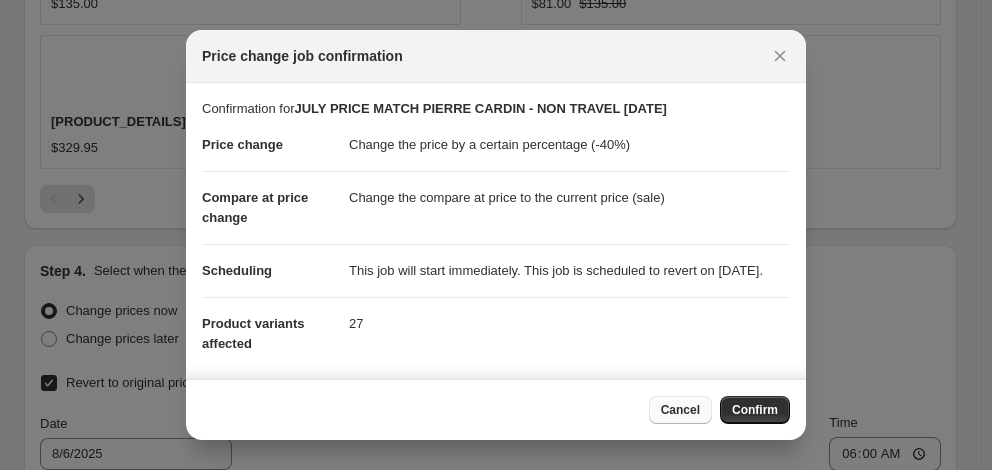 click on "Cancel" at bounding box center (680, 410) 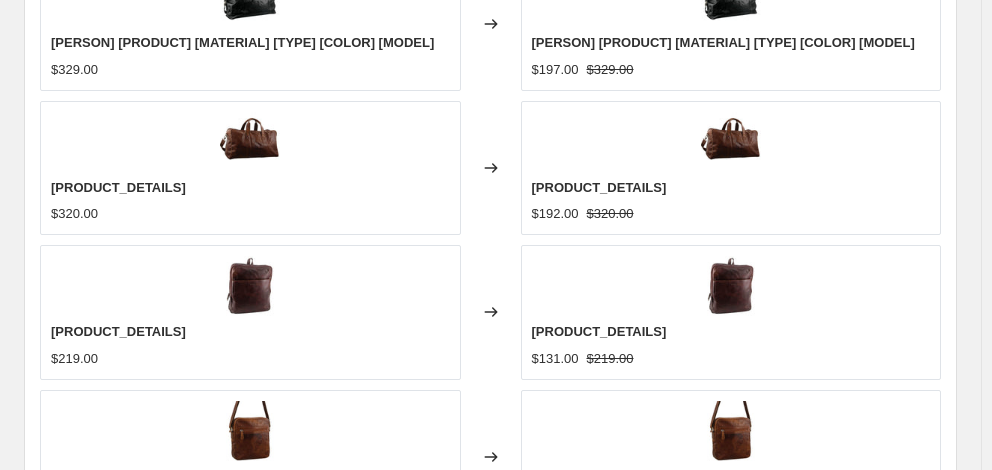 scroll, scrollTop: 1889, scrollLeft: 0, axis: vertical 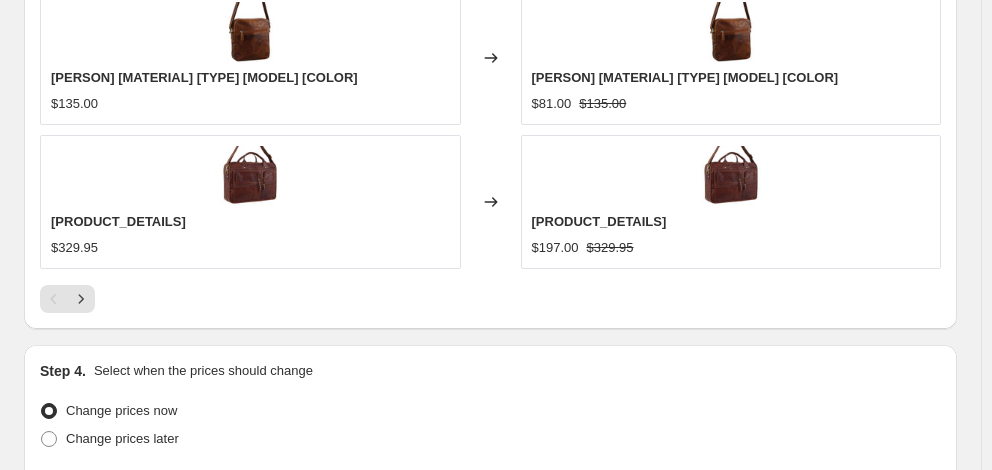 click on "Continue" at bounding box center (919, 917) 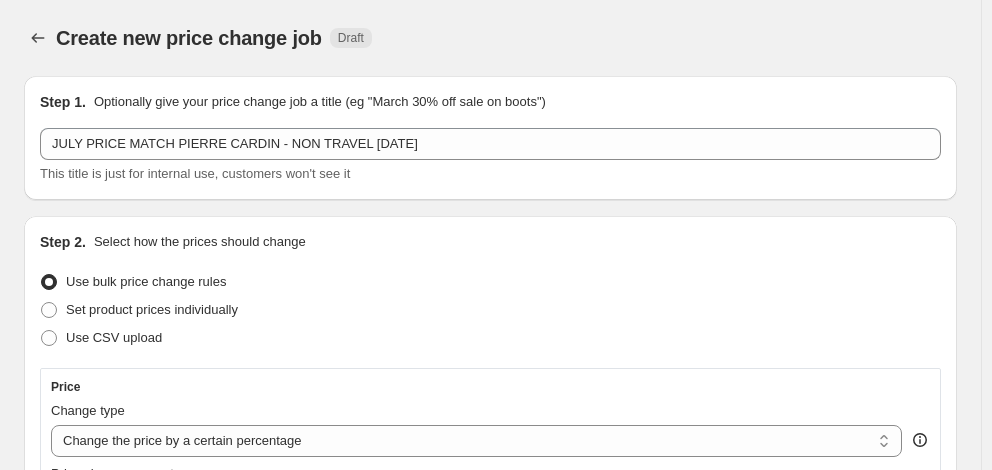 scroll, scrollTop: 1889, scrollLeft: 0, axis: vertical 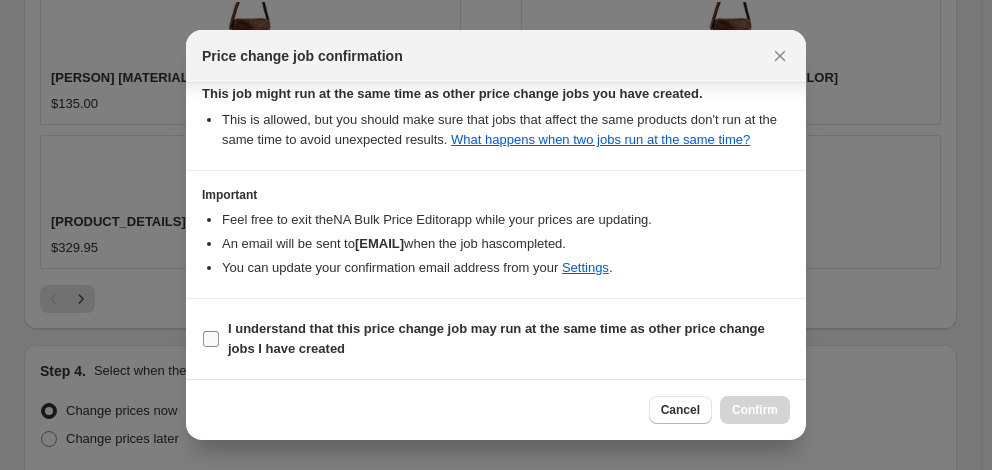 click on "I understand that this price change job may run at the same time as other price change jobs I have created" at bounding box center (509, 339) 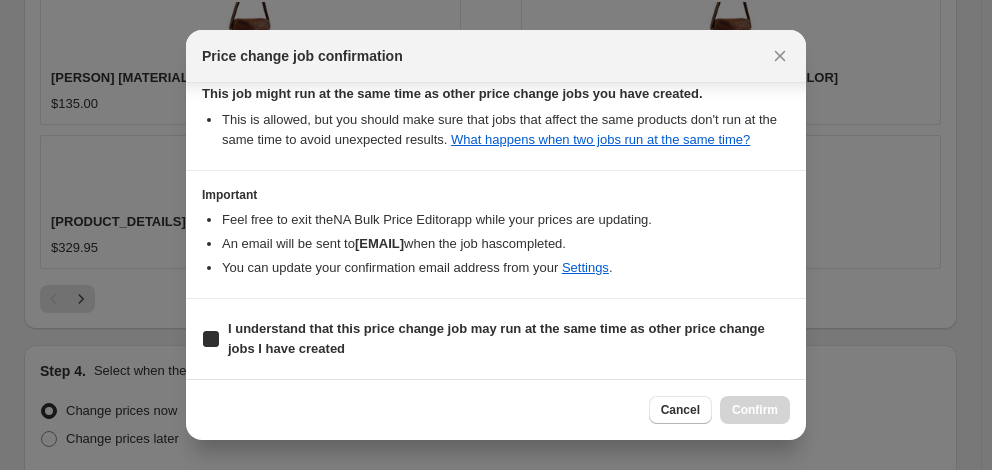 checkbox on "true" 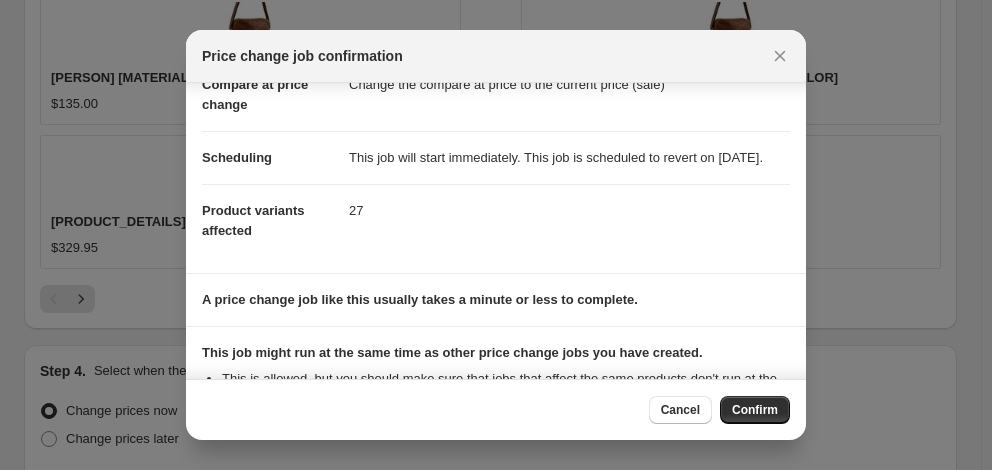 scroll, scrollTop: 0, scrollLeft: 0, axis: both 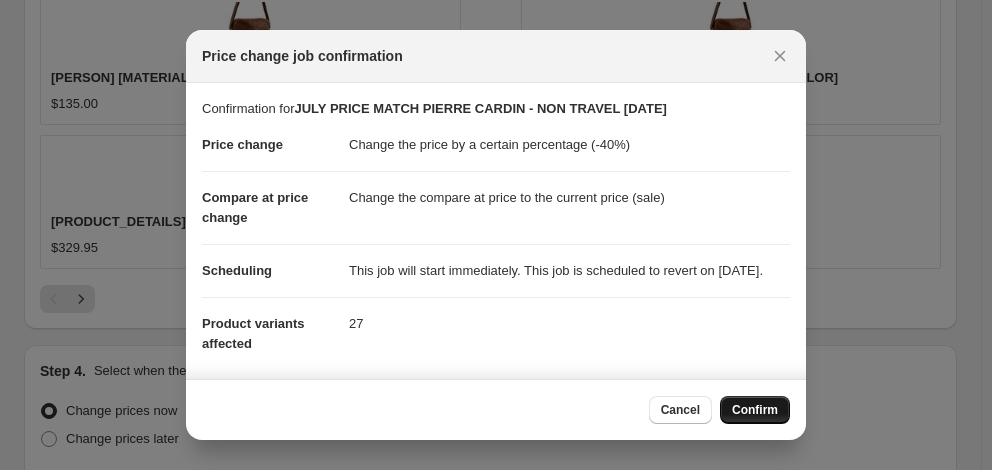 click on "Confirm" at bounding box center [755, 410] 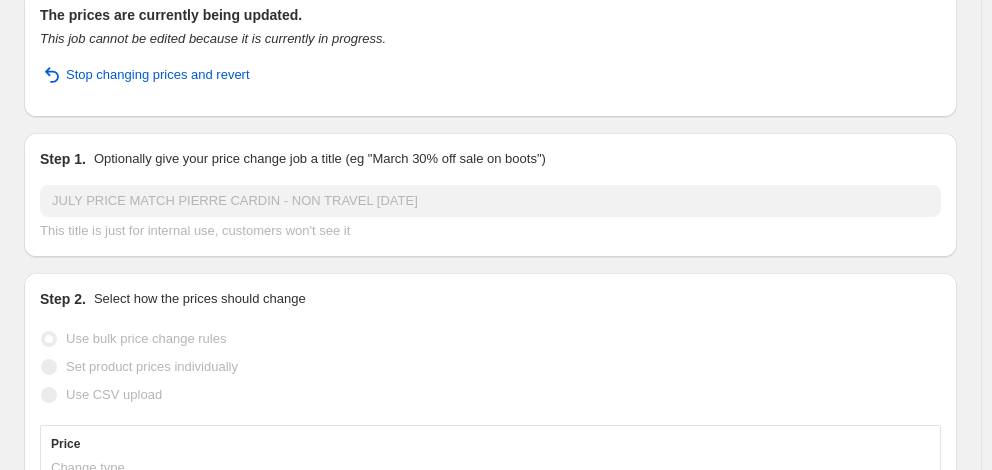 scroll, scrollTop: 0, scrollLeft: 0, axis: both 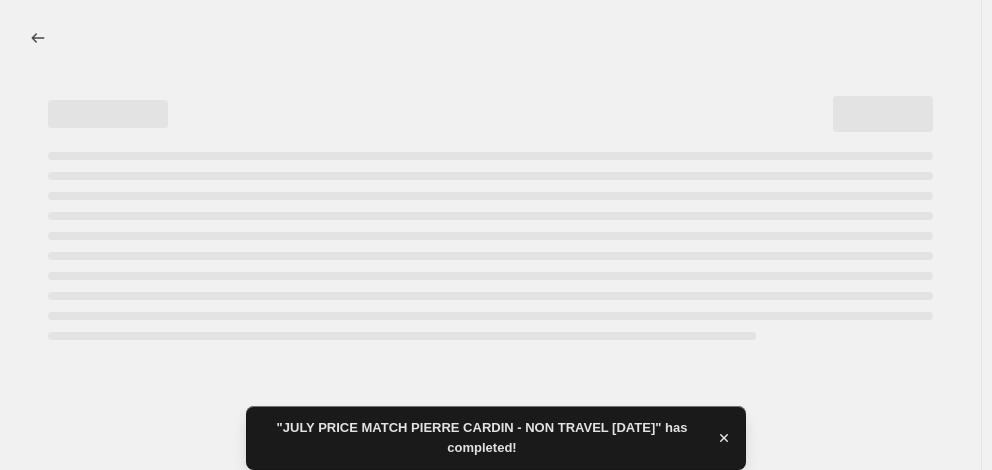 select on "percentage" 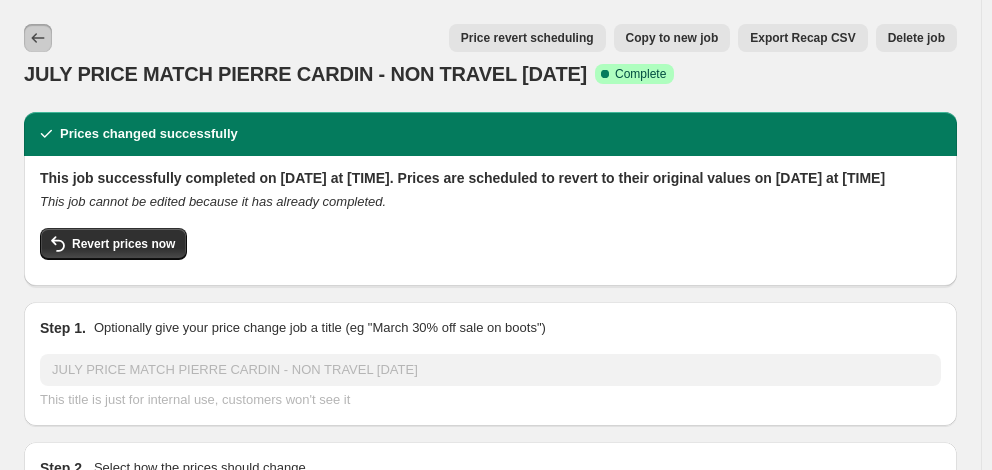 click 